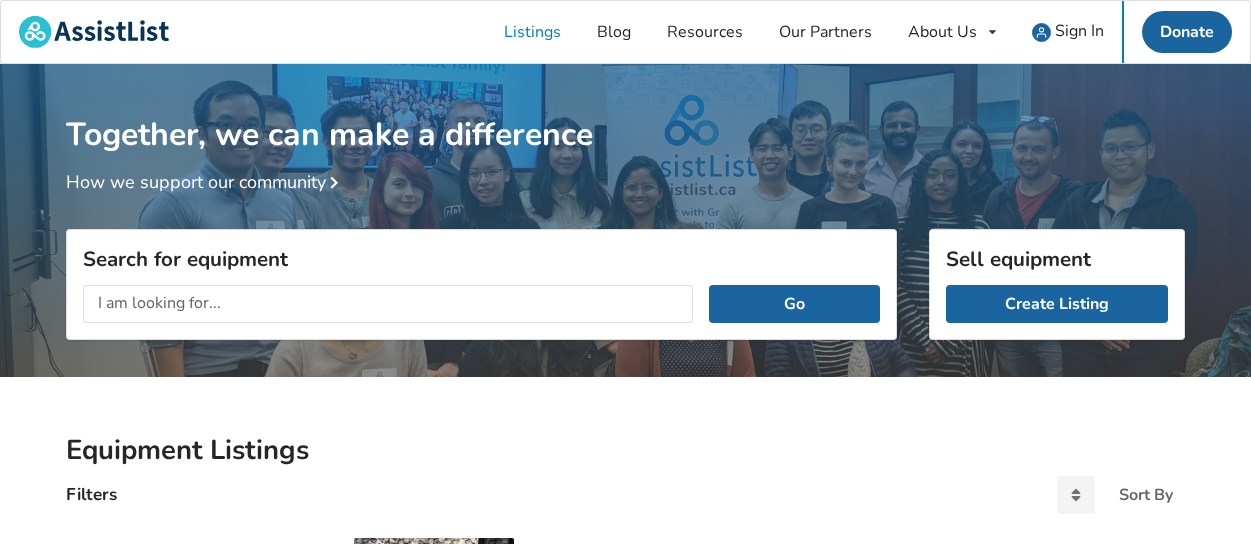 scroll, scrollTop: 0, scrollLeft: 0, axis: both 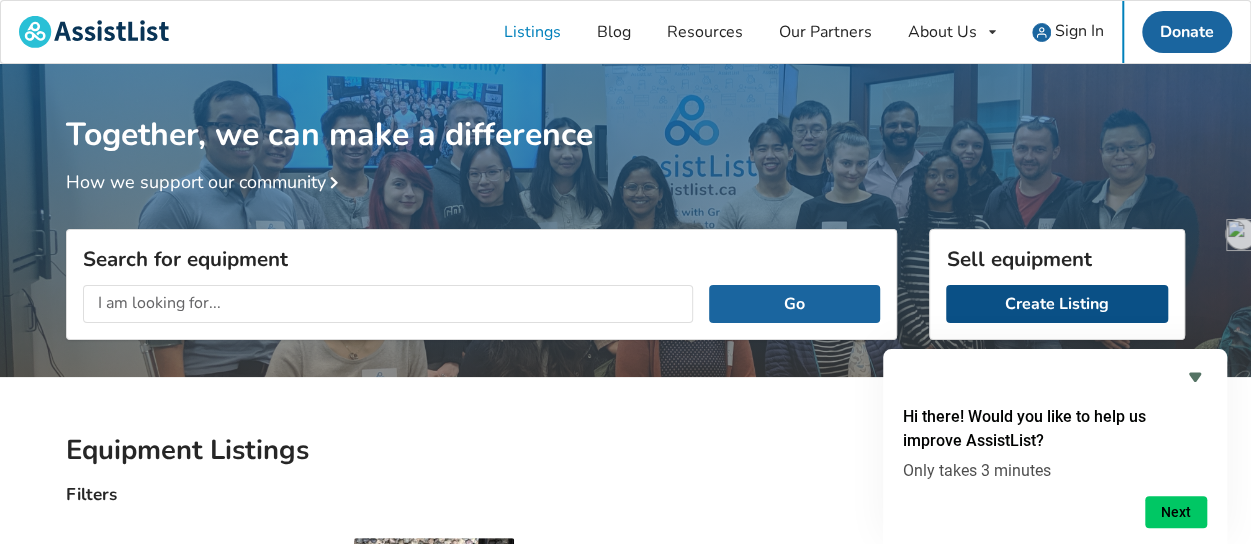 click on "Create Listing" at bounding box center (1057, 304) 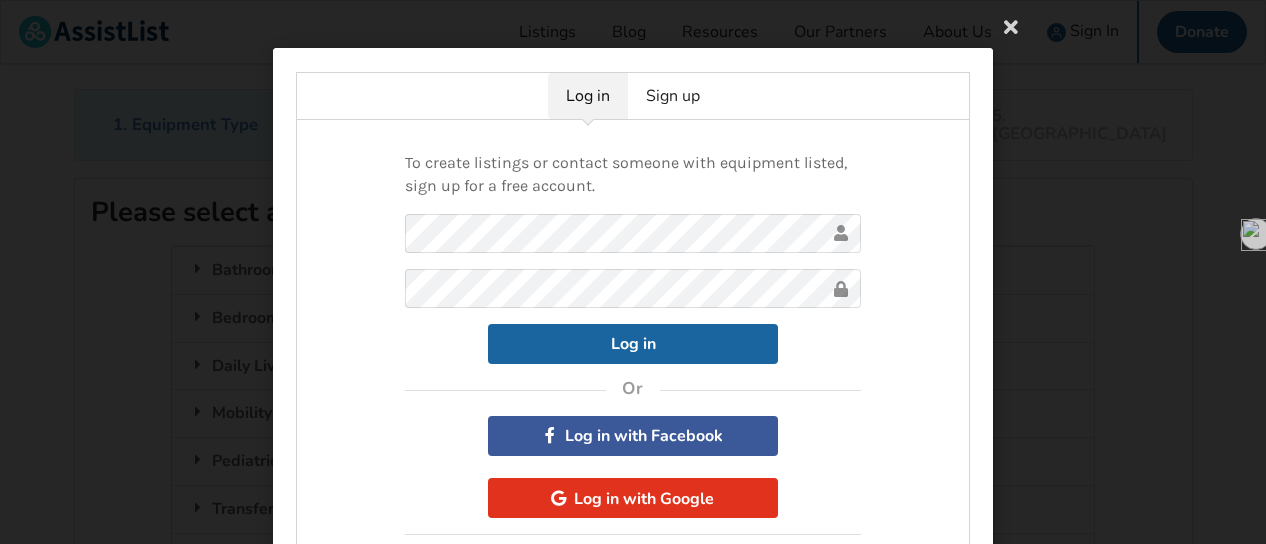 click on "Log in with Google" at bounding box center (633, 498) 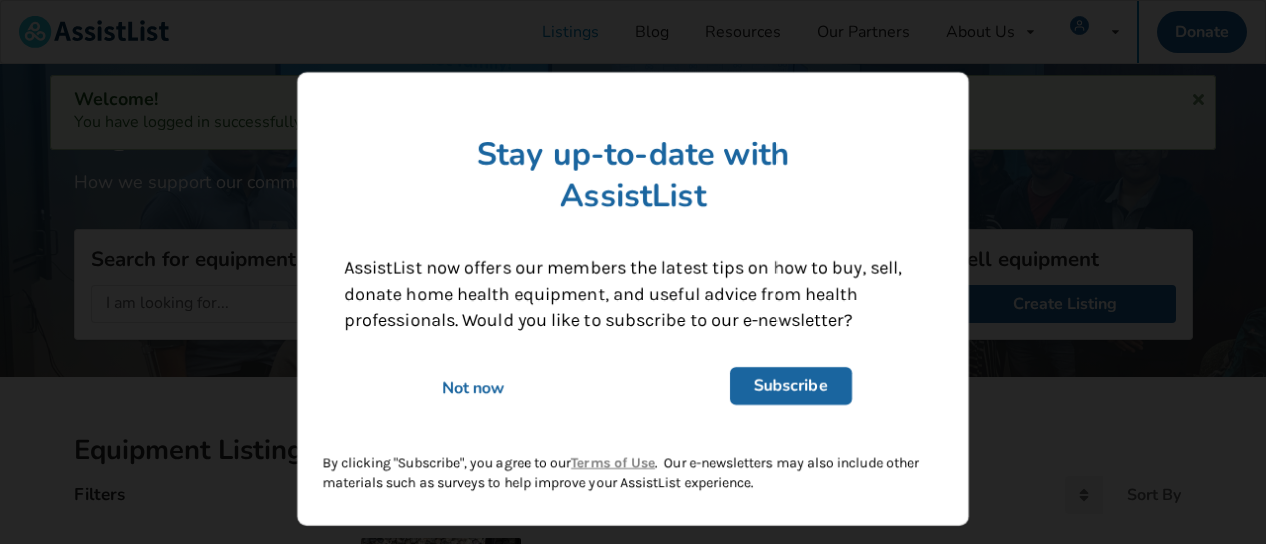 scroll, scrollTop: 0, scrollLeft: 0, axis: both 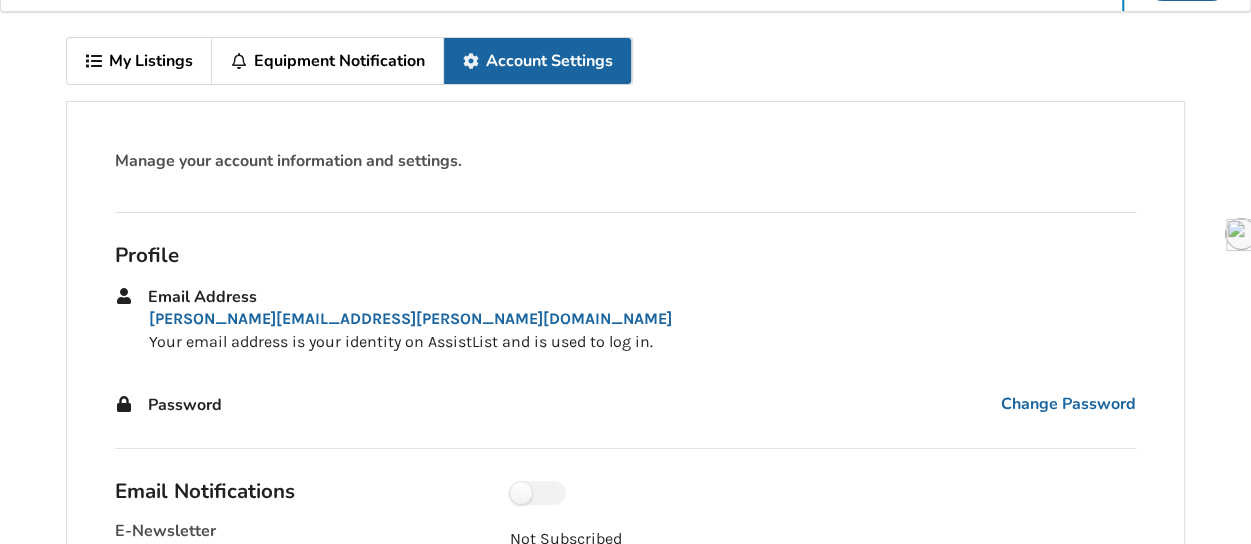 click on "Profile Email Address nicole.miller@tdsb.on.ca Your email address is your identity on AssistList and is used to log in. Password Change Password" at bounding box center [625, 331] 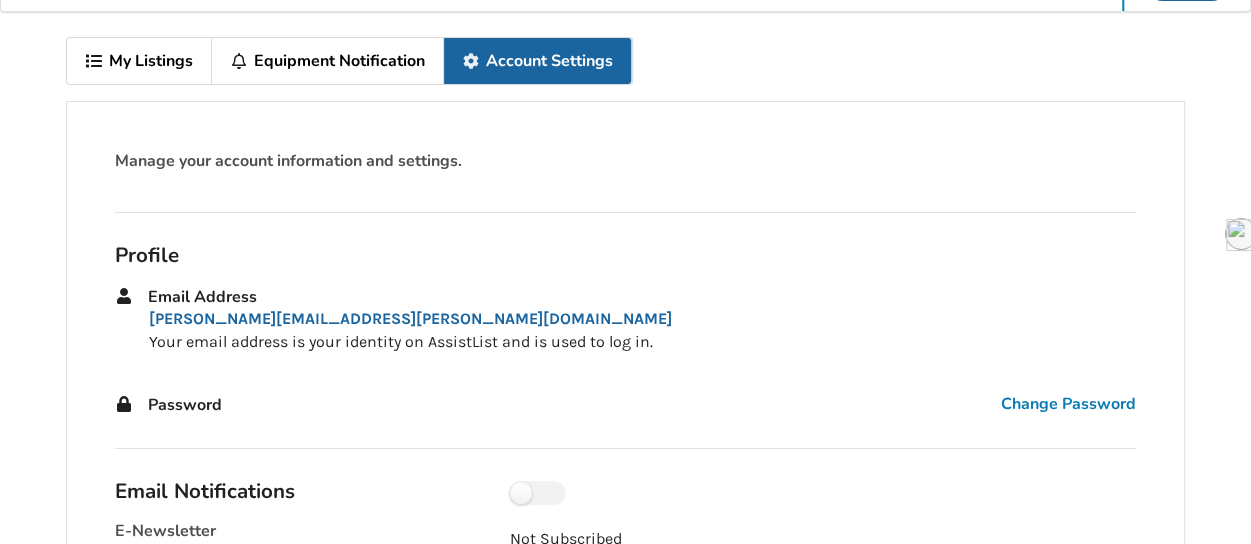 click on "Change Password" at bounding box center [1068, 404] 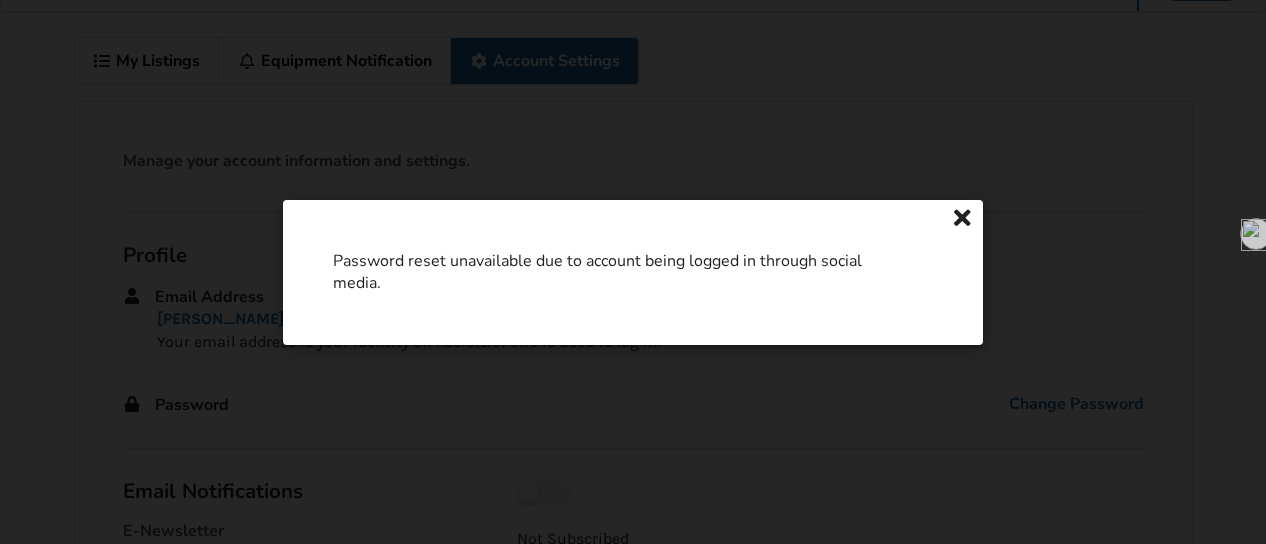 click at bounding box center (963, 218) 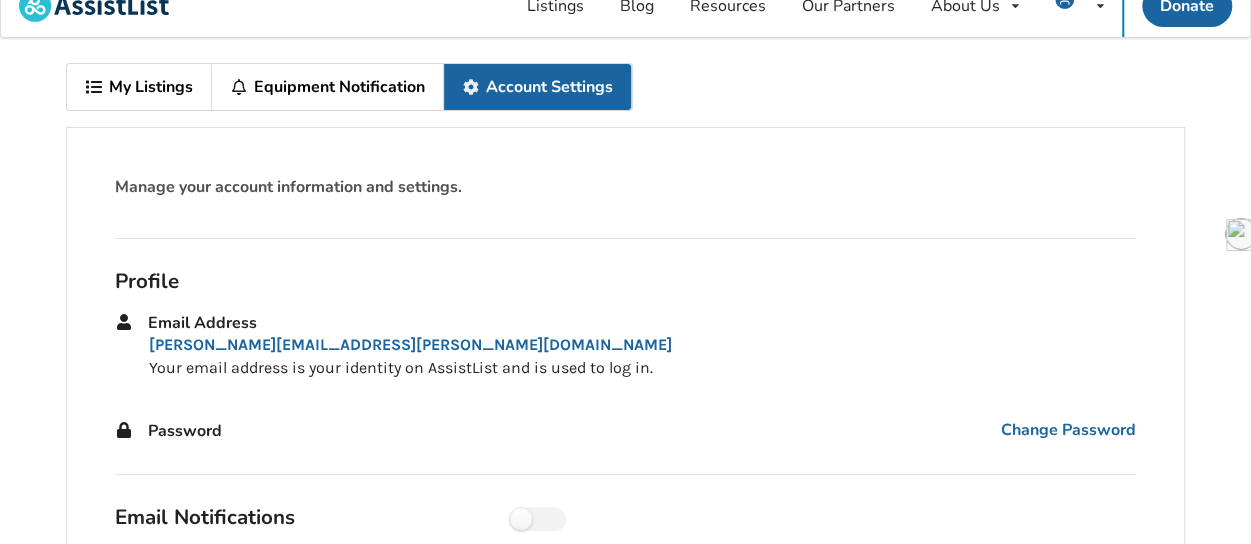 scroll, scrollTop: 0, scrollLeft: 0, axis: both 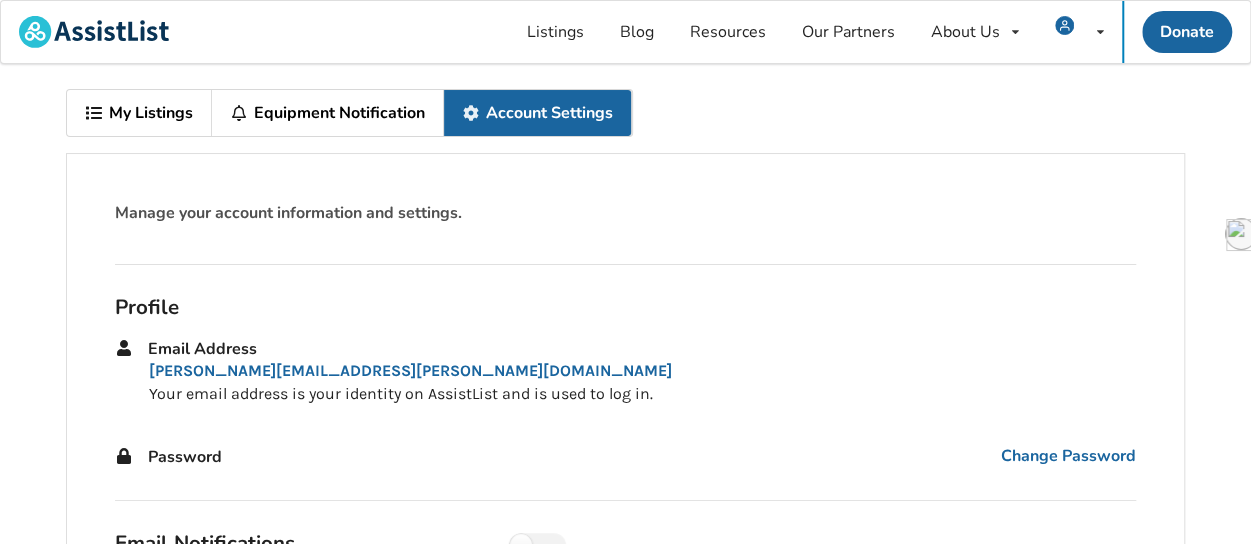 click on "My Listings" at bounding box center [139, 113] 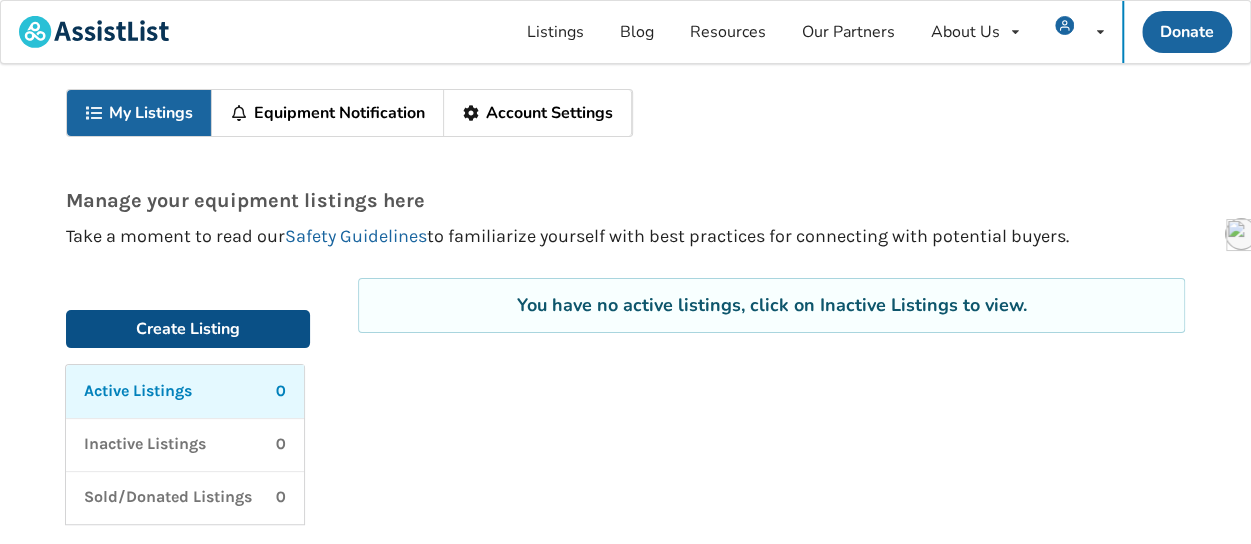 click on "Create Listing" at bounding box center [188, 329] 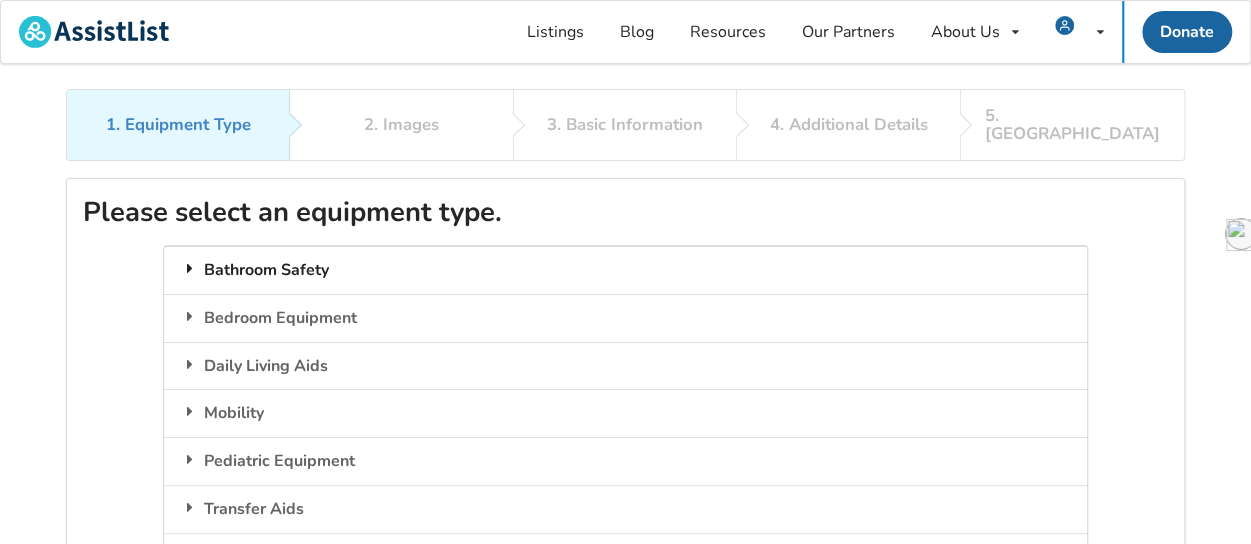 click on "Bathroom Safety" at bounding box center (625, 270) 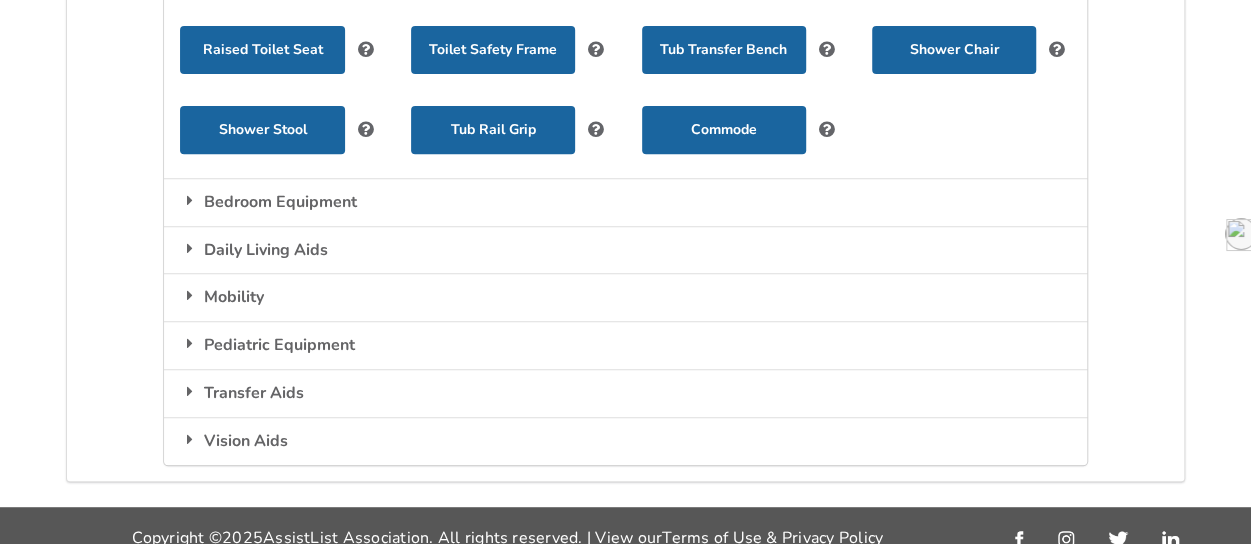 scroll, scrollTop: 334, scrollLeft: 0, axis: vertical 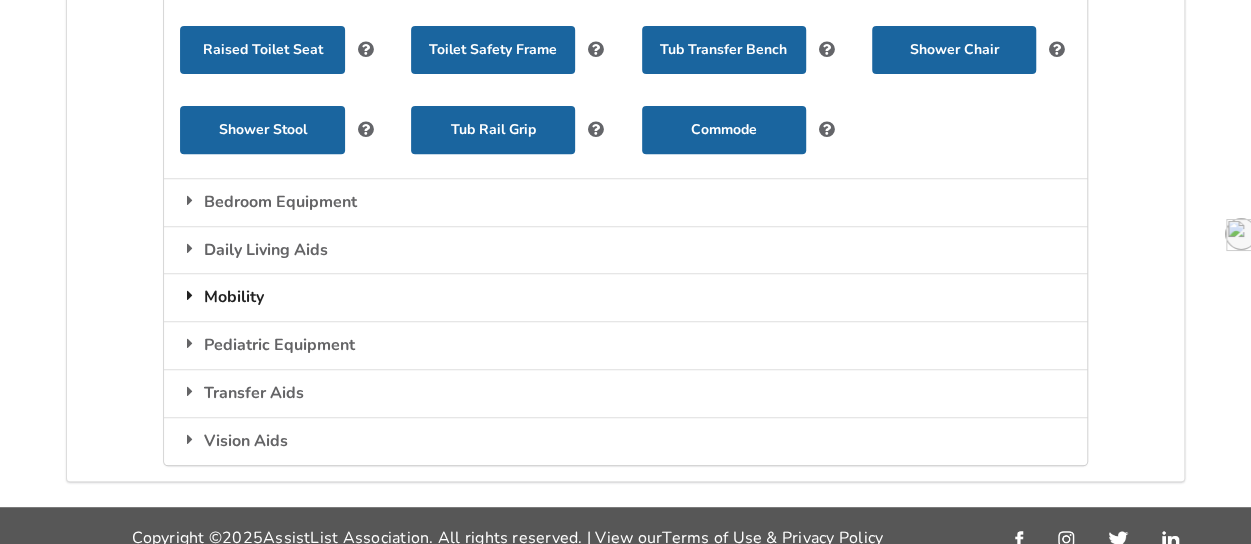 click on "Mobility" at bounding box center [625, 297] 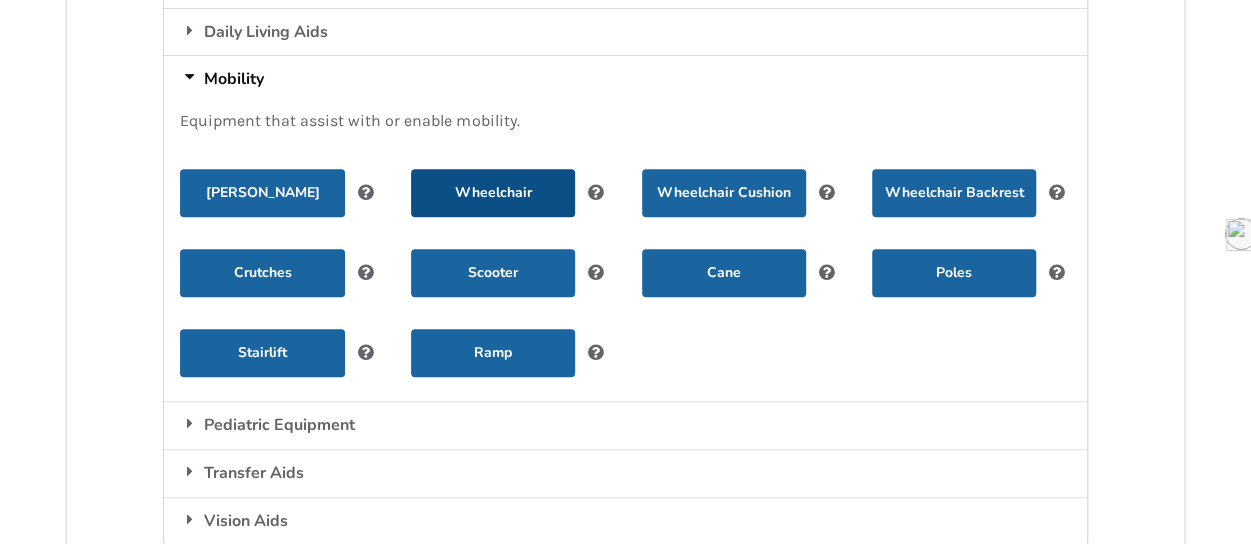 click on "Wheelchair" at bounding box center (493, 193) 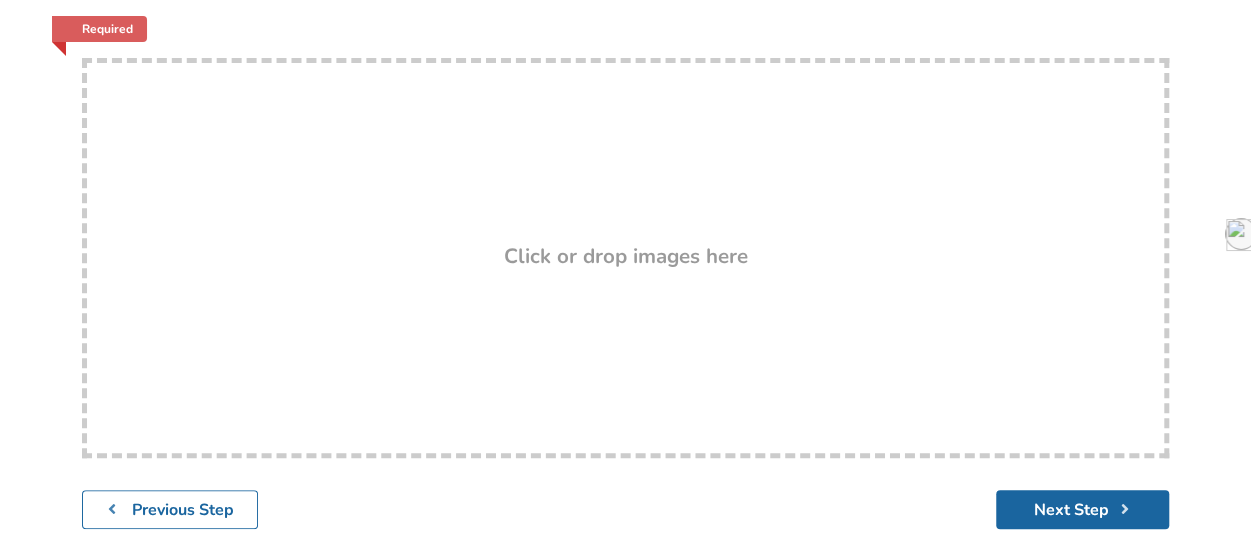 click on "Click or drop images here" at bounding box center [626, 256] 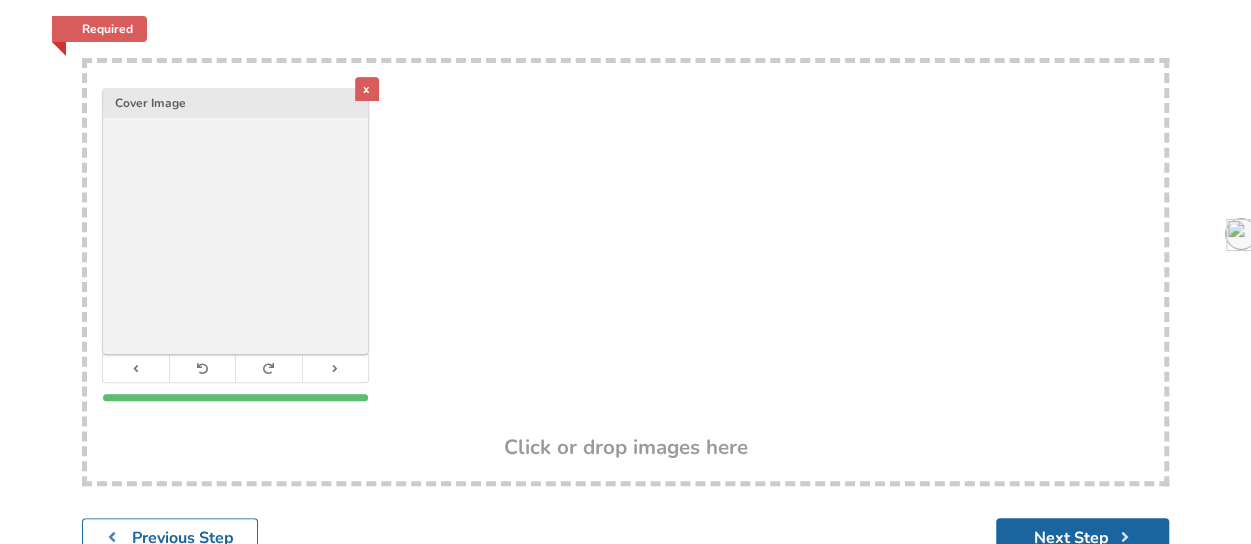 click on "Click or drop images here" at bounding box center [626, 447] 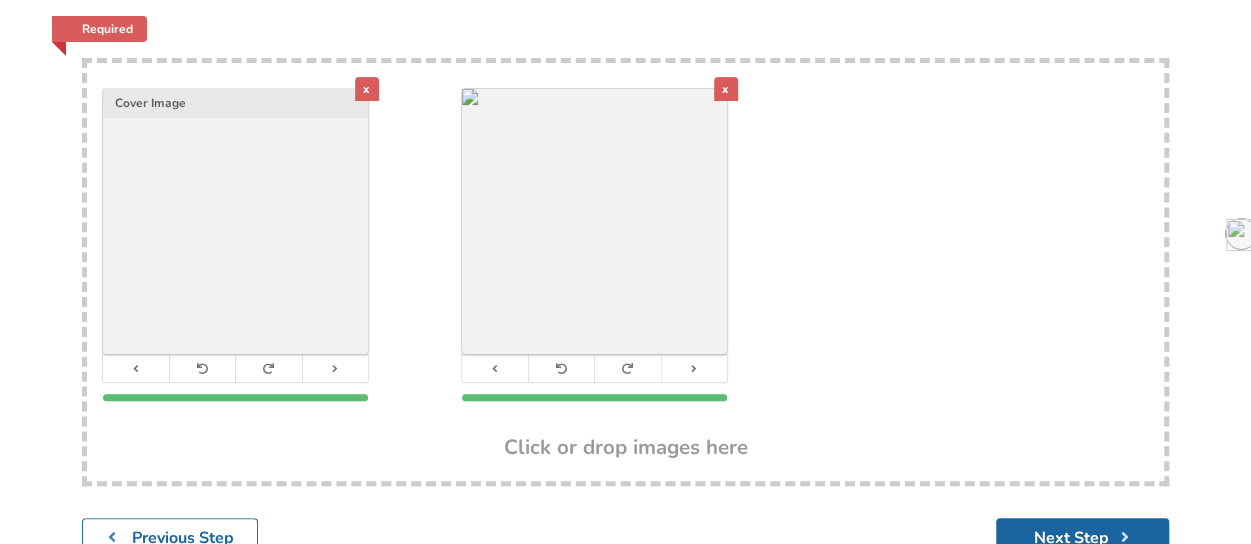 click on "Click or drop images here" at bounding box center [626, 447] 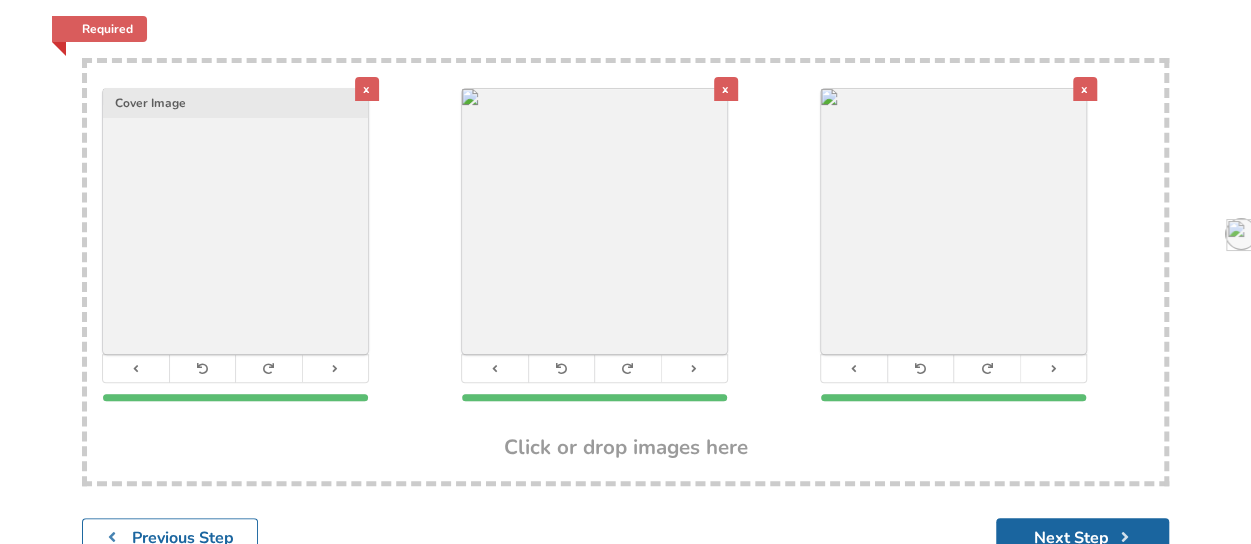 click on "Click or drop images here" at bounding box center [626, 447] 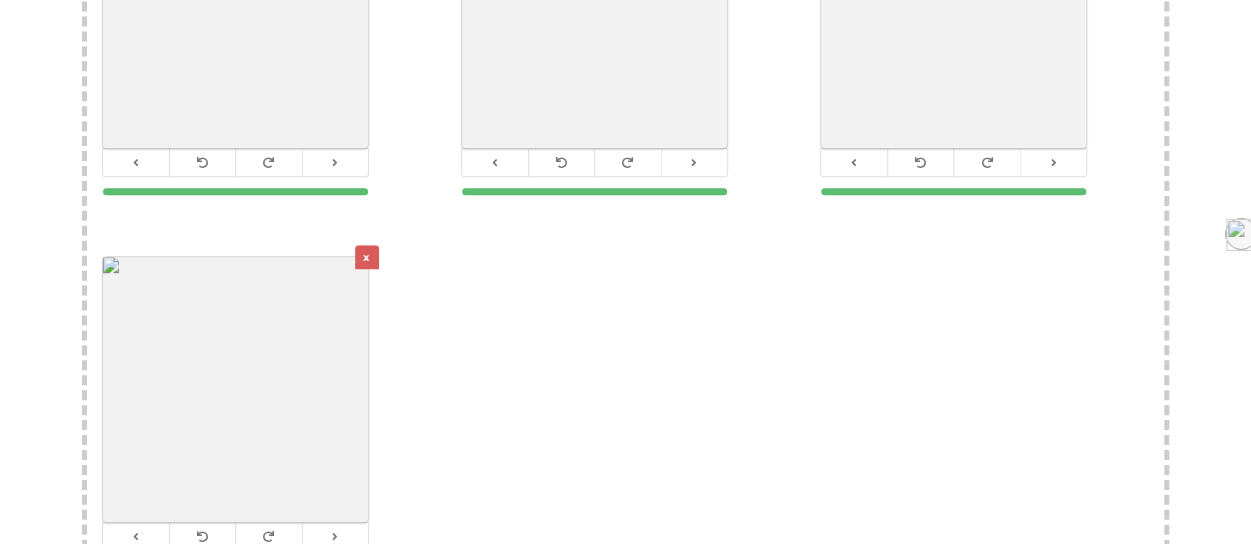 scroll, scrollTop: 832, scrollLeft: 0, axis: vertical 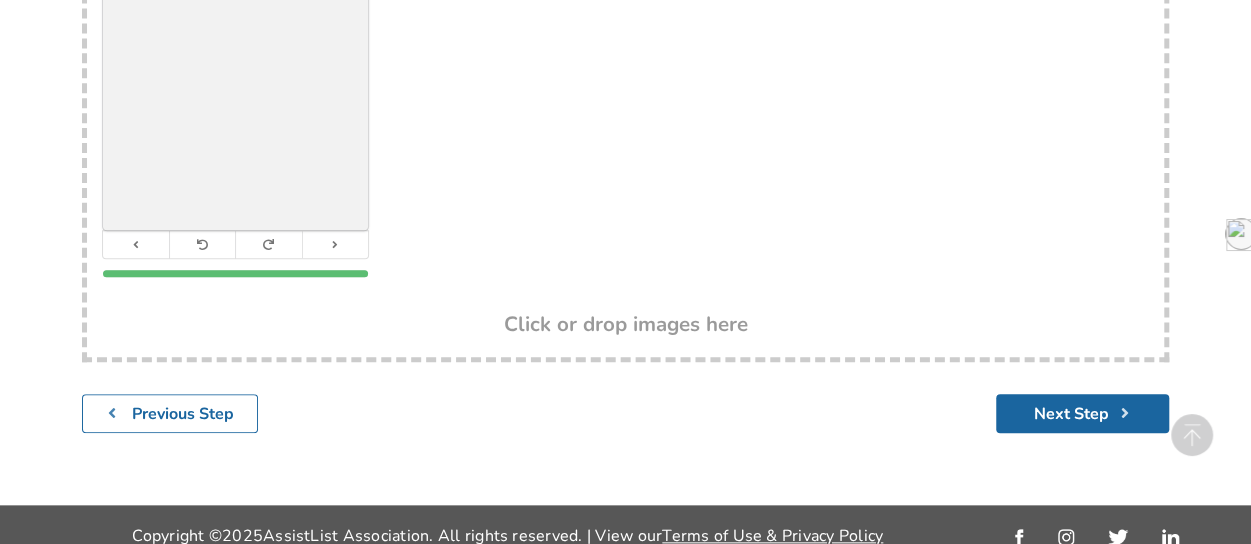 click on "Click or drop images here" at bounding box center [626, 324] 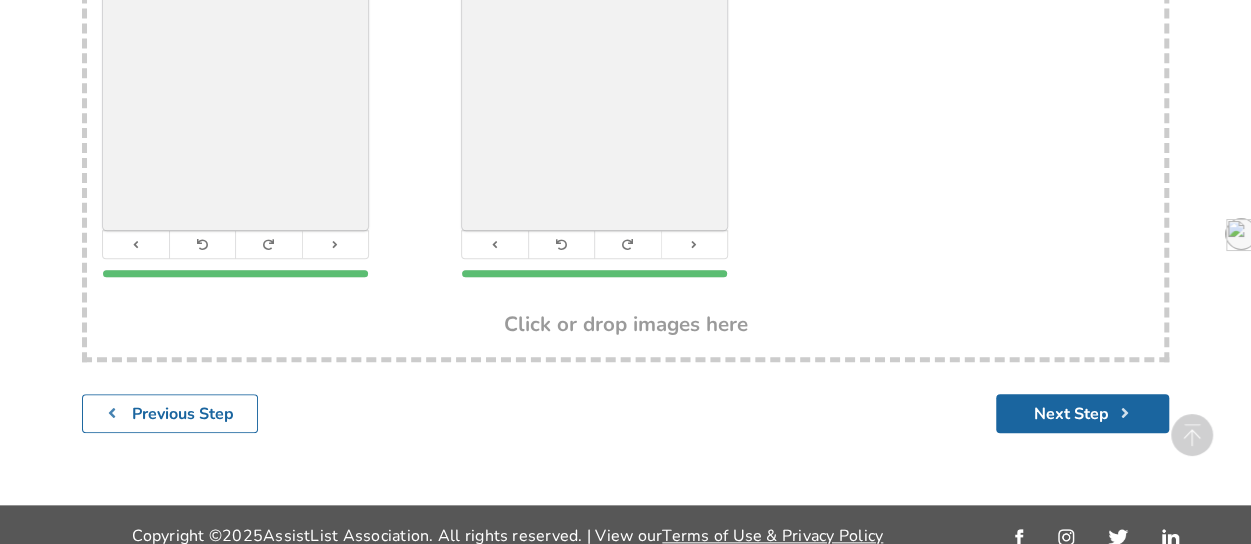 click on "Click or drop images here" at bounding box center [626, 324] 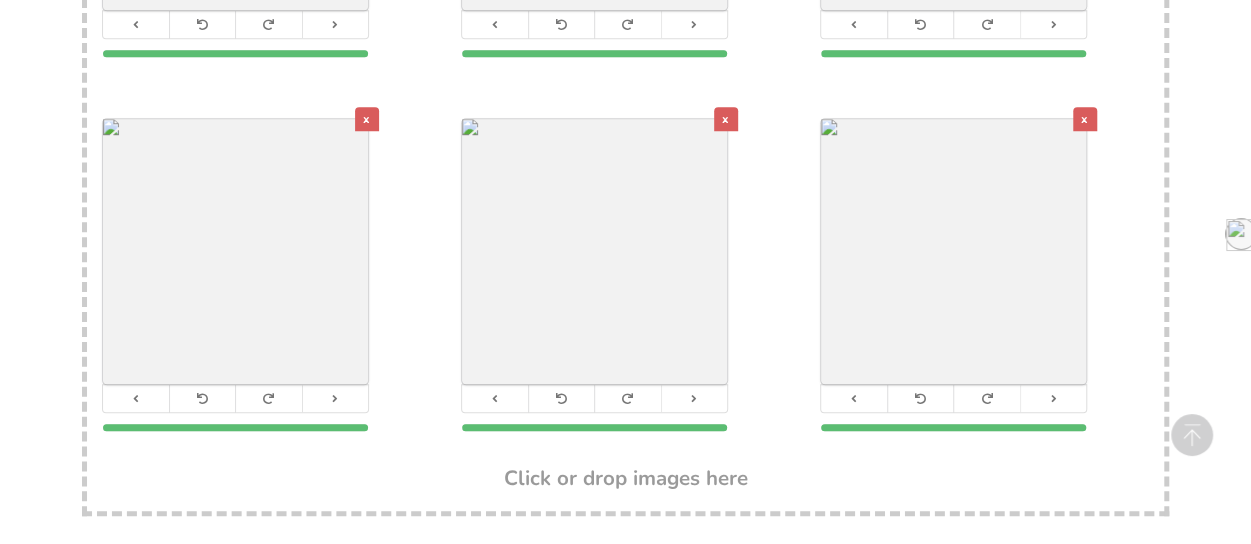 scroll, scrollTop: 678, scrollLeft: 0, axis: vertical 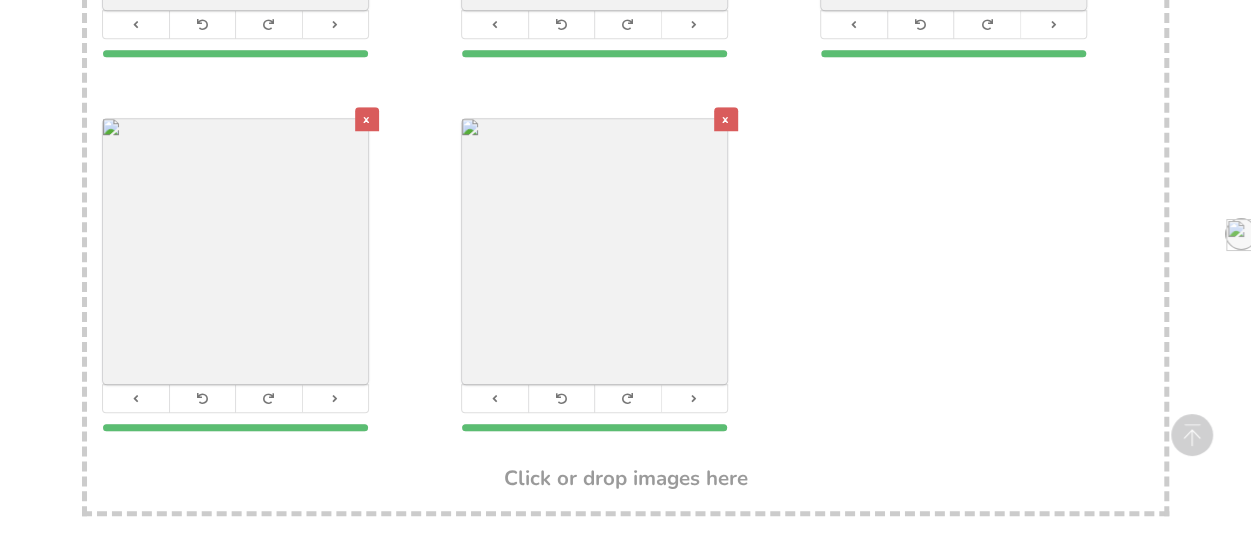click on "Click or drop images here" at bounding box center [626, 478] 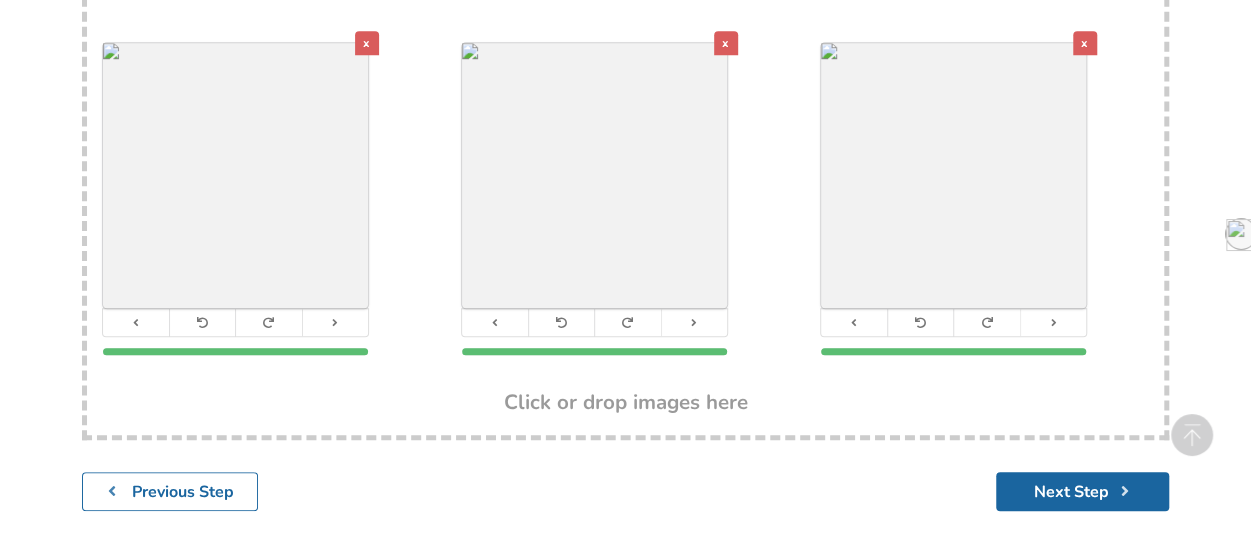 scroll, scrollTop: 756, scrollLeft: 0, axis: vertical 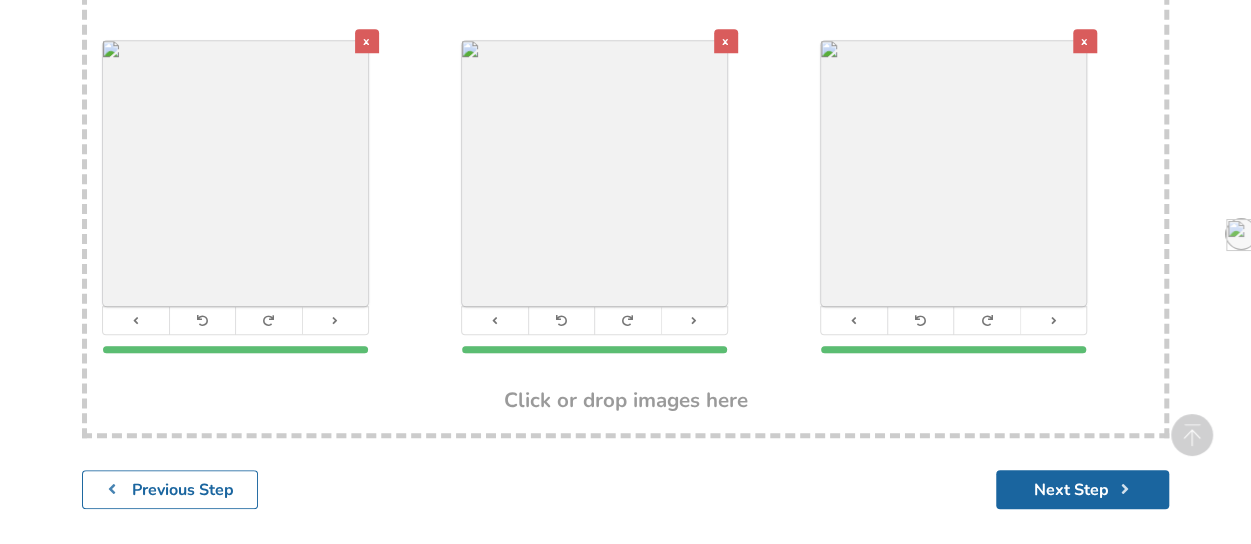 click on "Click or drop images here" at bounding box center (626, 400) 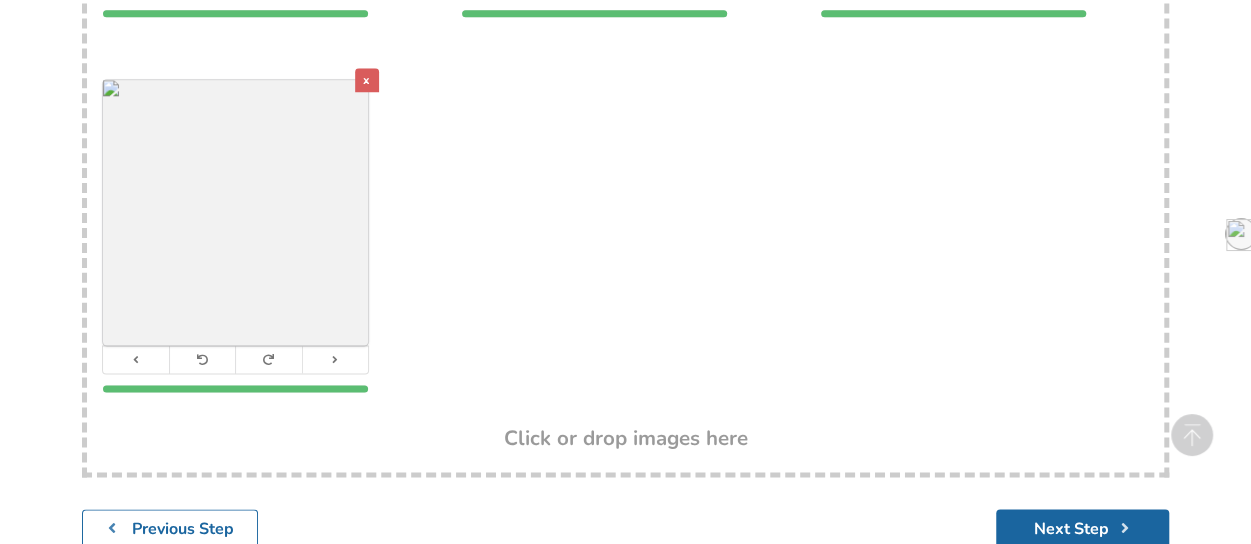 scroll, scrollTop: 1108, scrollLeft: 0, axis: vertical 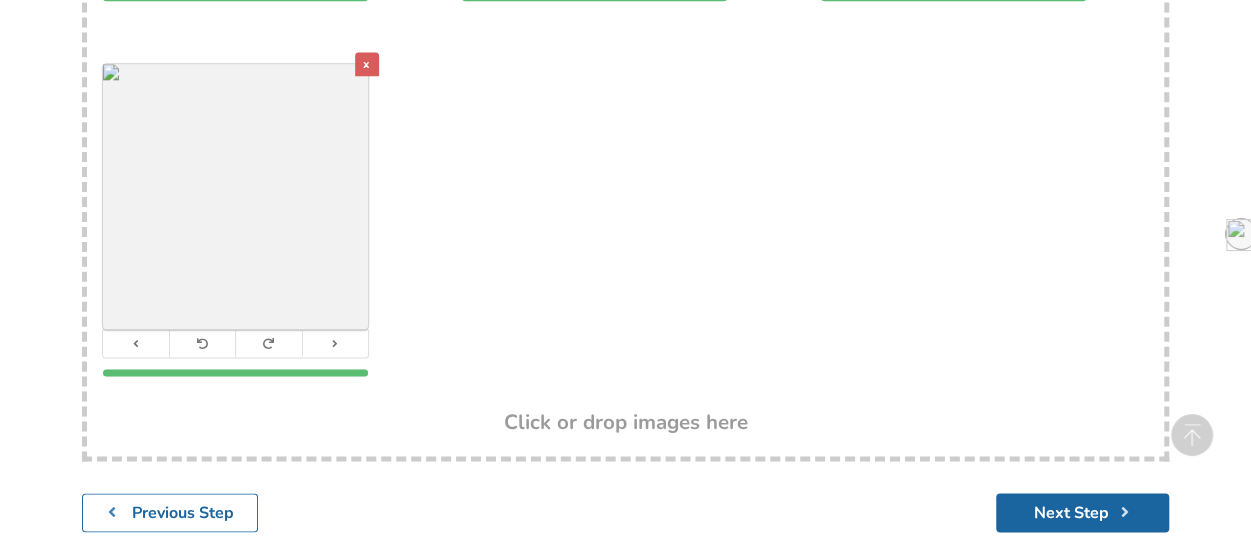 click on "Click or drop images here" at bounding box center [626, 422] 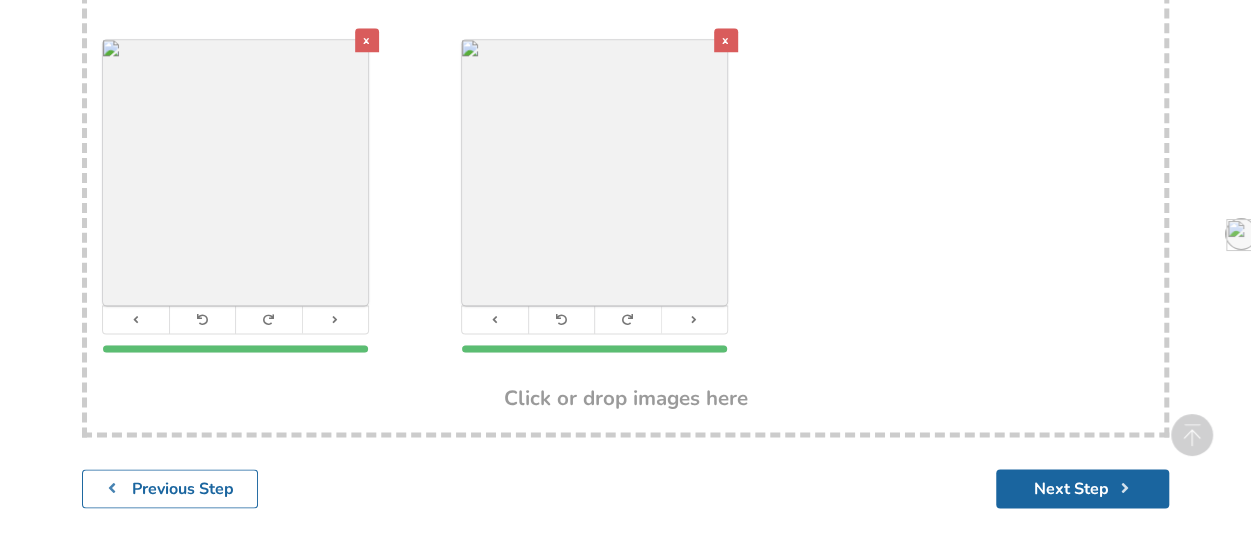 scroll, scrollTop: 1140, scrollLeft: 0, axis: vertical 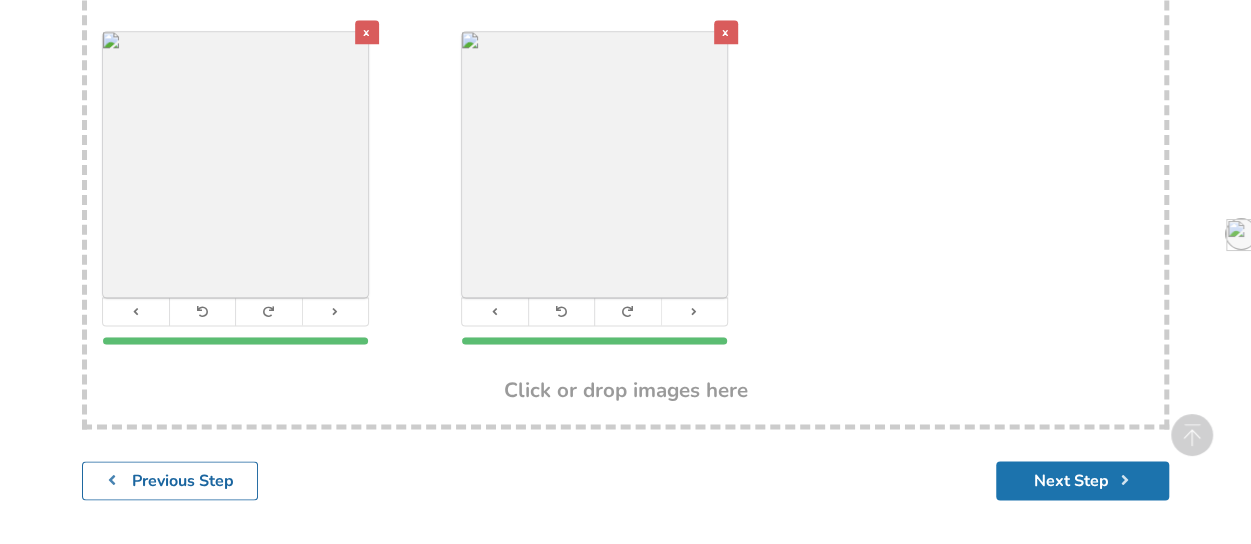 click on "Next Step" at bounding box center (1082, 480) 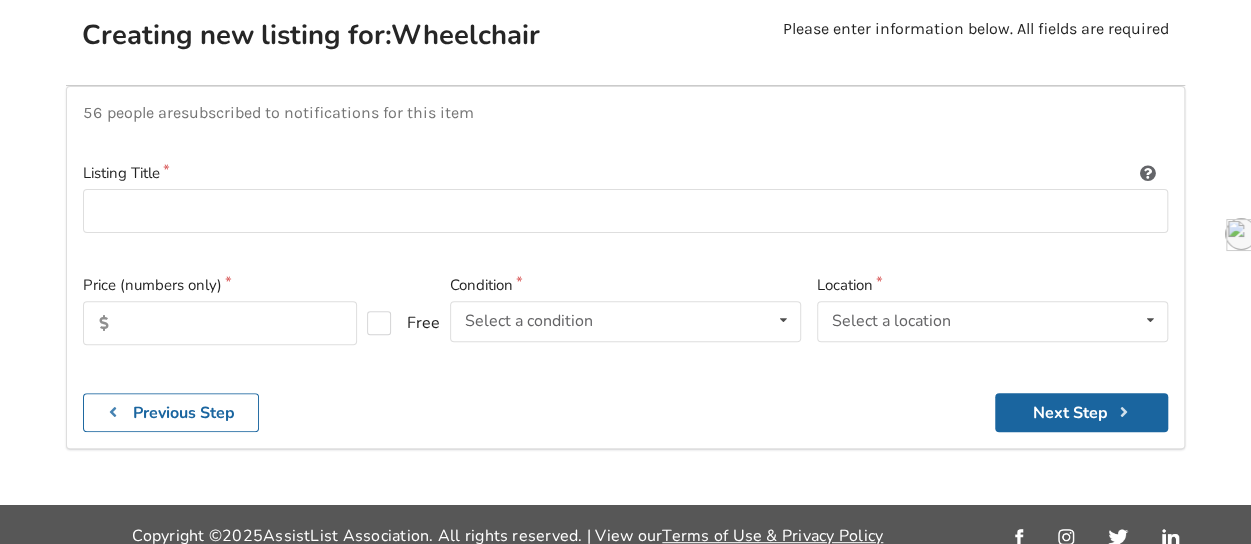 click on "Listing Title" at bounding box center [625, 173] 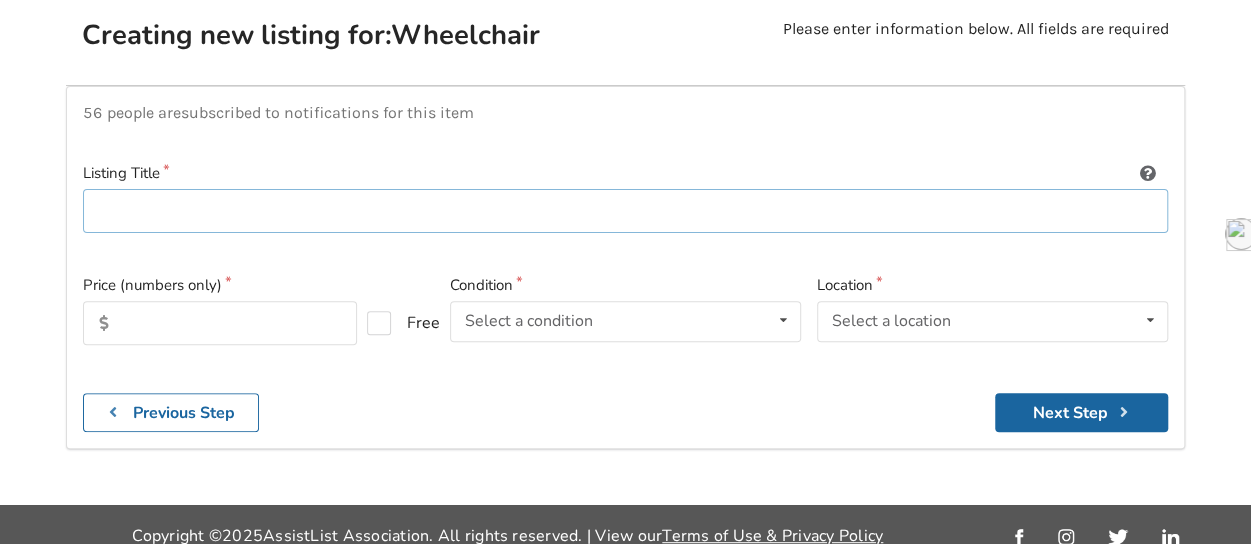 click at bounding box center (625, 211) 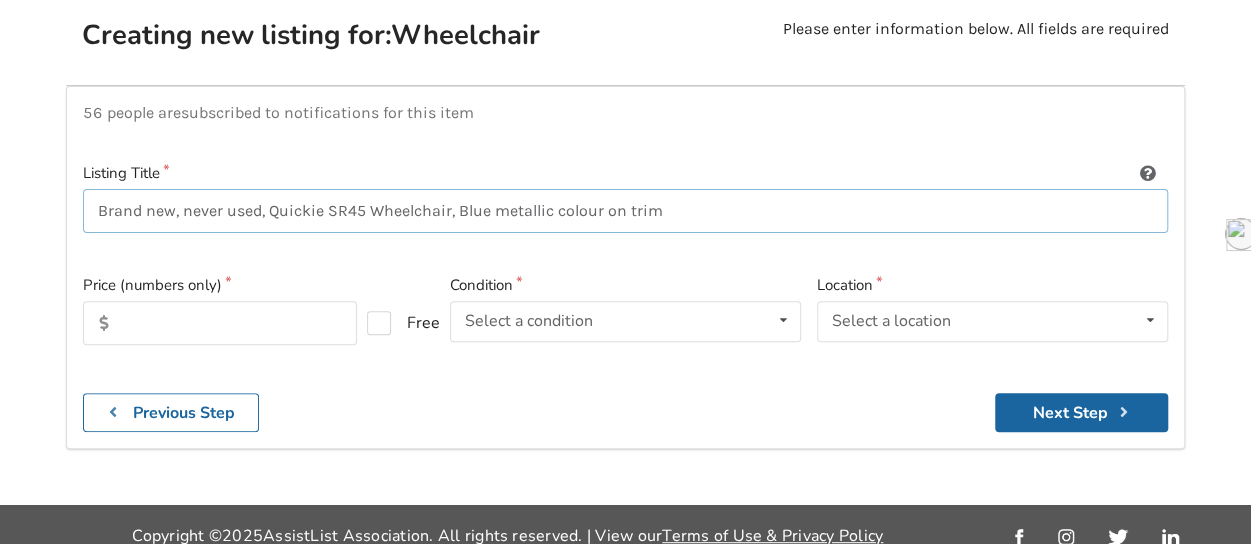 type on "Brand new, never used, Quickie SR45 Wheelchair, Blue metallic colour on trim" 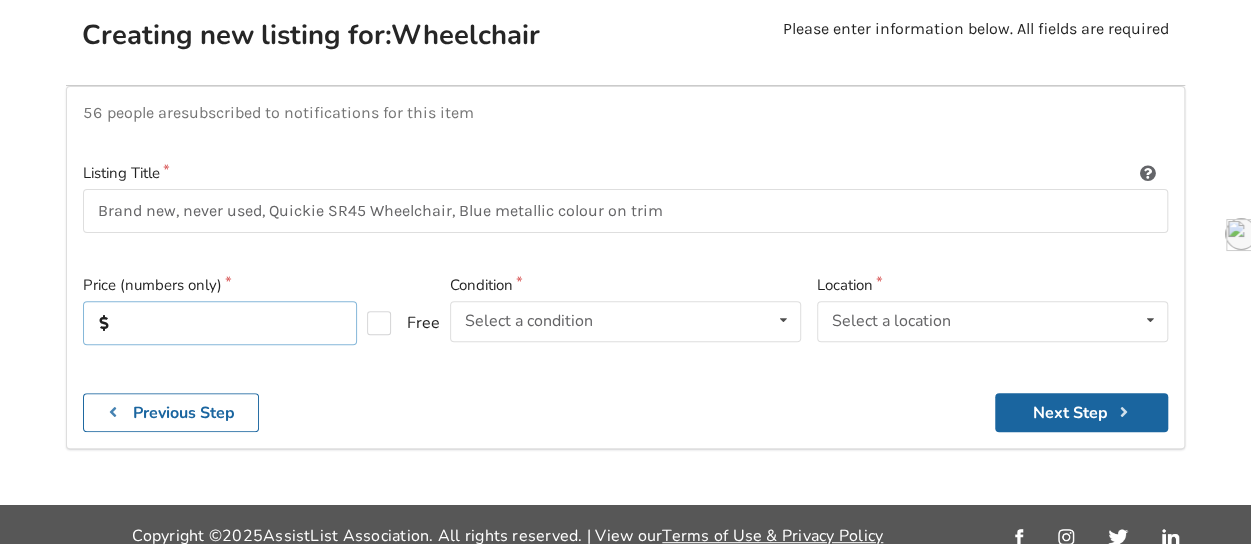 click at bounding box center [220, 323] 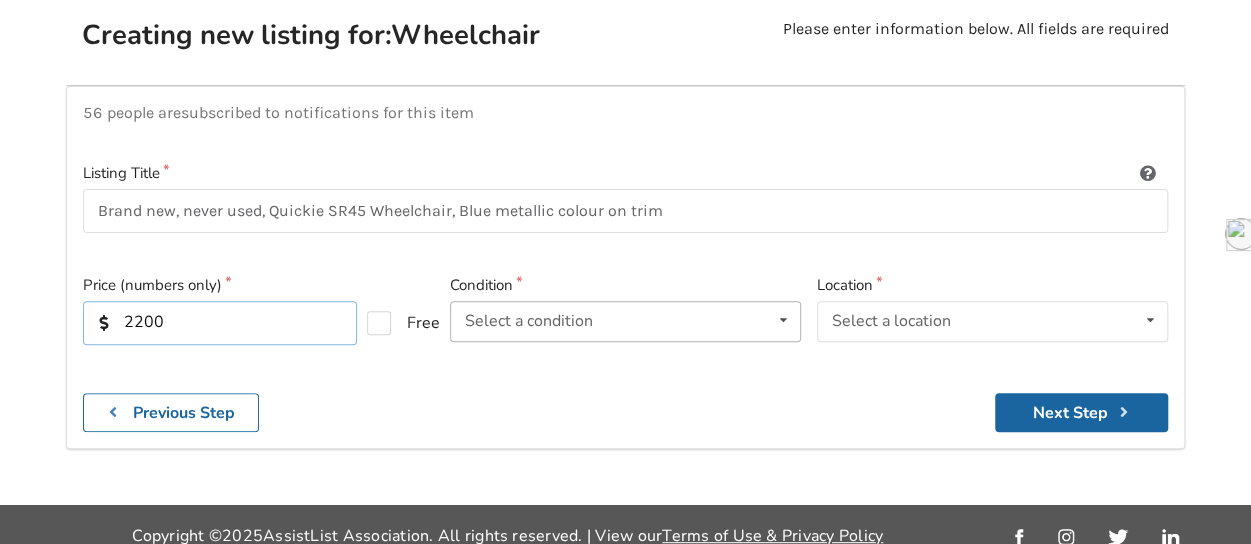 type on "2200" 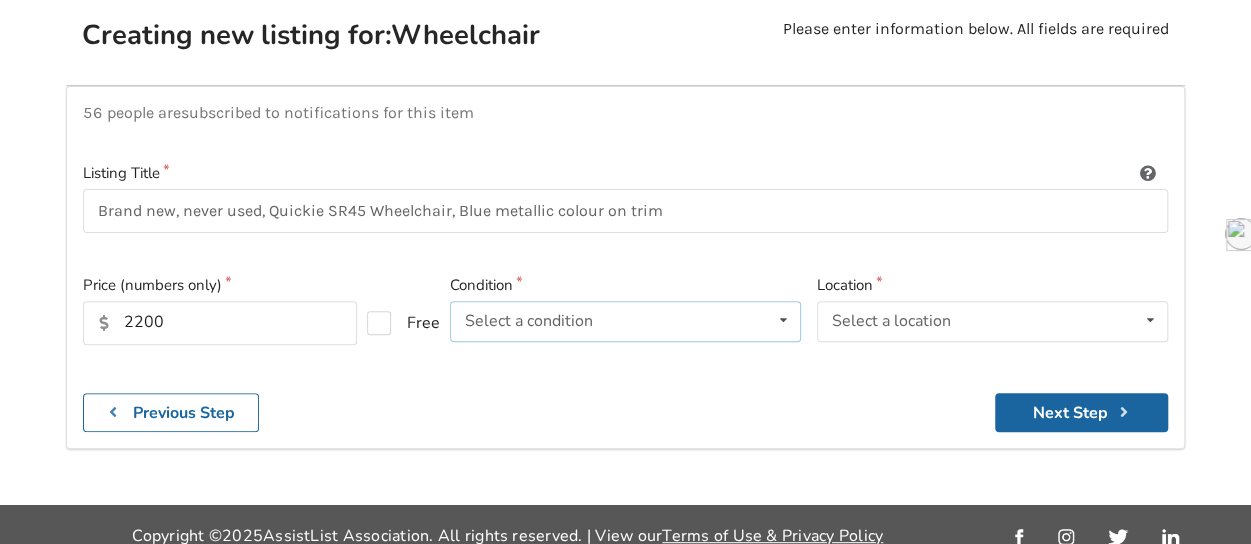 click on "Select a condition Brand New Less Than 1 Year 1 To 2 Years 3 To 5 Years Over 5 Years" at bounding box center (625, 321) 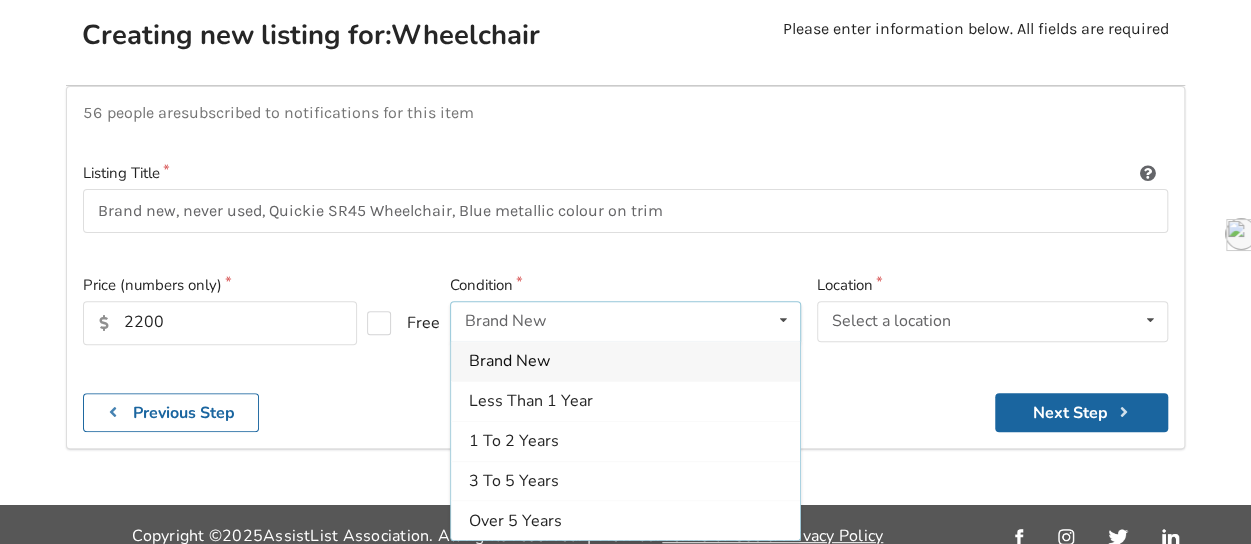 click on "Brand New" at bounding box center (625, 361) 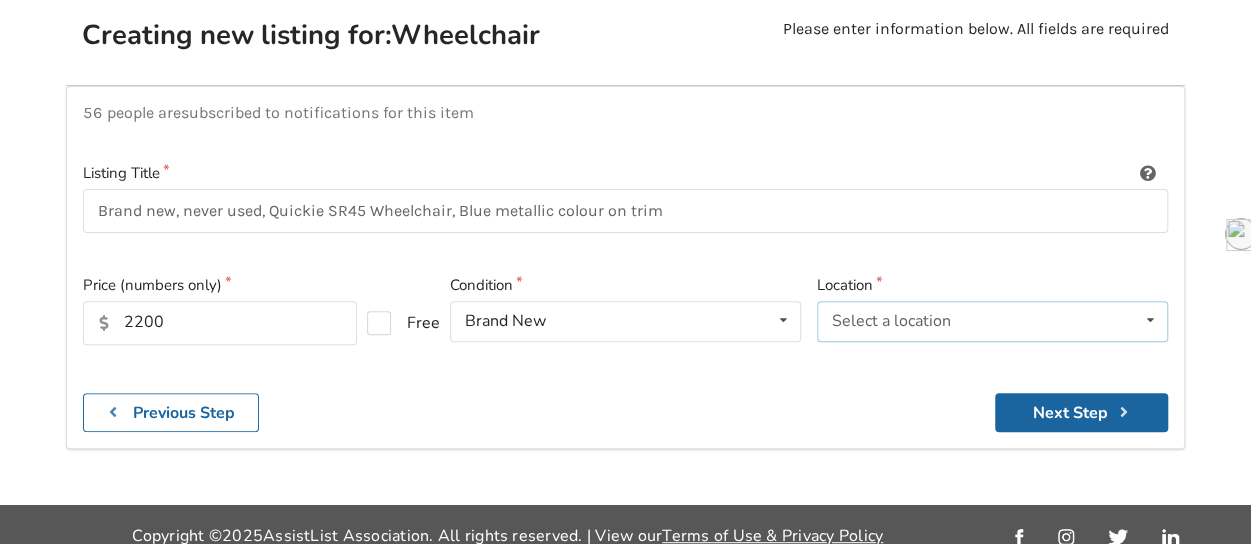 click on "Select a location" at bounding box center (891, 321) 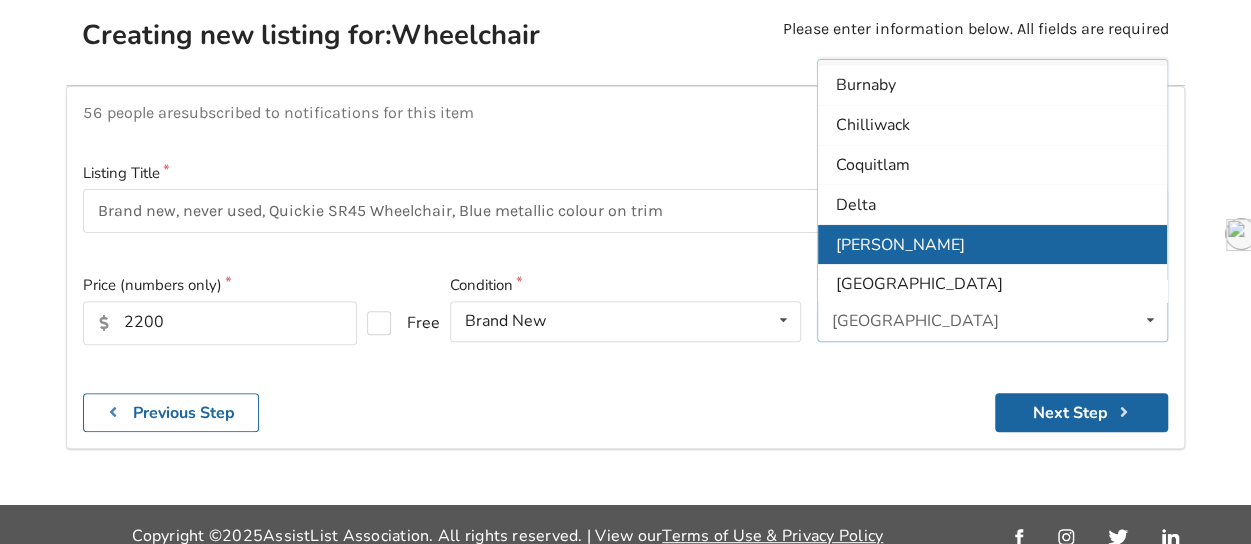 scroll, scrollTop: 0, scrollLeft: 0, axis: both 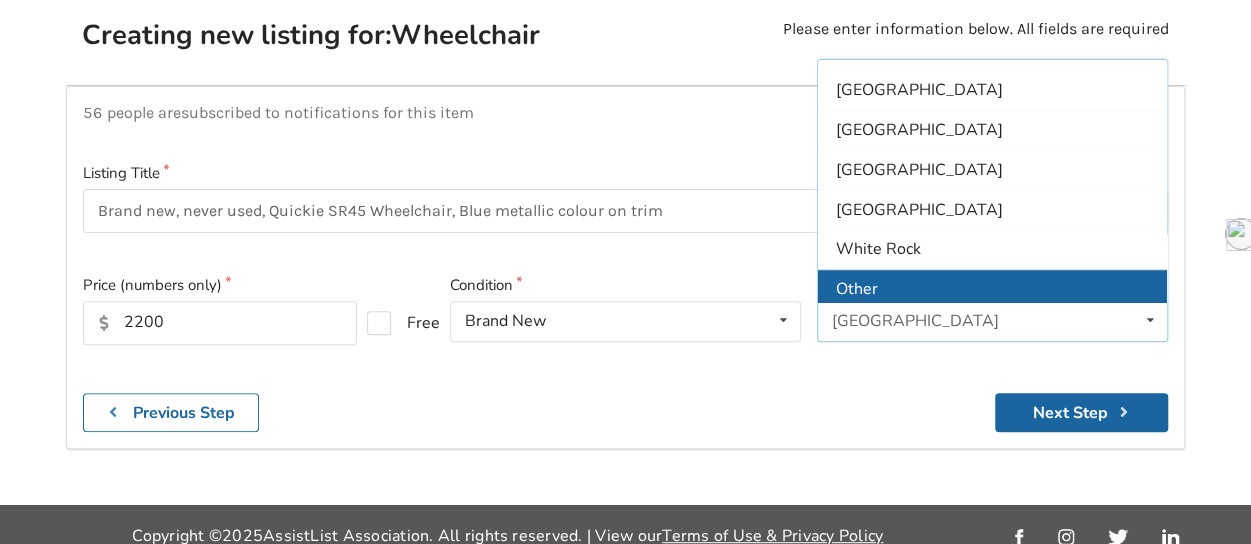 click on "Other" at bounding box center (992, 289) 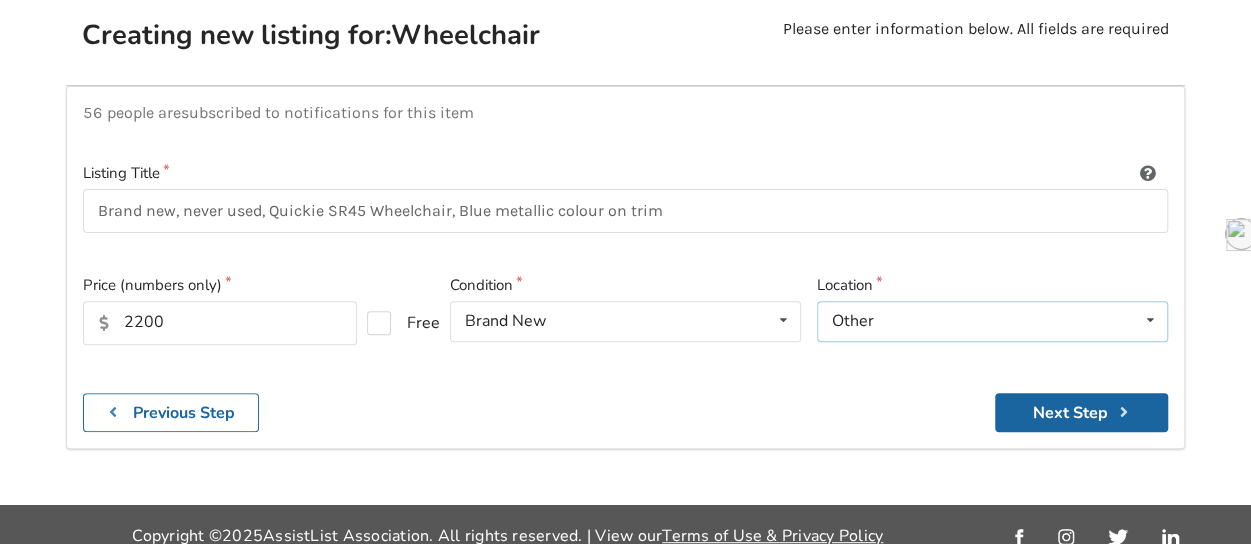scroll, scrollTop: 0, scrollLeft: 0, axis: both 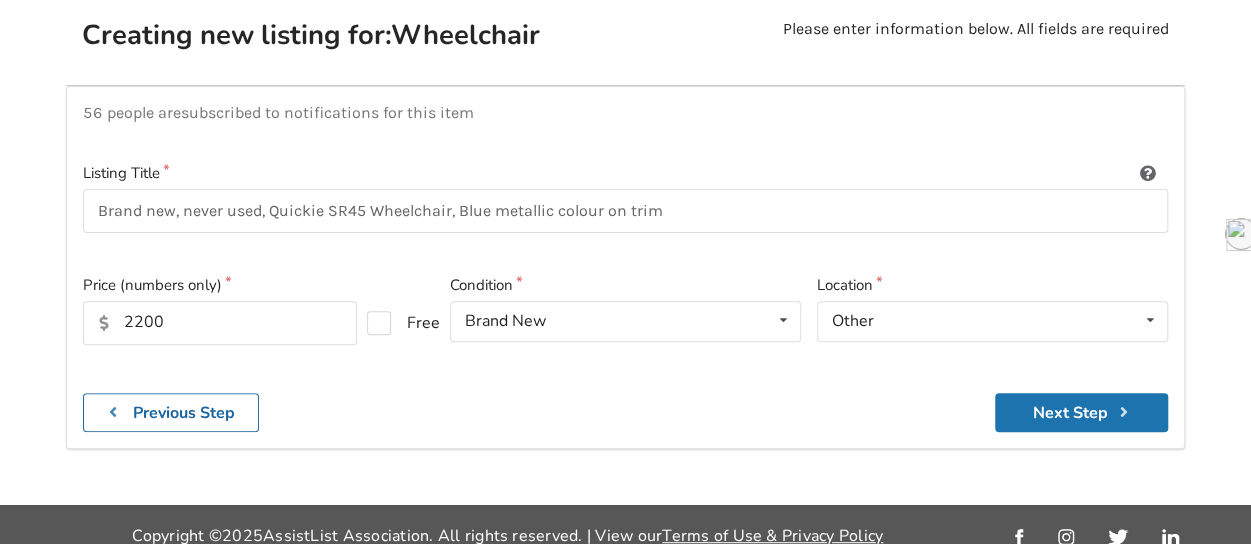 click on "Next Step" at bounding box center (1081, 412) 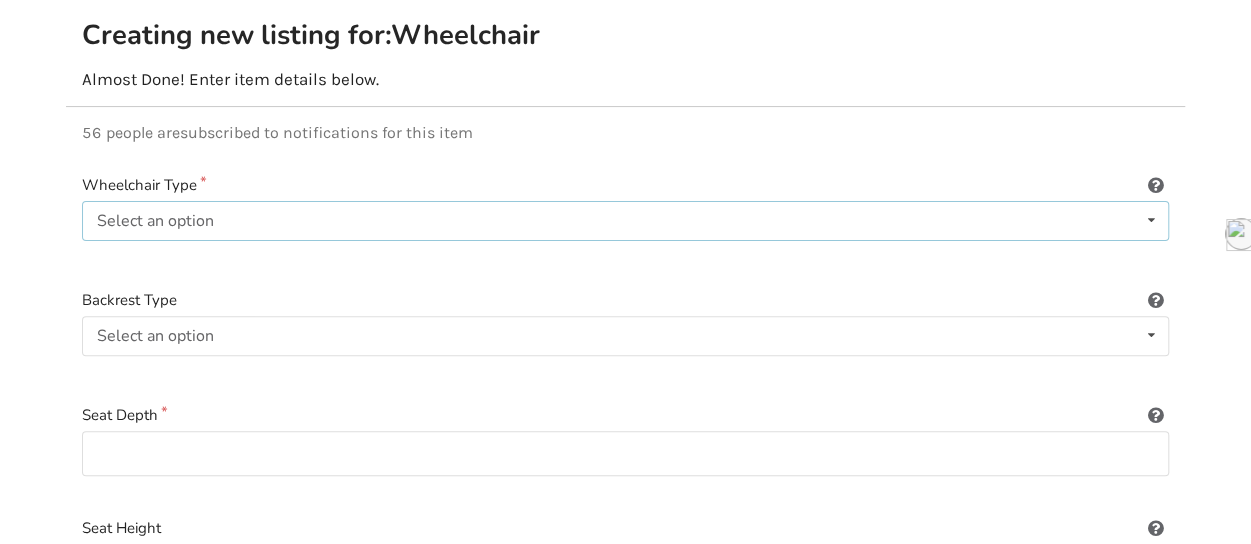click on "Select an option Power/electric Manual Transport Tilt" at bounding box center [625, 221] 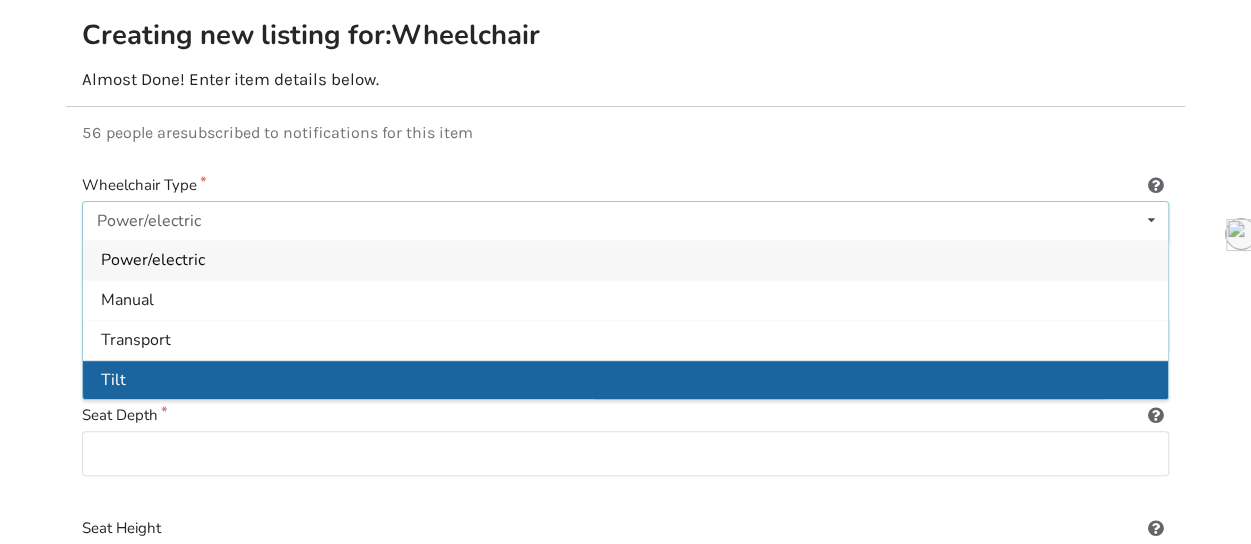 click on "Tilt" at bounding box center [625, 380] 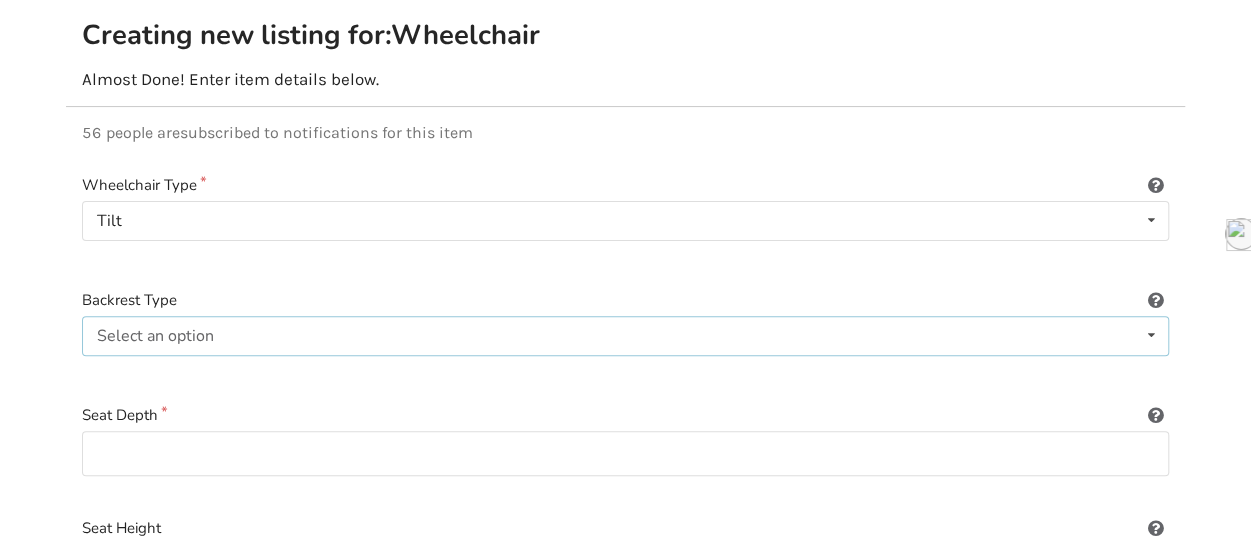 click on "Select an option Sling (standard upholstery) Hardshell (rigid) Tension-adjustable" at bounding box center [625, 336] 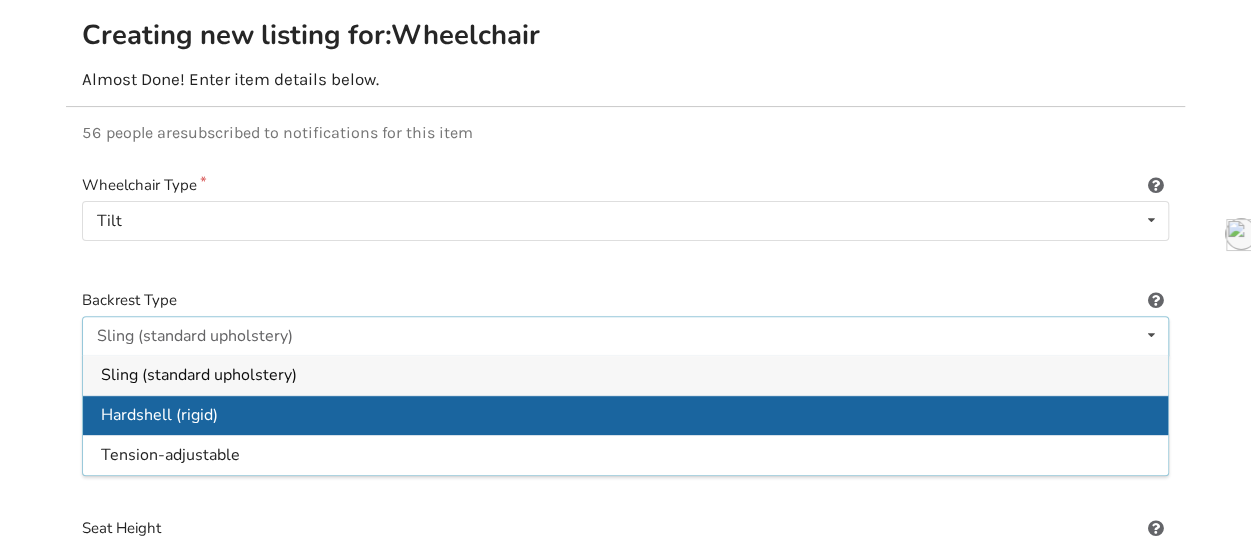 click on "Hardshell (rigid)" at bounding box center [625, 415] 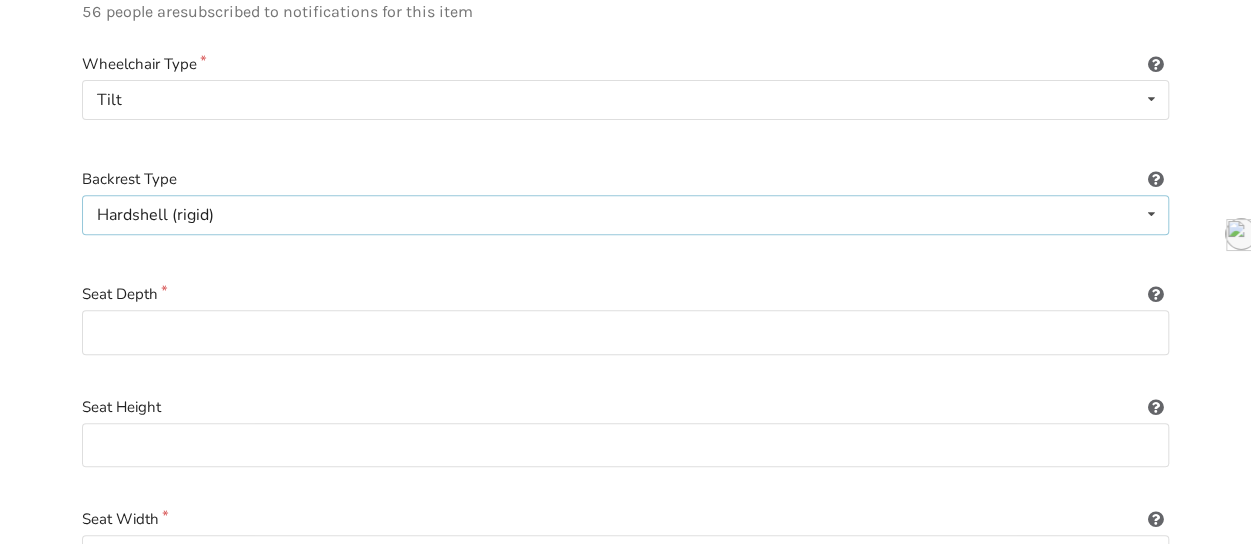 scroll, scrollTop: 298, scrollLeft: 0, axis: vertical 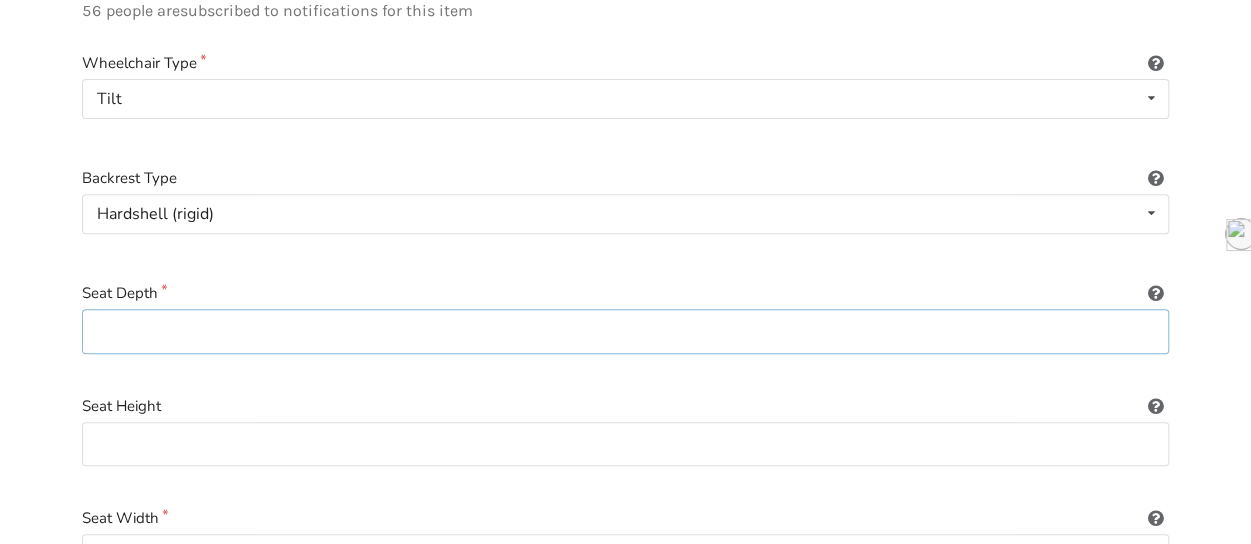 click at bounding box center [625, 331] 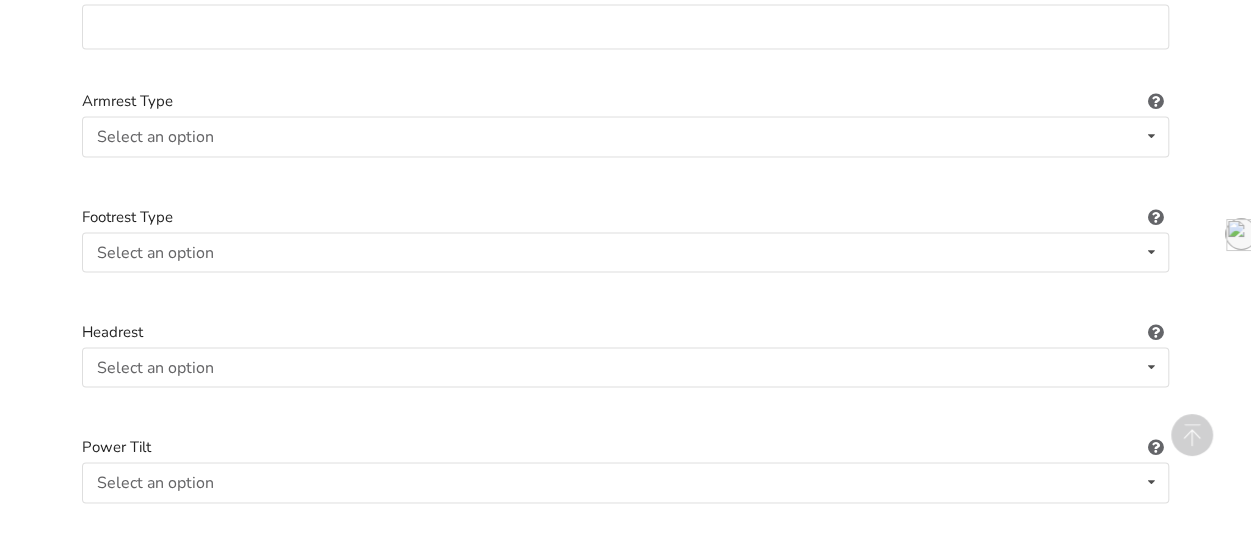 scroll, scrollTop: 1740, scrollLeft: 0, axis: vertical 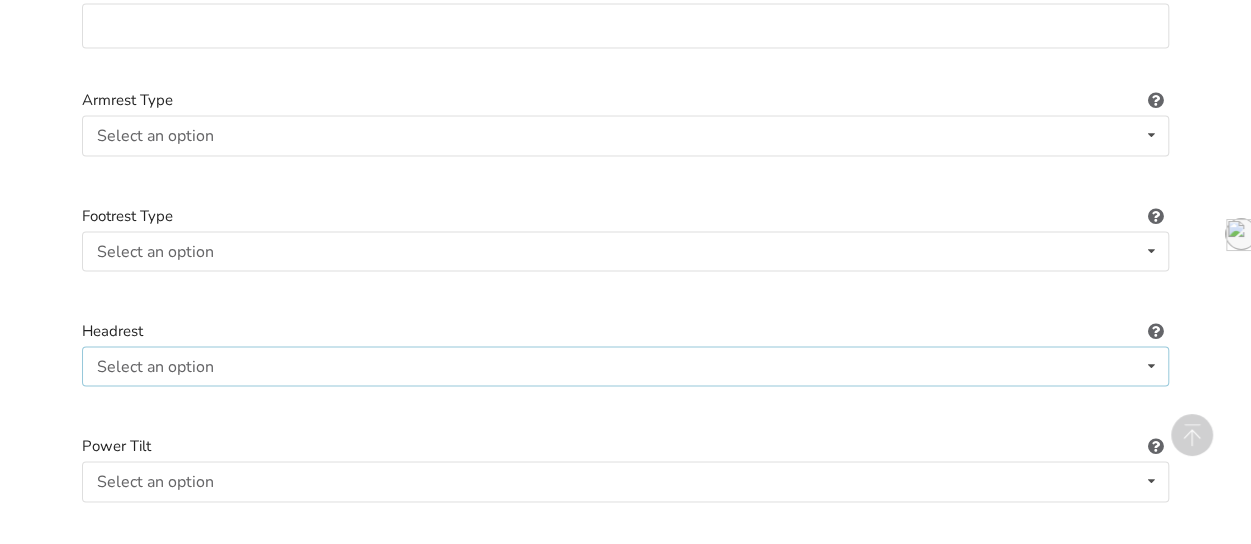 click on "Select an option Included Not included" at bounding box center [625, 366] 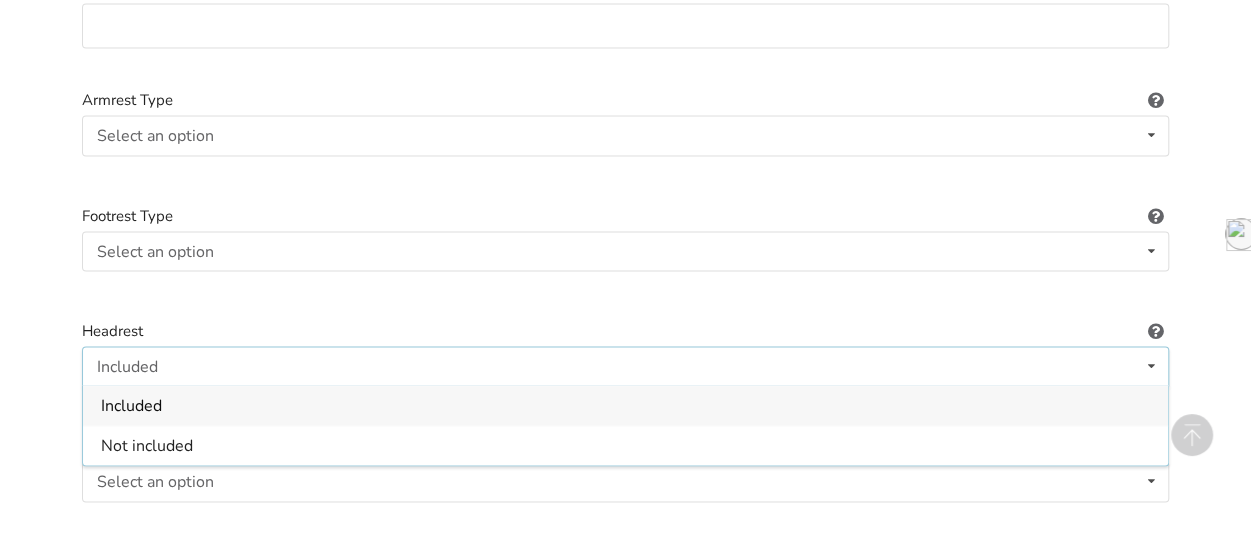 click on "Included" at bounding box center [625, 405] 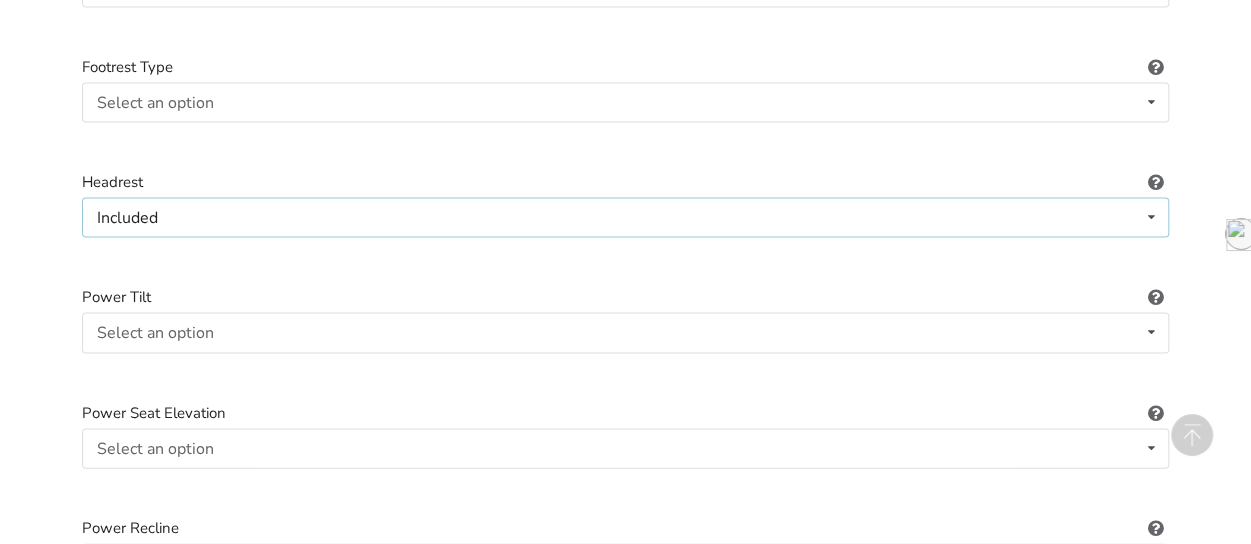 scroll, scrollTop: 1890, scrollLeft: 0, axis: vertical 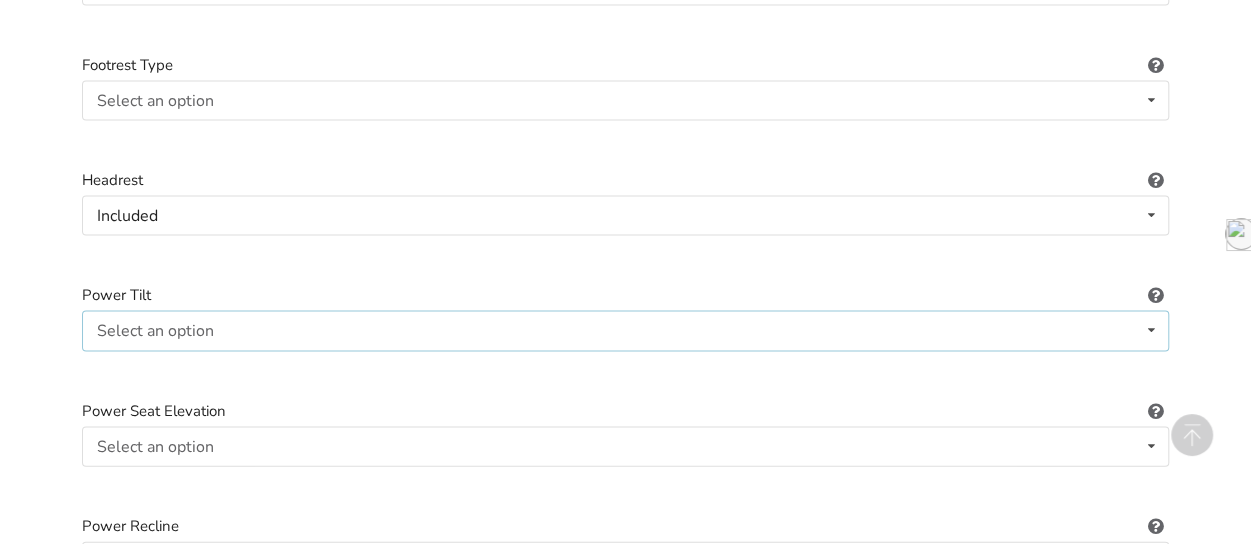 click on "Select an option Included Not included" at bounding box center [625, 331] 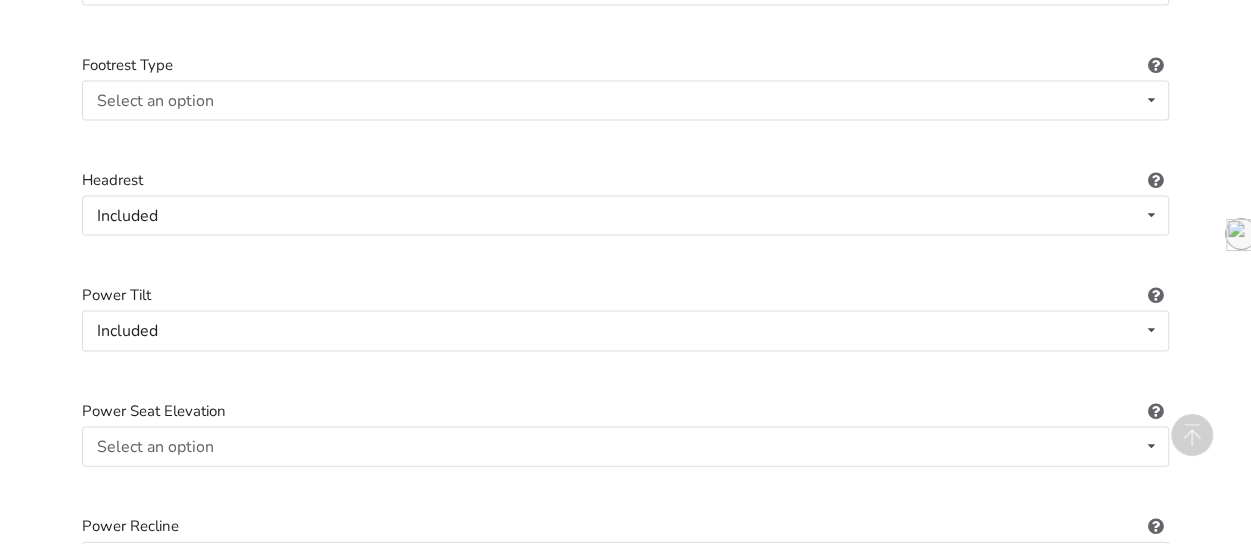 click on "Power Tilt" at bounding box center [625, 295] 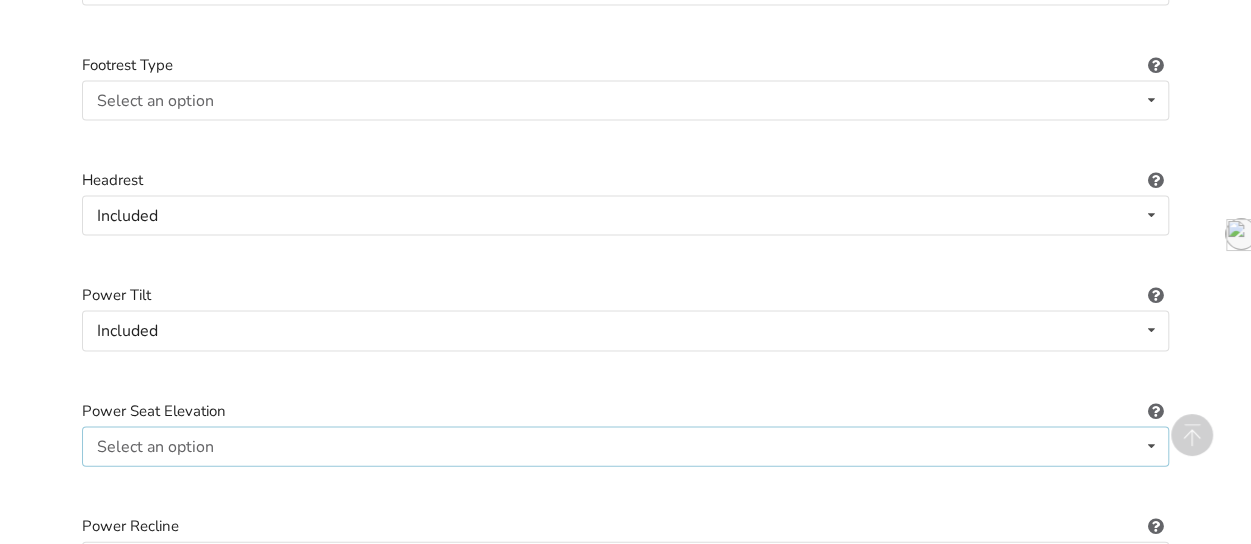 click on "Select an option Included Not included" at bounding box center (625, 447) 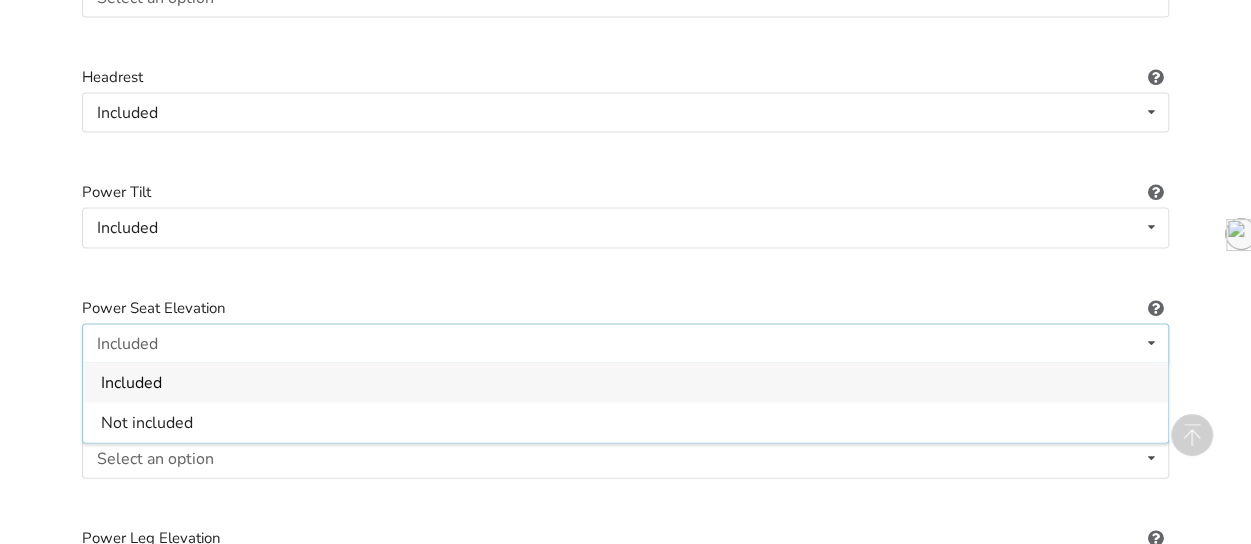 scroll, scrollTop: 2035, scrollLeft: 0, axis: vertical 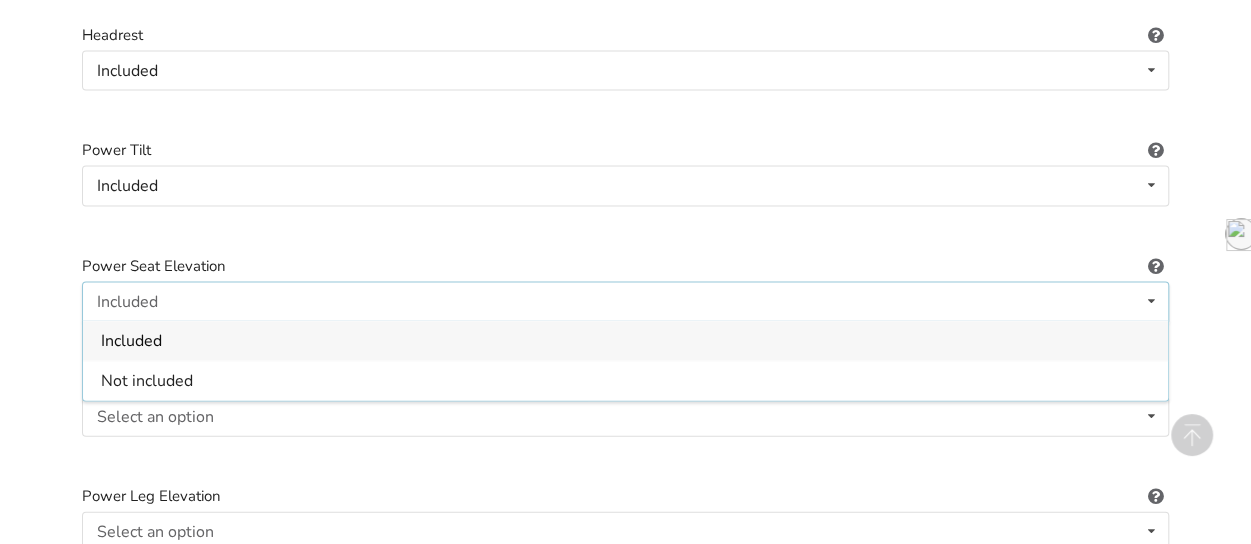 click at bounding box center (625, 230) 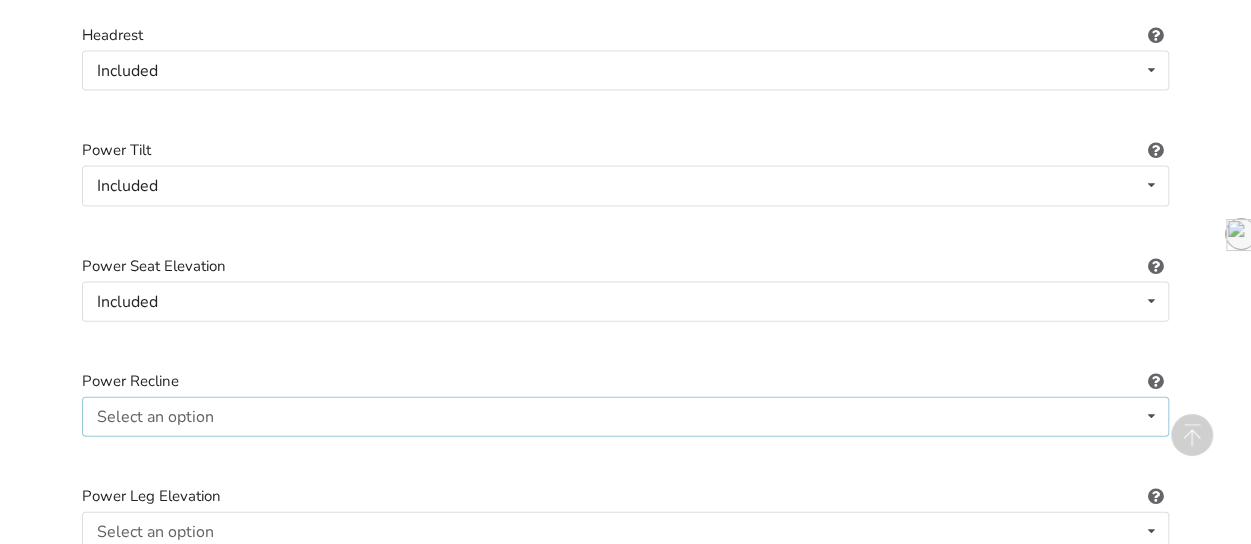 click on "Select an option Included Not included" at bounding box center (625, 417) 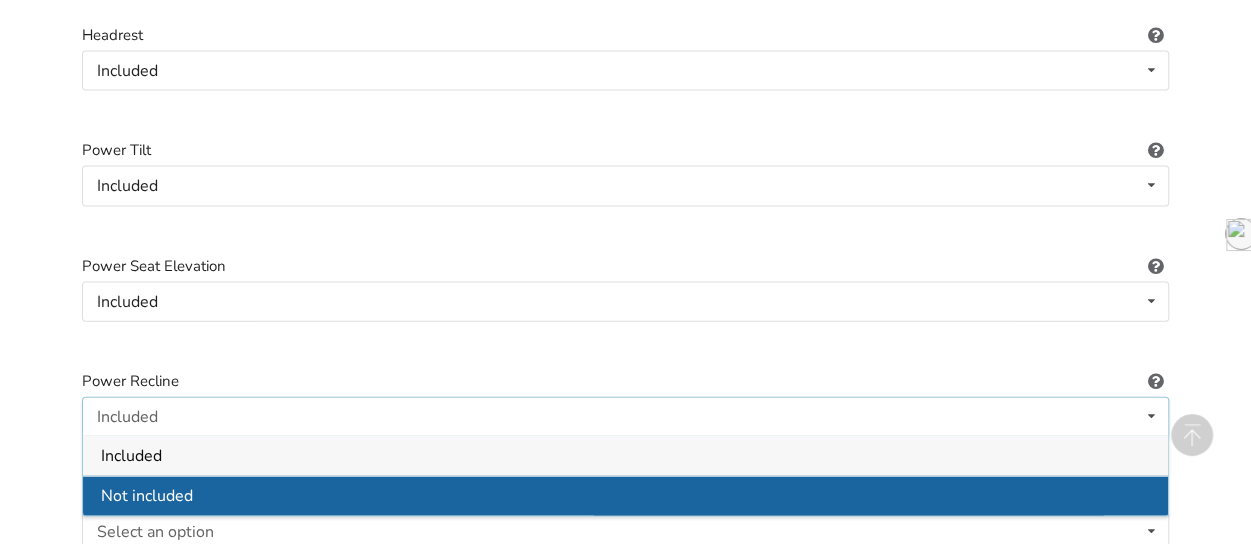 click on "Not included" at bounding box center [625, 496] 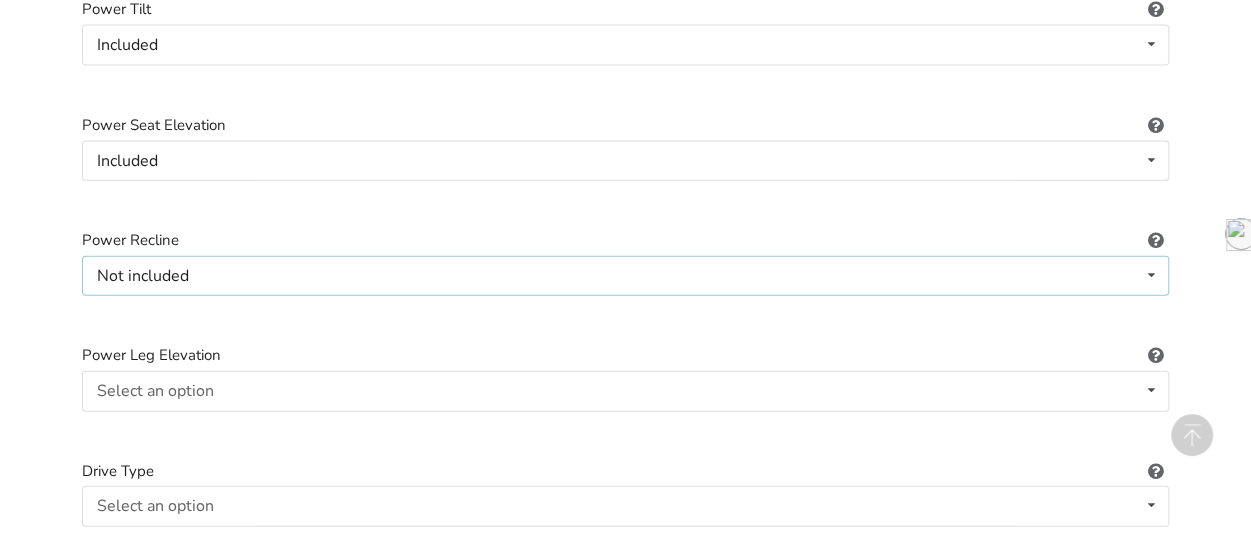 scroll, scrollTop: 2180, scrollLeft: 0, axis: vertical 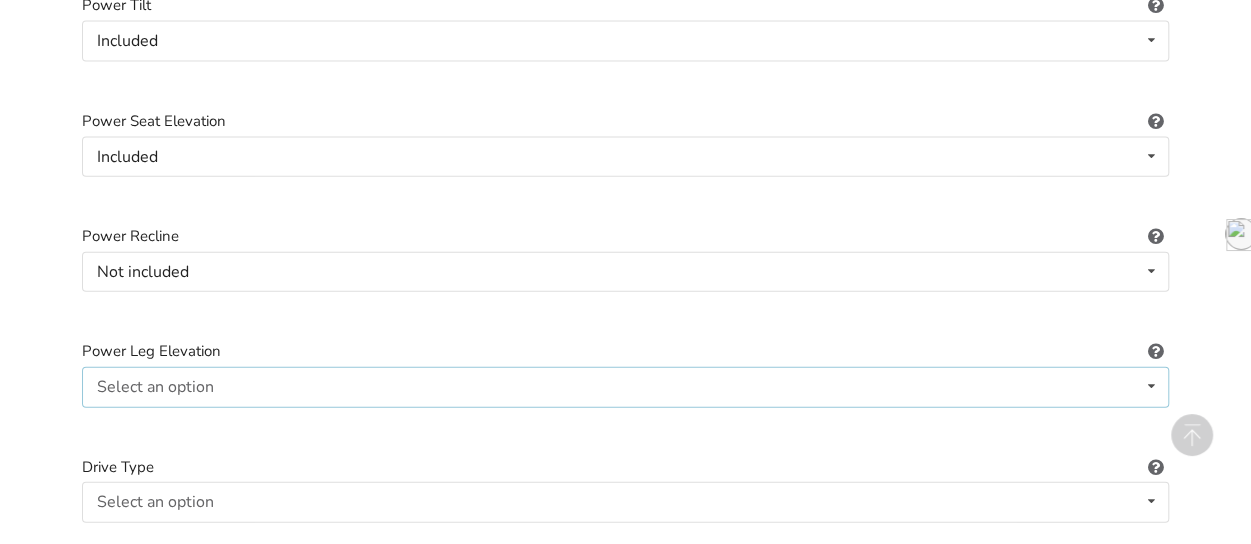 click on "Select an option Included Not included" at bounding box center (625, 387) 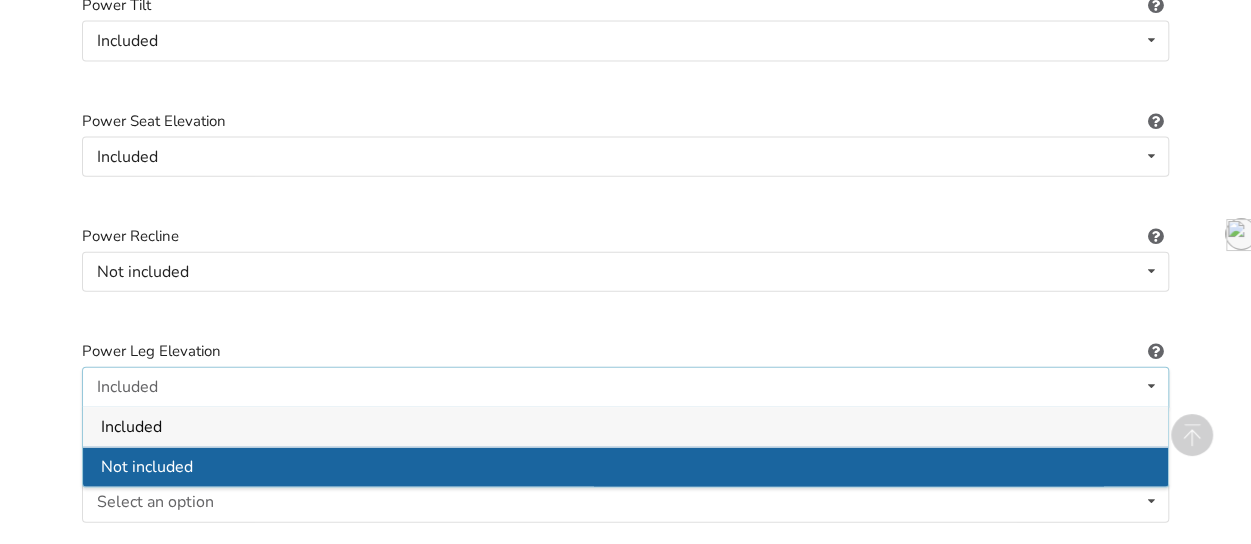 click on "Not included" at bounding box center (625, 466) 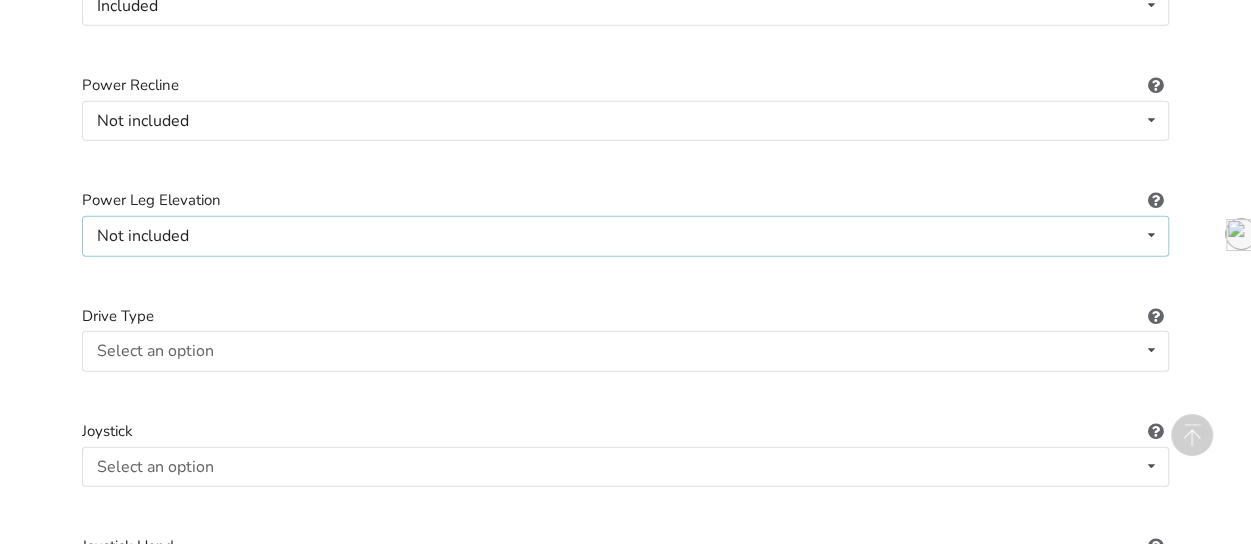 scroll, scrollTop: 2386, scrollLeft: 0, axis: vertical 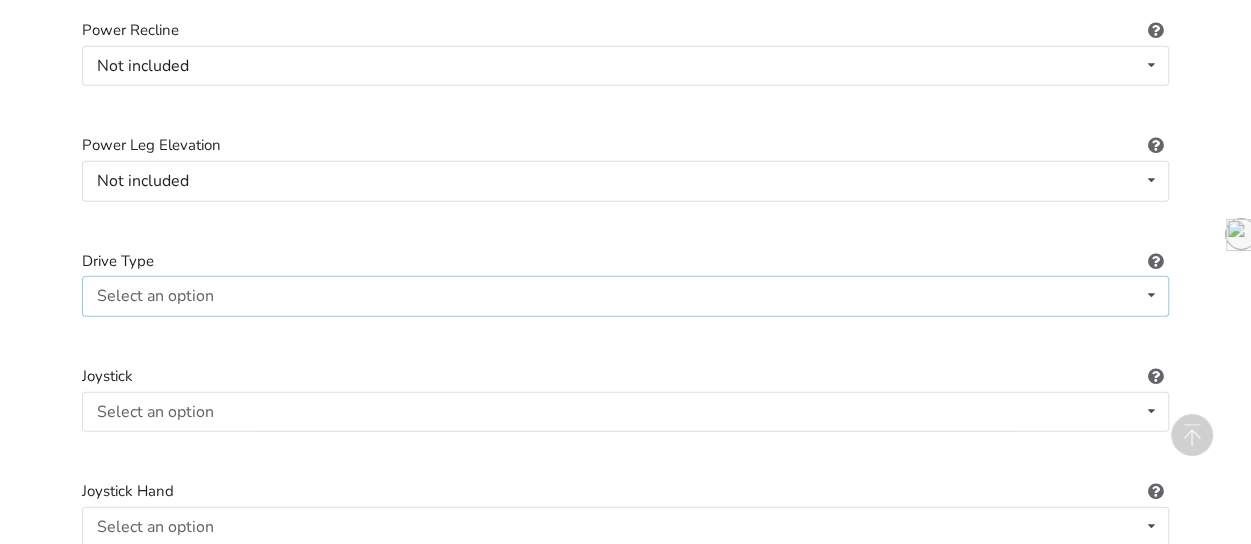 click on "Select an option Not applicable Rear Front Midwheel" at bounding box center [625, 296] 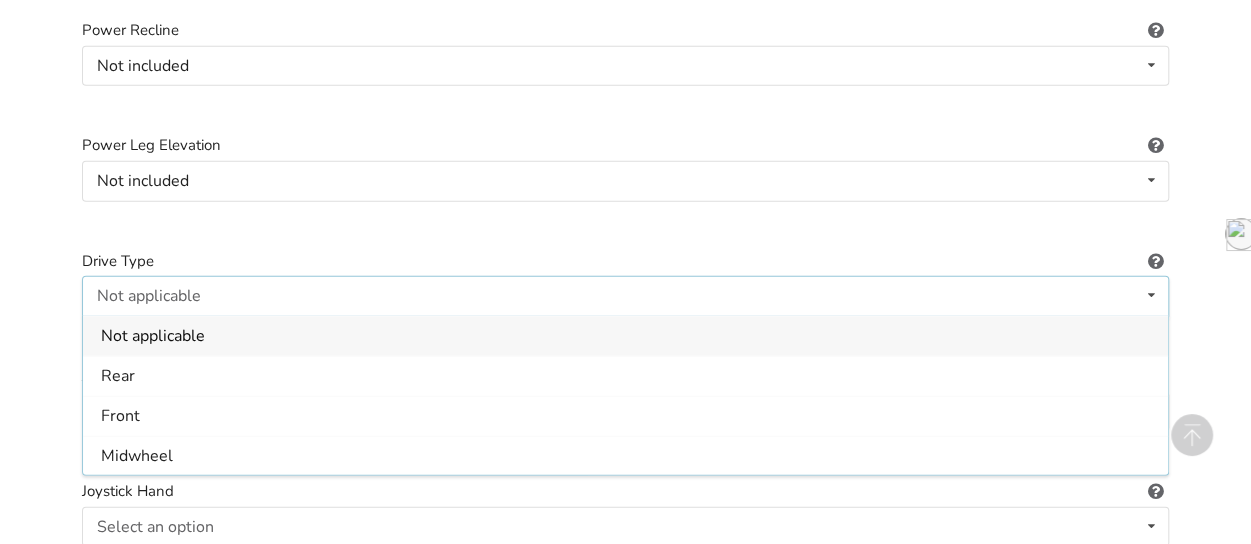 click on "Not applicable" at bounding box center [625, 336] 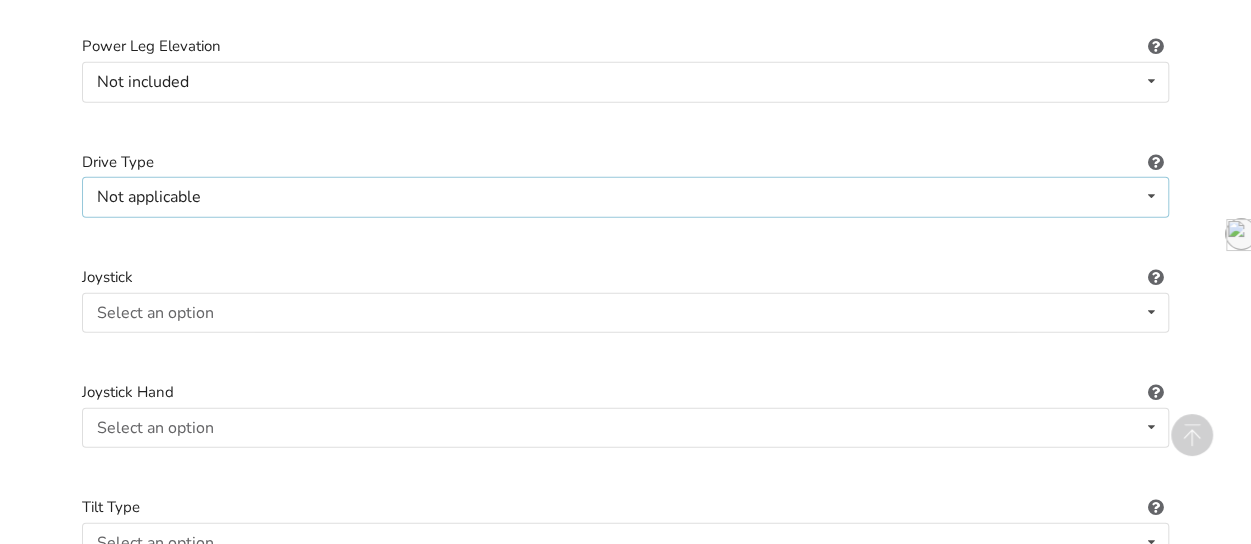 scroll, scrollTop: 2486, scrollLeft: 0, axis: vertical 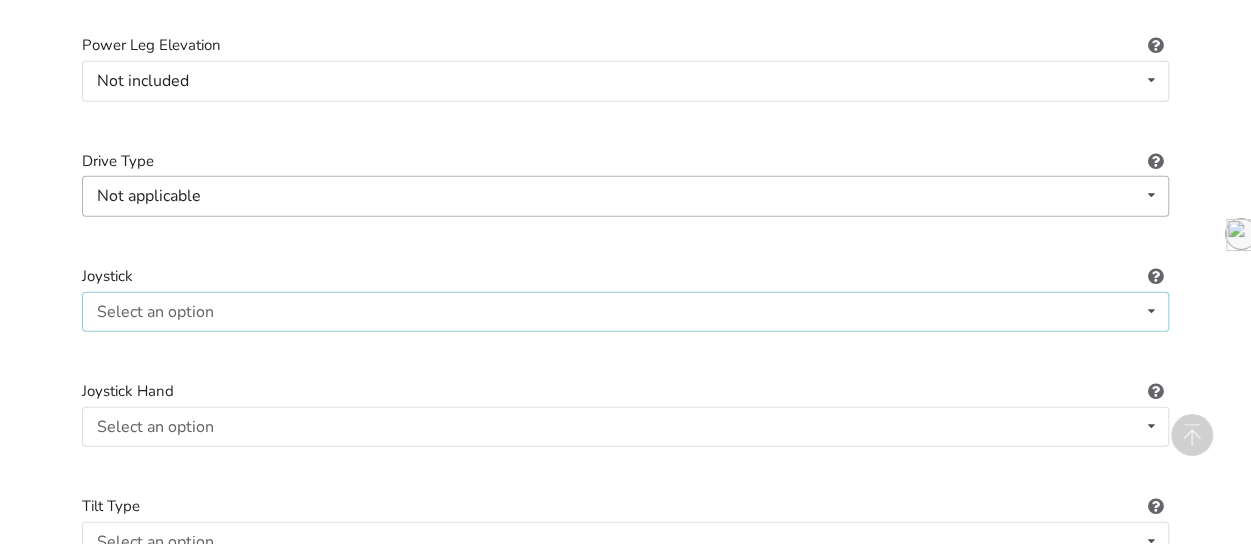 click on "Select an option Not applicable Pin Mushroom cap Golf ball Goal post" at bounding box center (625, 312) 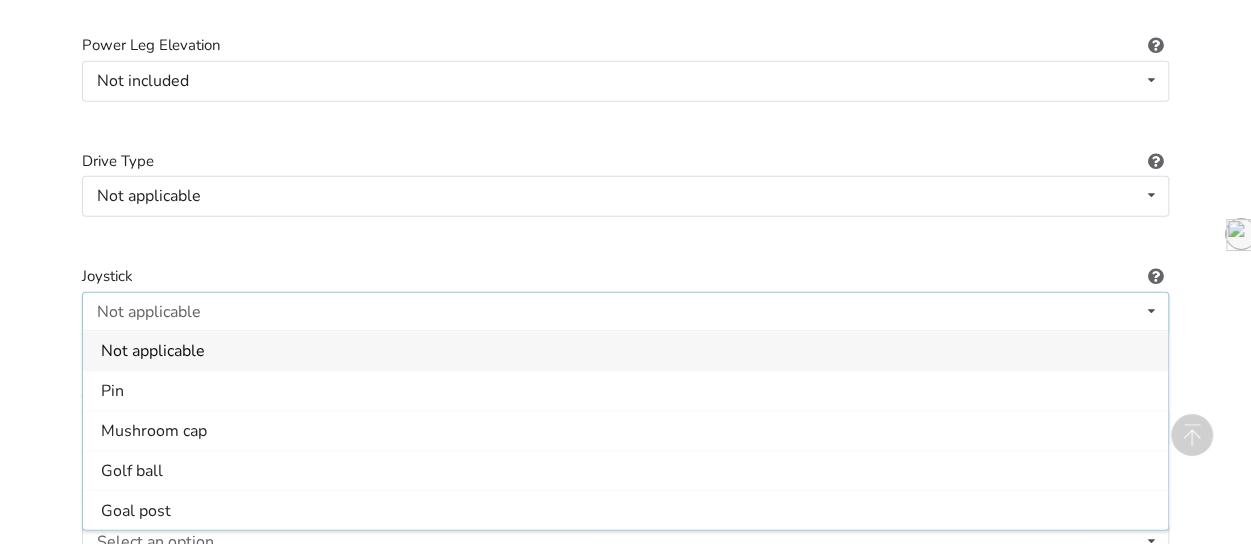 click on "Not applicable" at bounding box center [625, 351] 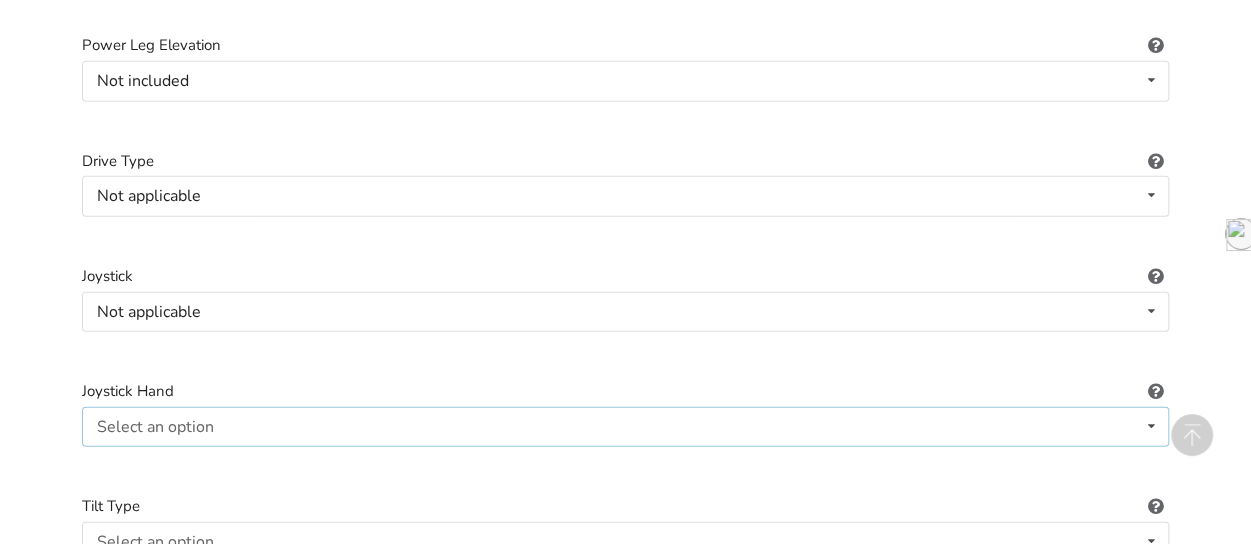 click on "Select an option Not applicable Right Left" at bounding box center [625, 427] 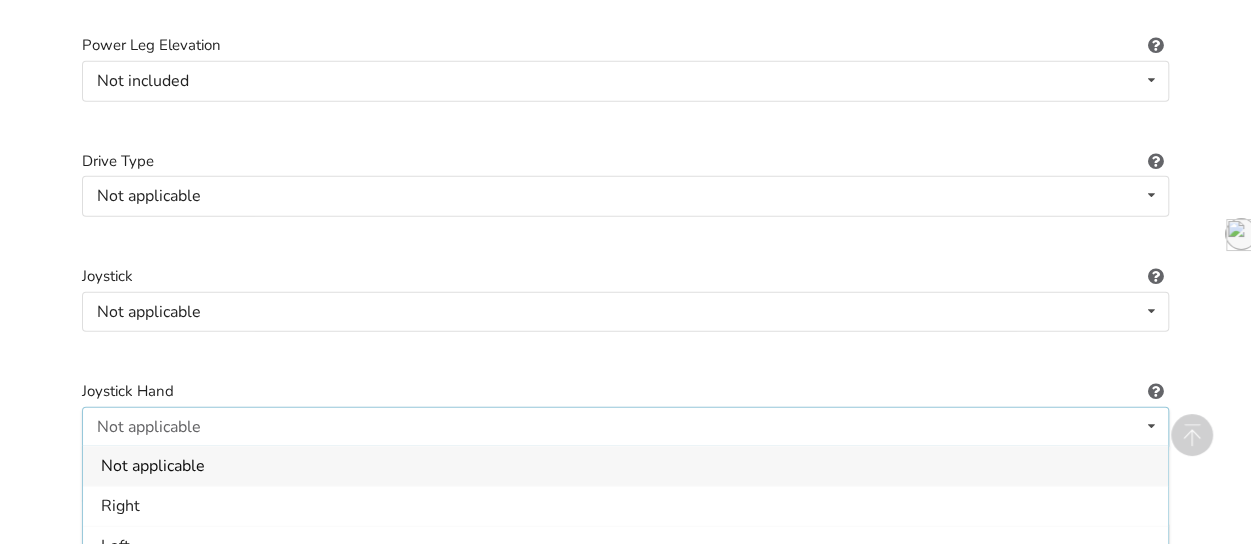 click on "Not applicable" at bounding box center [625, 466] 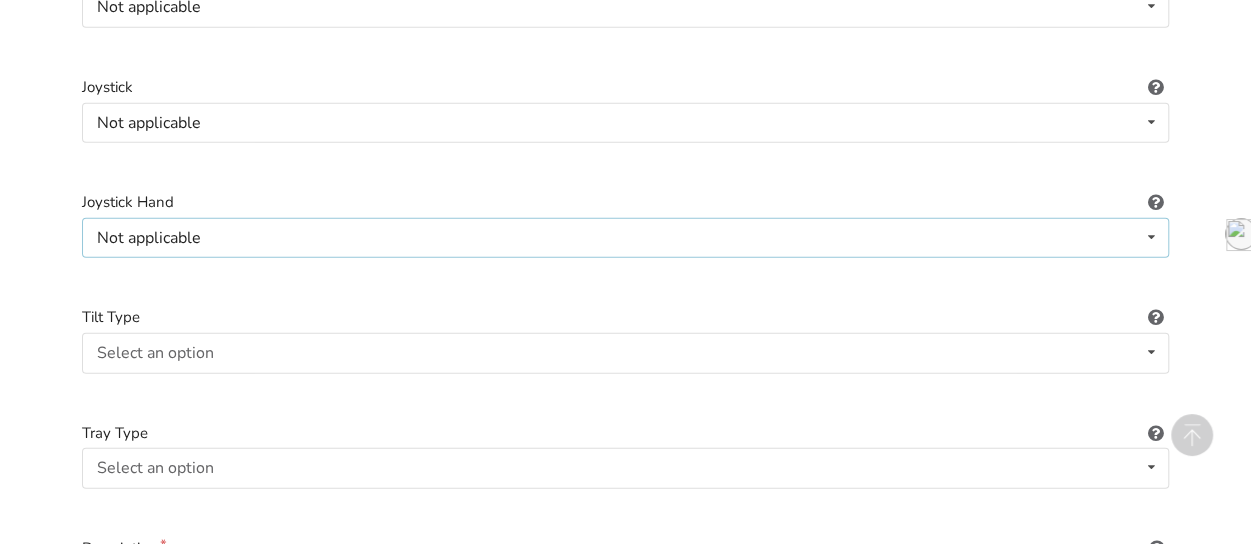scroll, scrollTop: 2676, scrollLeft: 0, axis: vertical 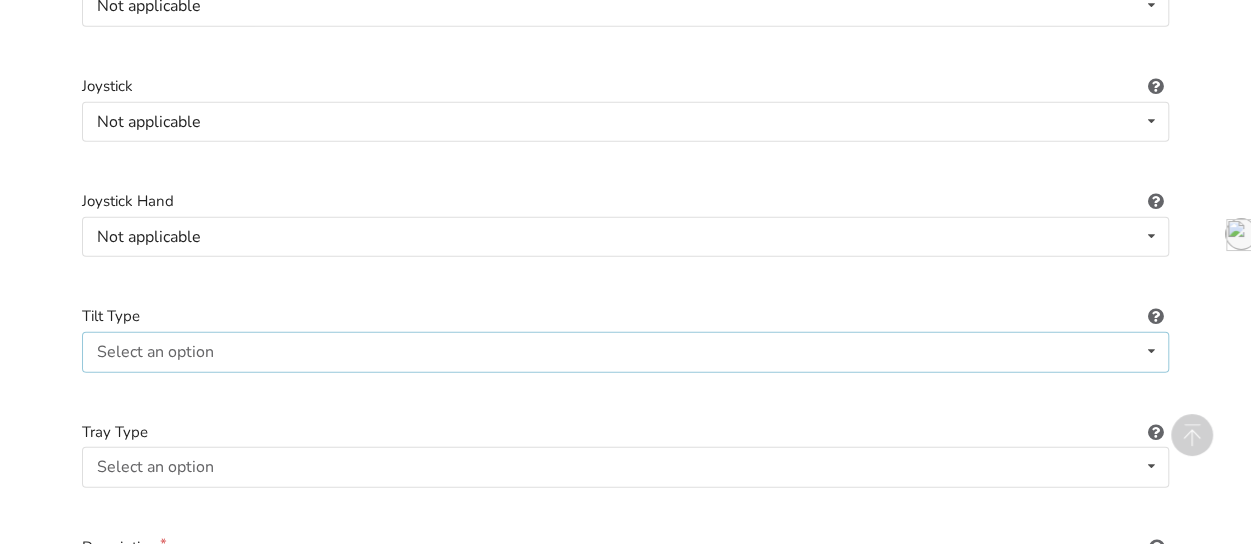 click on "Select an option Not applicable Foot tilt Hand tilt" at bounding box center [625, 352] 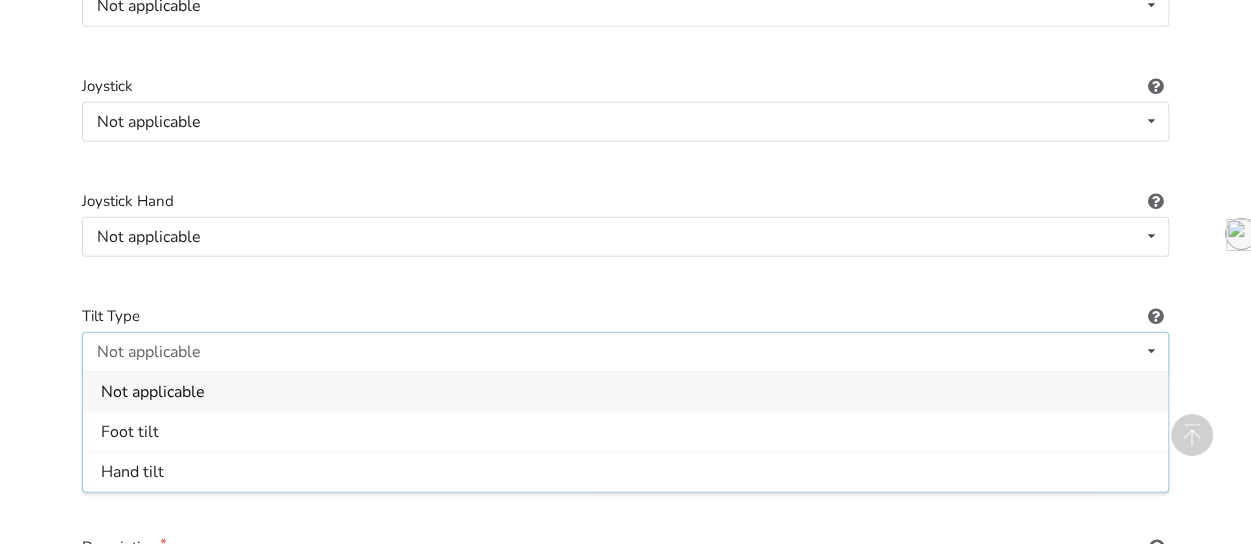 click on "Not applicable" at bounding box center [625, 392] 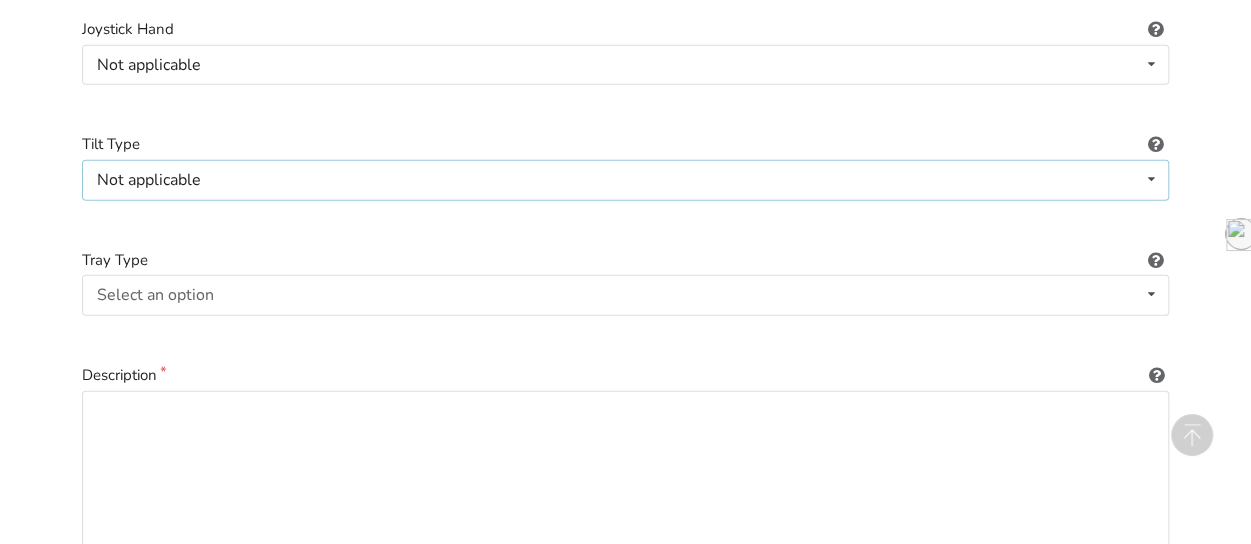 scroll, scrollTop: 2852, scrollLeft: 0, axis: vertical 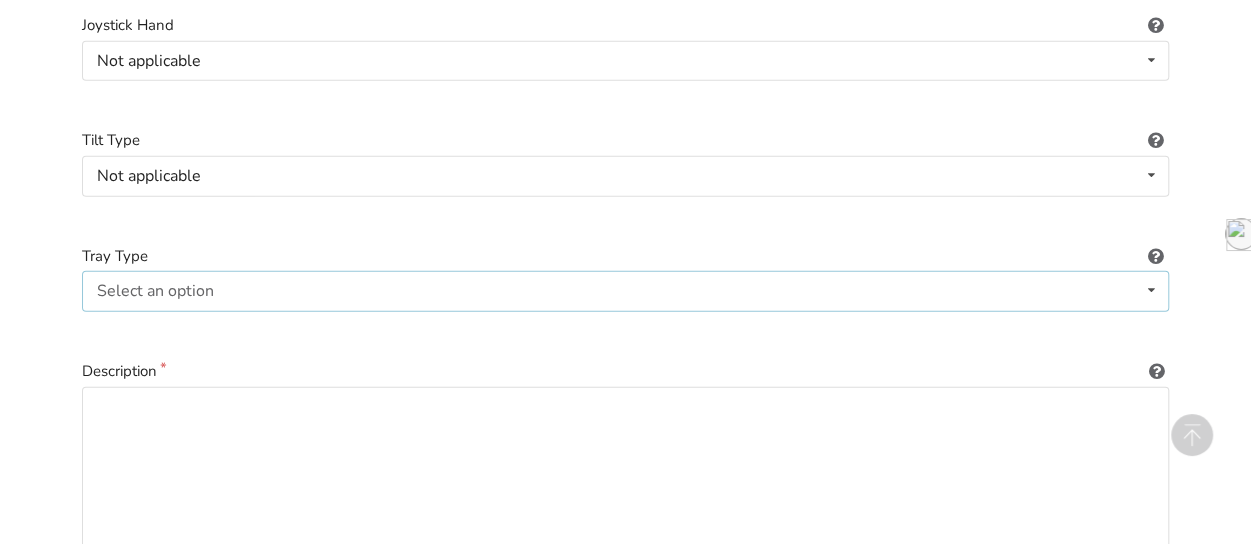 click on "Select an option None Half-right Half-left Full" at bounding box center [625, 291] 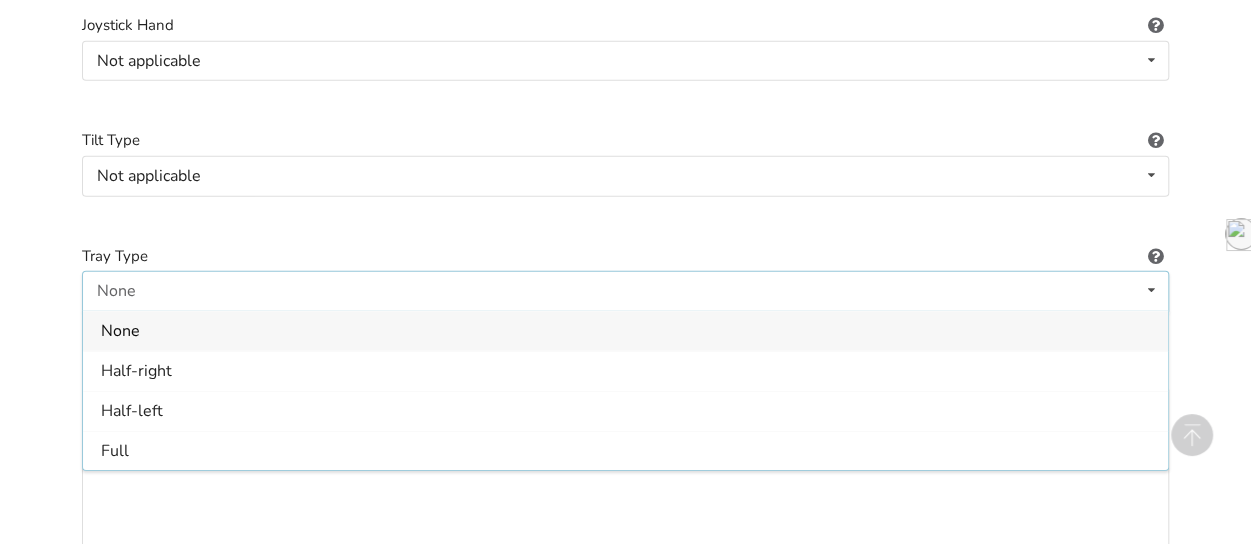 click on "None" at bounding box center [625, 331] 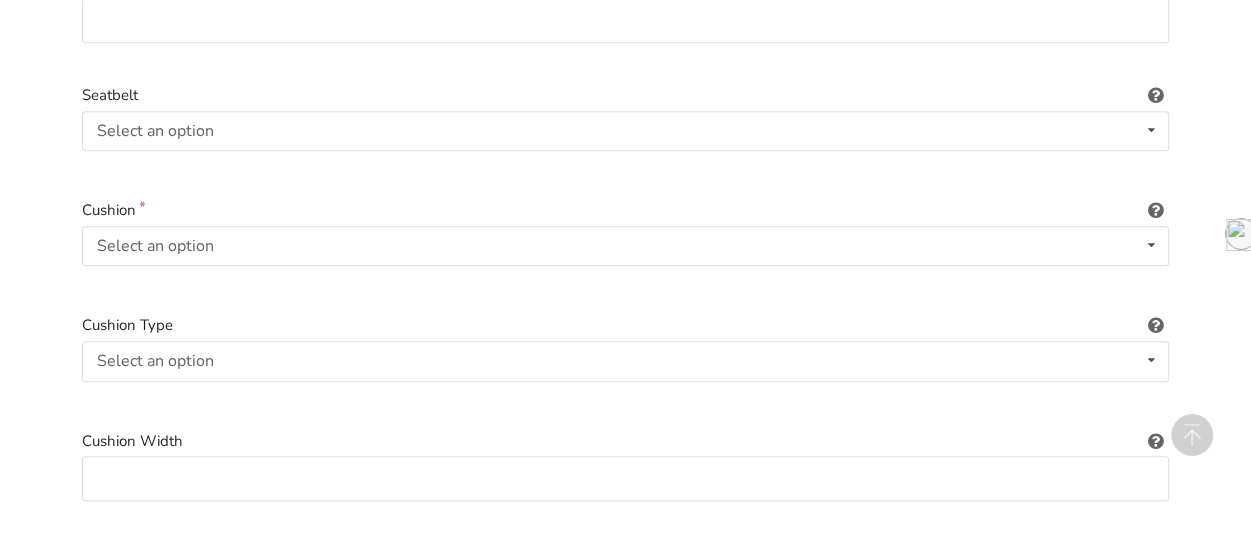 scroll, scrollTop: 896, scrollLeft: 0, axis: vertical 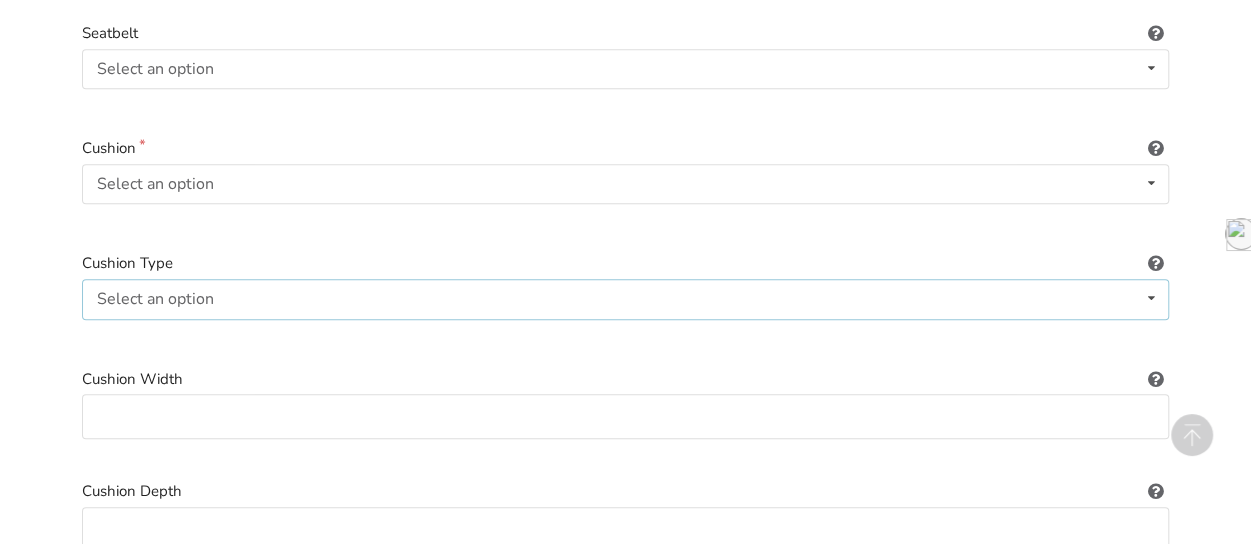 click on "Select an option" at bounding box center [155, 299] 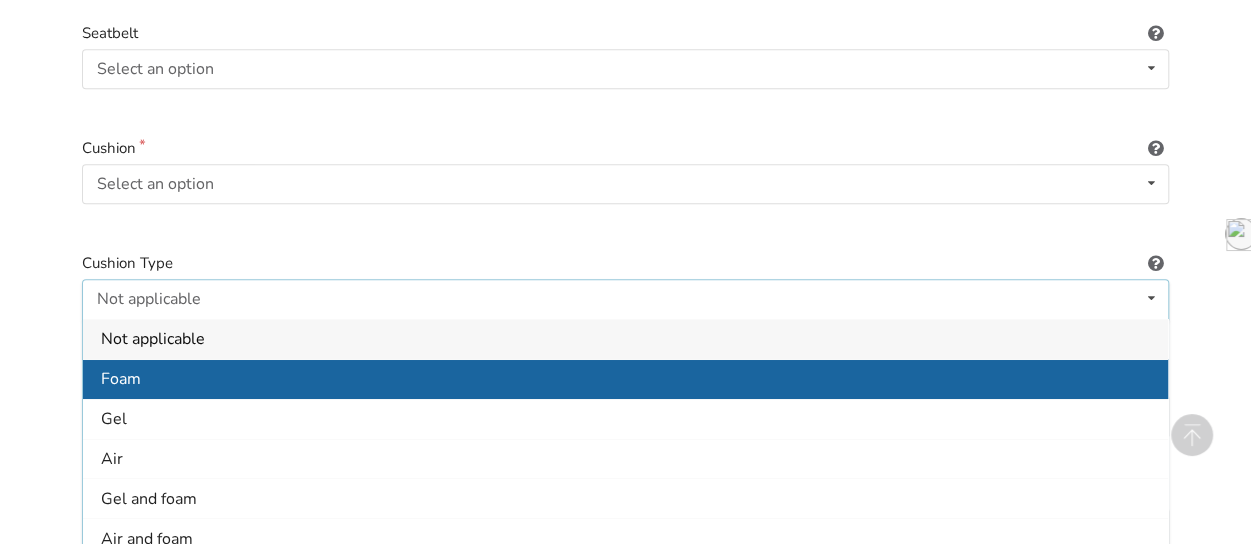 click on "Foam" at bounding box center [625, 378] 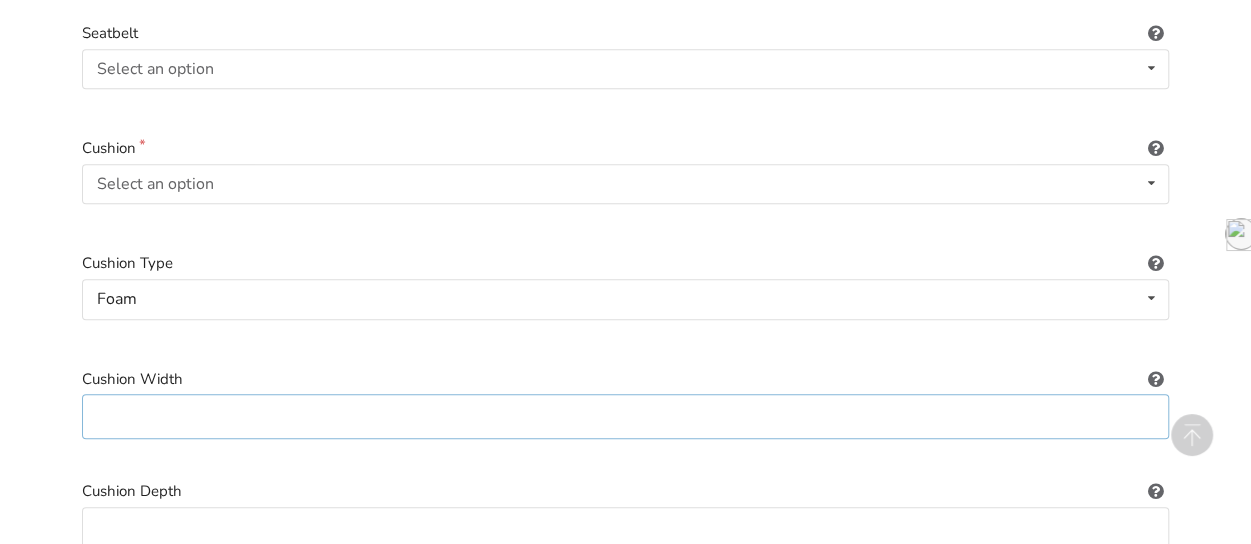 click at bounding box center [625, 416] 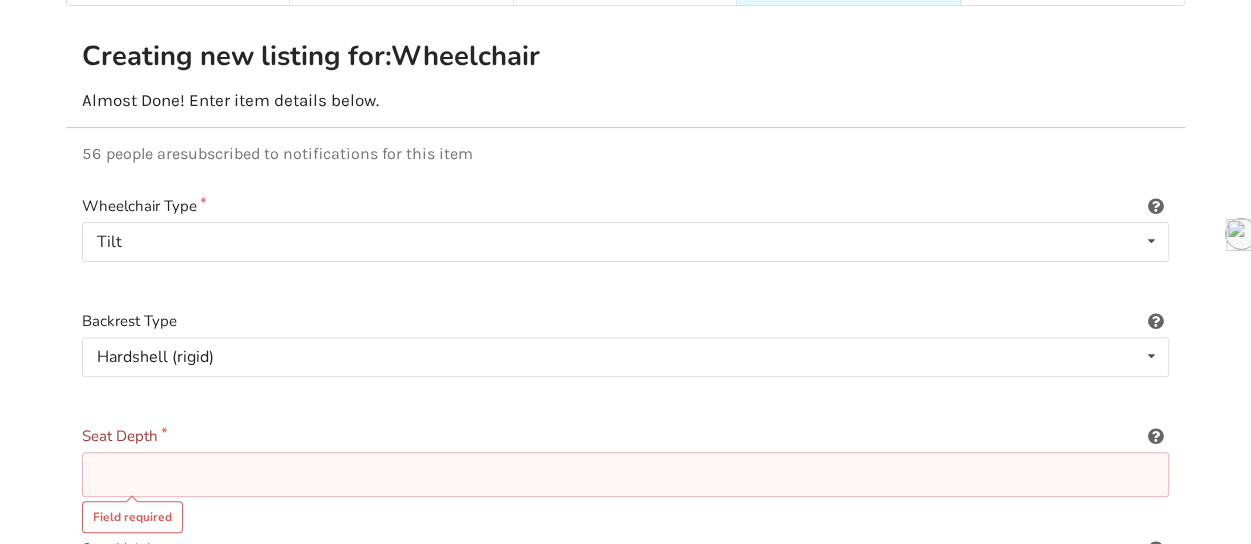 scroll, scrollTop: 0, scrollLeft: 0, axis: both 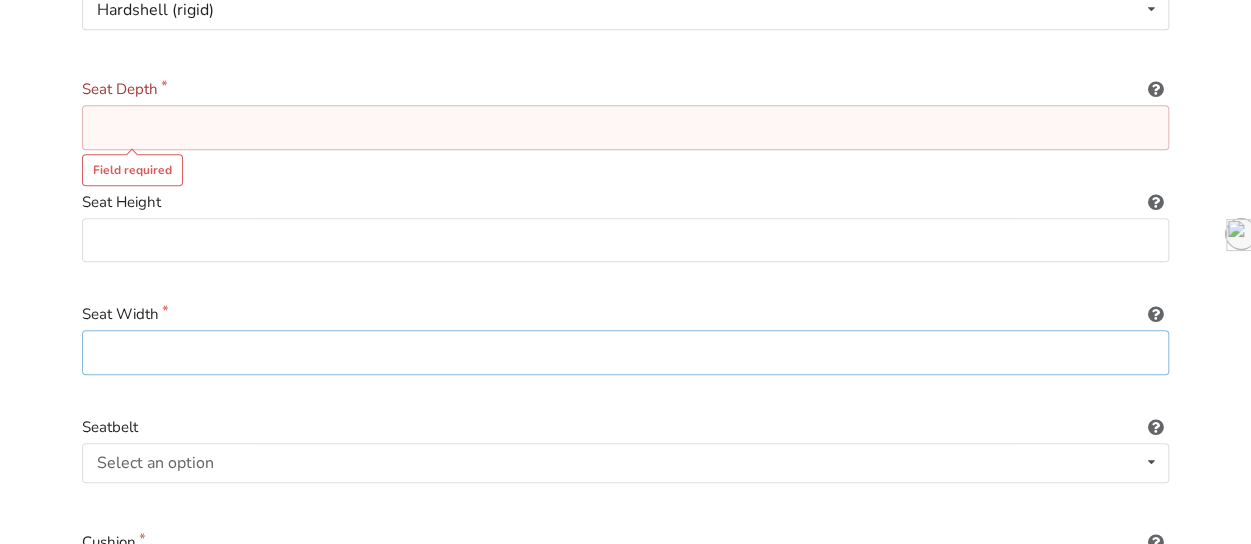 click at bounding box center [625, 352] 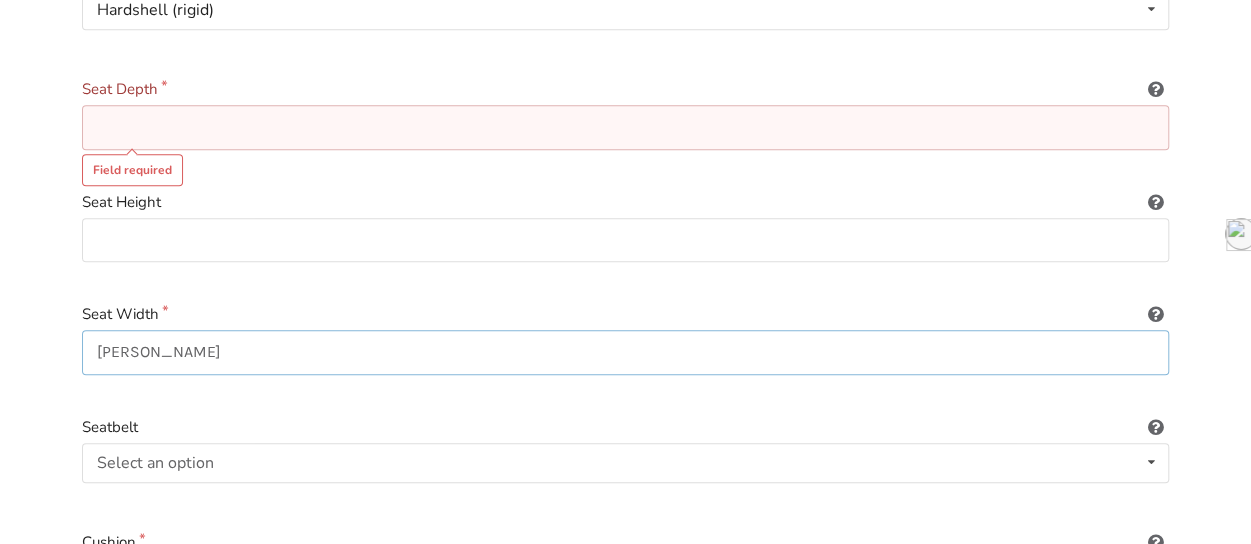 type on "ROHO CUSHION" 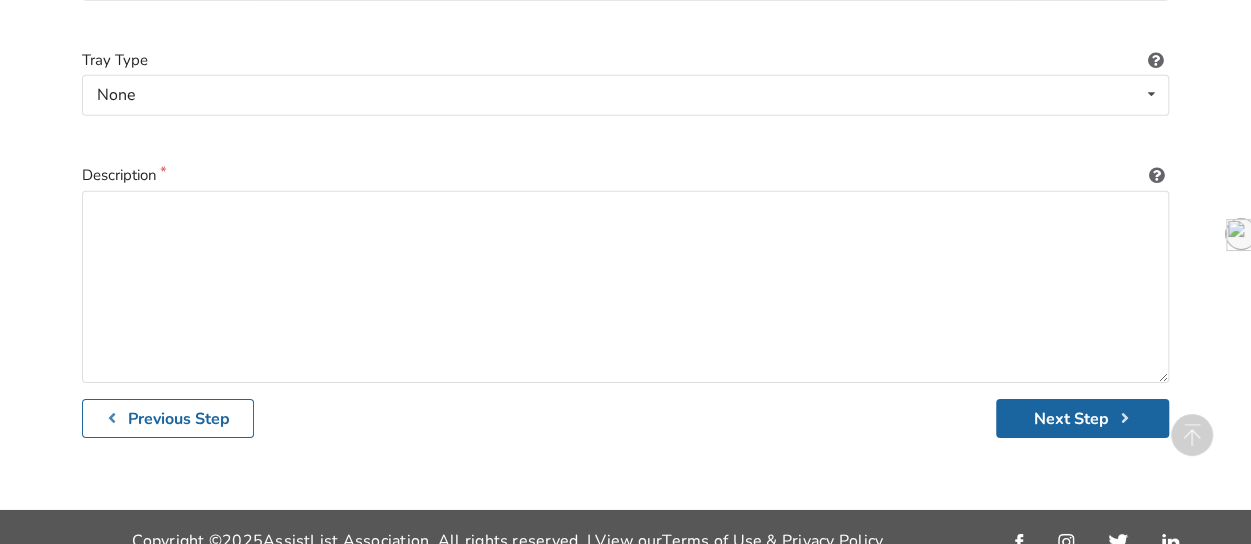 scroll, scrollTop: 3048, scrollLeft: 0, axis: vertical 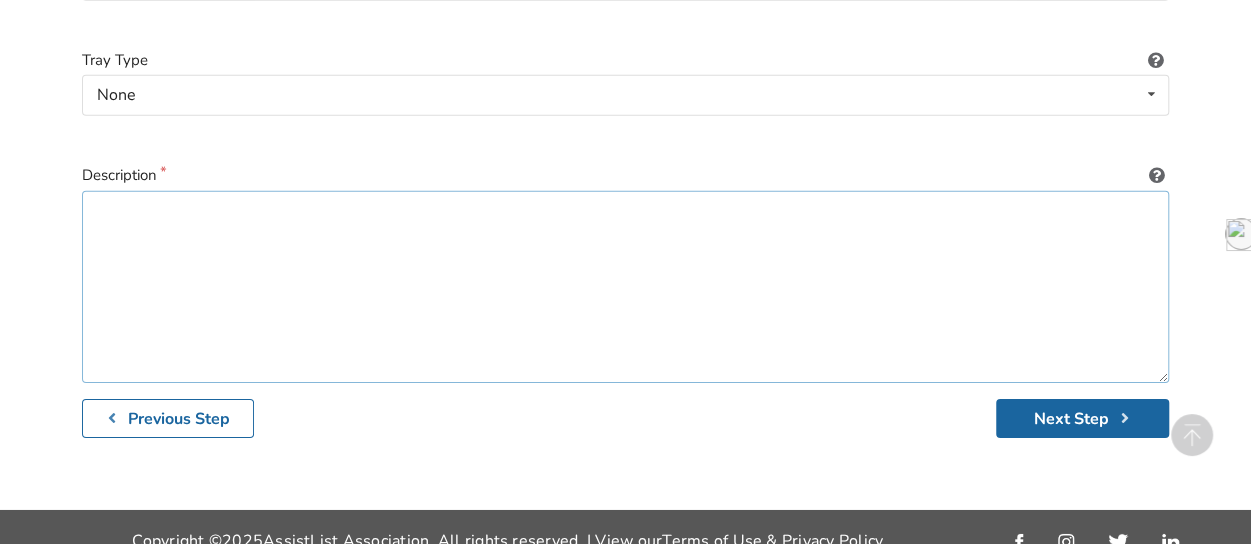 click at bounding box center [625, 287] 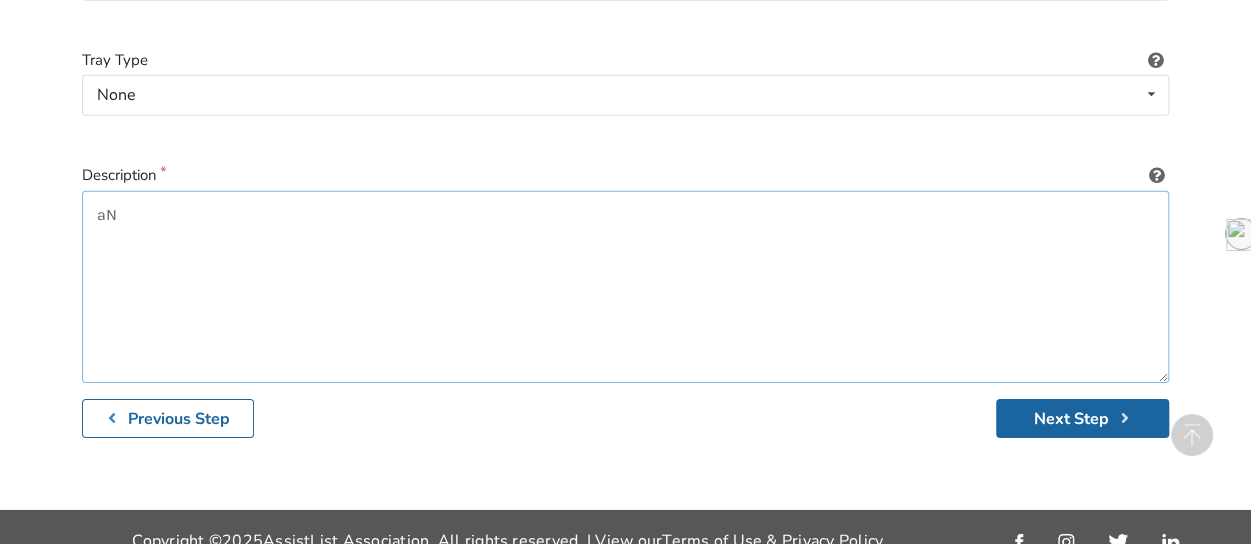 type on "a" 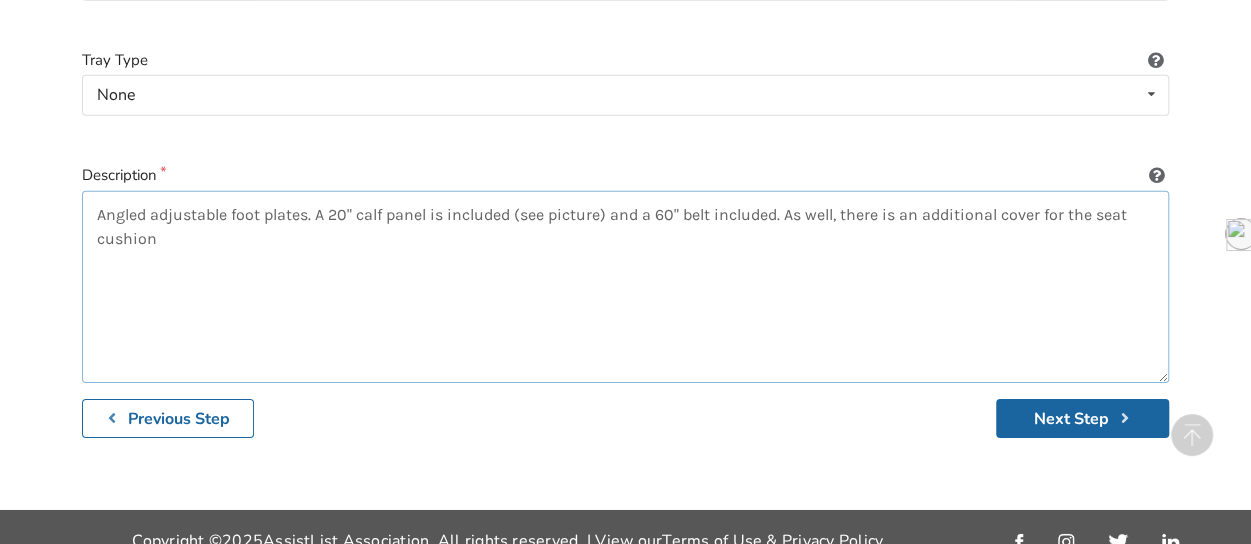 click on "Angled adjustable foot plates. A 20" calf panel is included (see picture) and a 60" belt included. As well, there is an additional cover for the seat cushion" at bounding box center [625, 287] 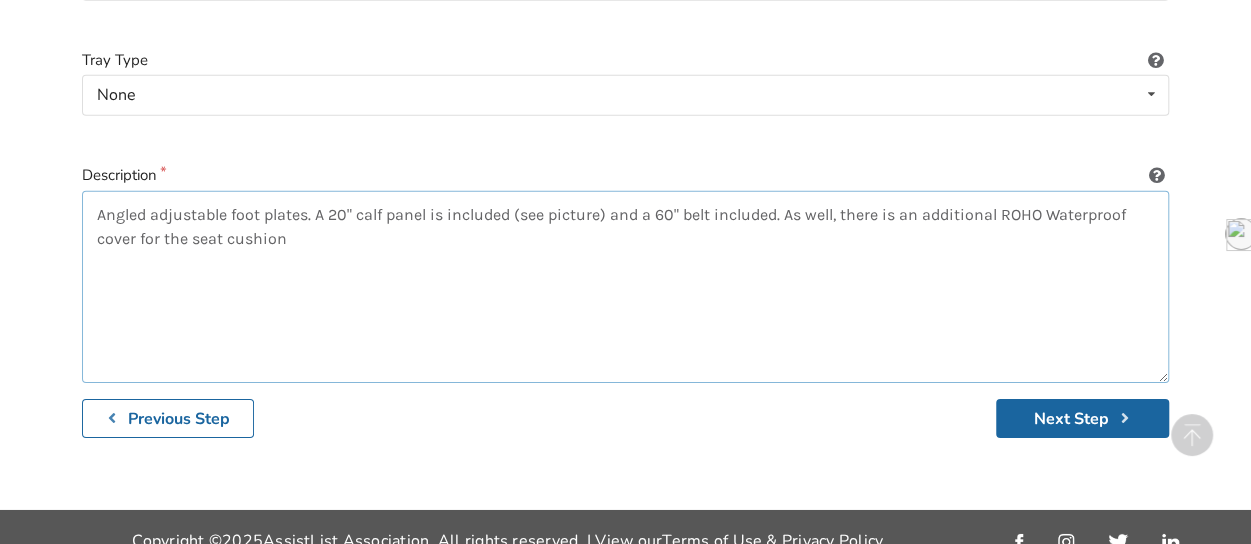 click on "Angled adjustable foot plates. A 20" calf panel is included (see picture) and a 60" belt included. As well, there is an additional ROHO Waterproof cover for the seat cushion" at bounding box center (625, 287) 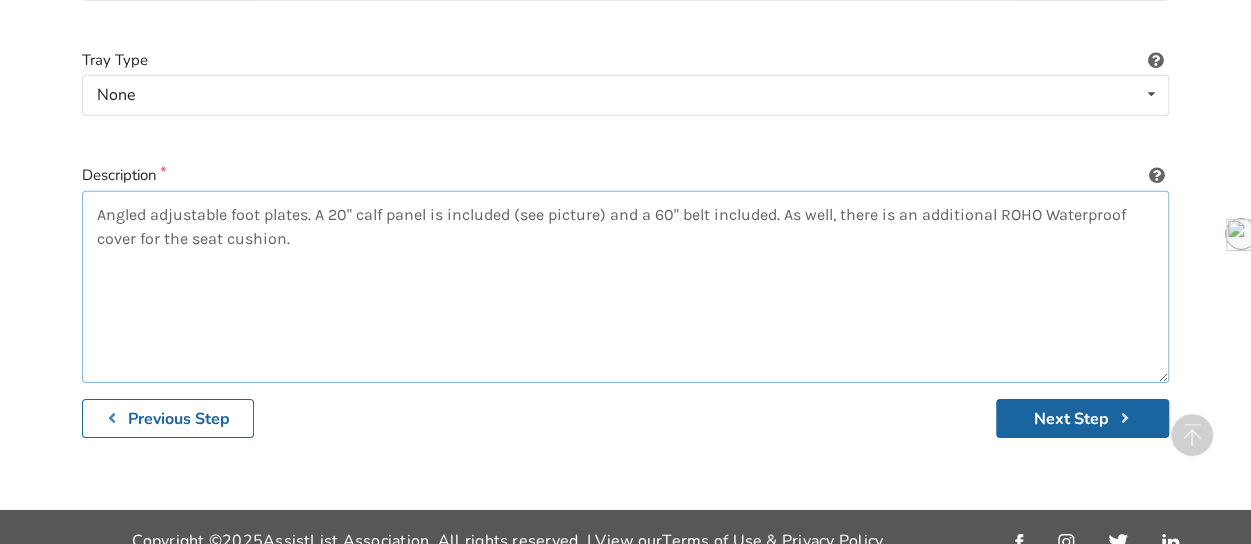 click on "Angled adjustable foot plates. A 20" calf panel is included (see picture) and a 60" belt included. As well, there is an additional ROHO Waterproof cover for the seat cushion." at bounding box center [625, 287] 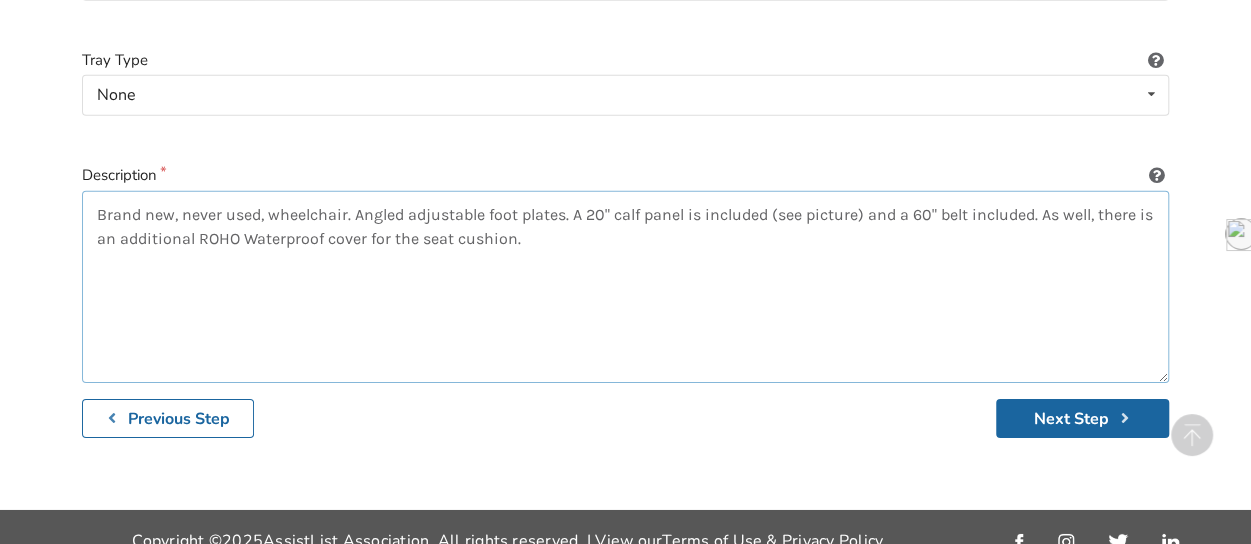 click on "Brand new, never used, wheelchair. Angled adjustable foot plates. A 20" calf panel is included (see picture) and a 60" belt included. As well, there is an additional ROHO Waterproof cover for the seat cushion." at bounding box center (625, 287) 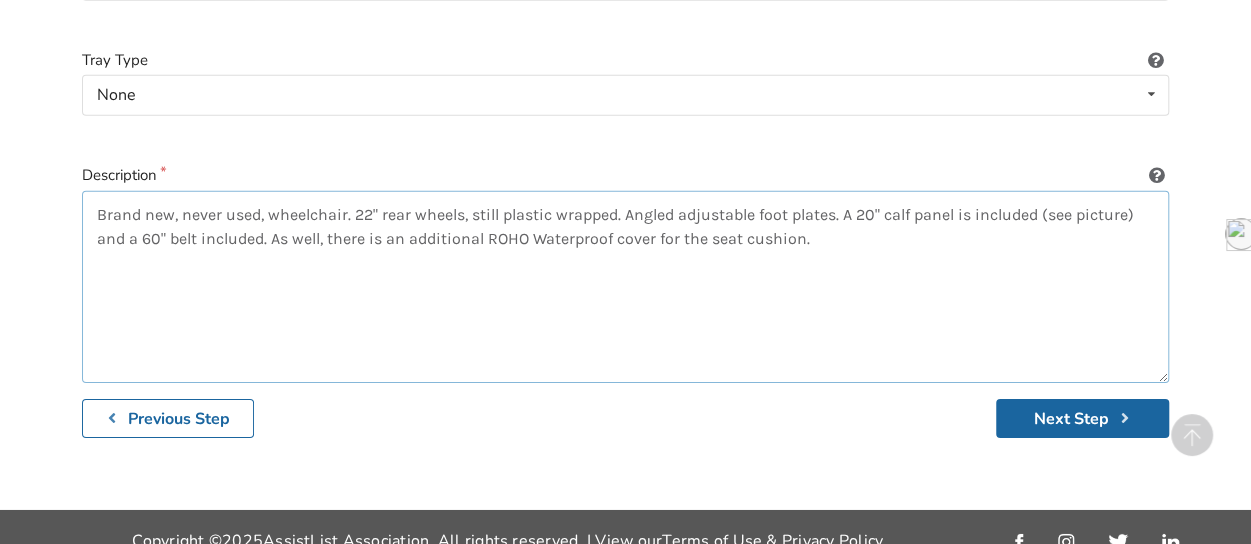 type on "Brand new, never used, wheelchair. 22" rear wheels, still plastic wrapped. Angled adjustable foot plates. A 20" calf panel is included (see picture) and a 60" belt included. As well, there is an additional ROHO Waterproof cover for the seat cushion." 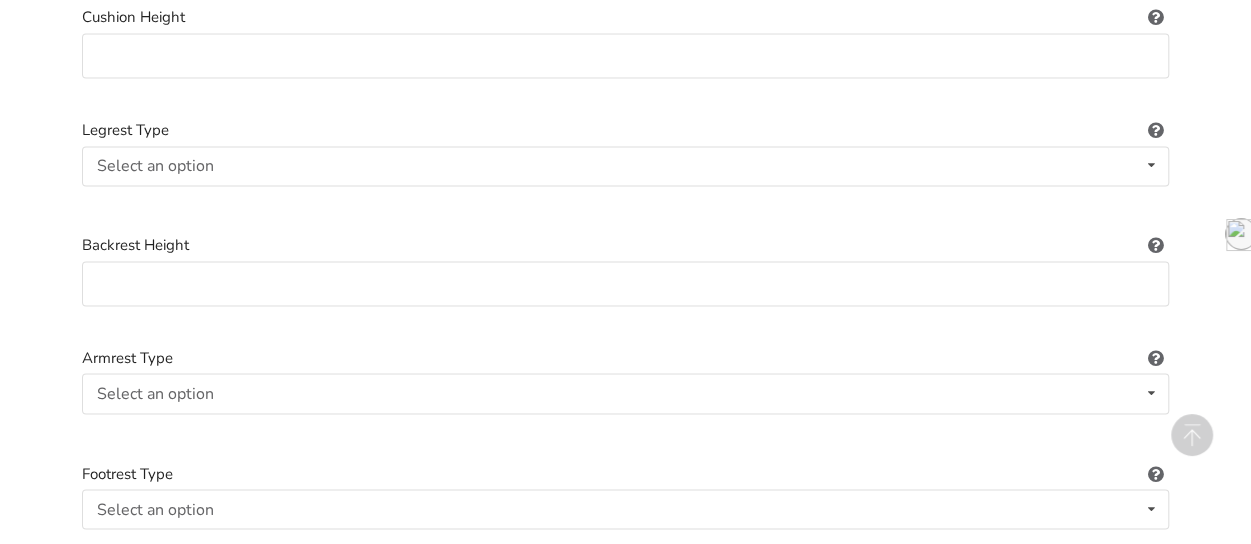 scroll, scrollTop: 1482, scrollLeft: 0, axis: vertical 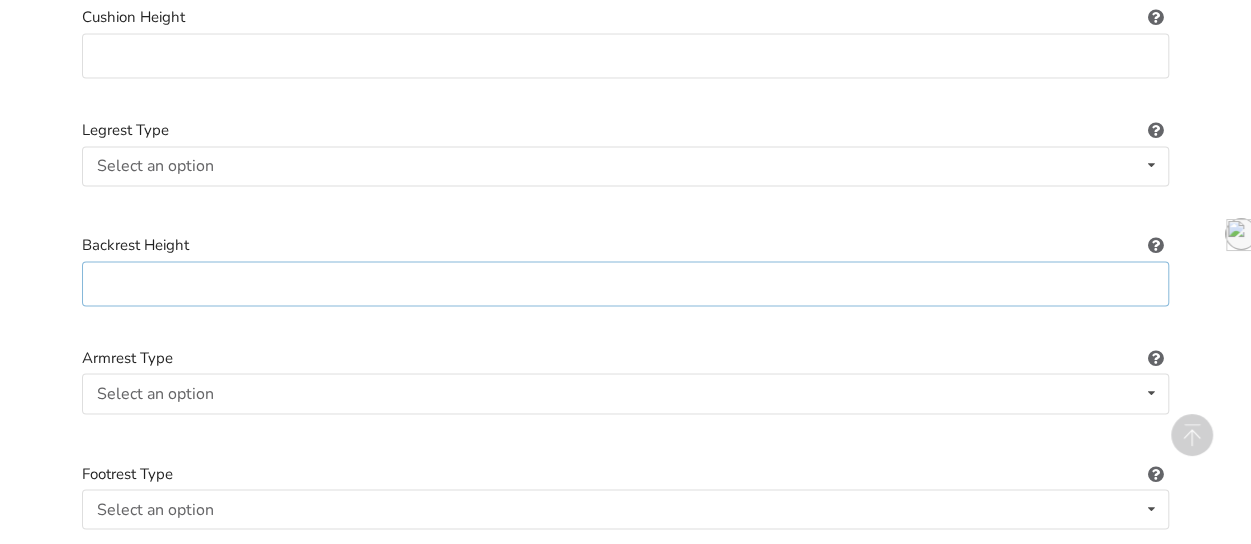 click at bounding box center [625, 283] 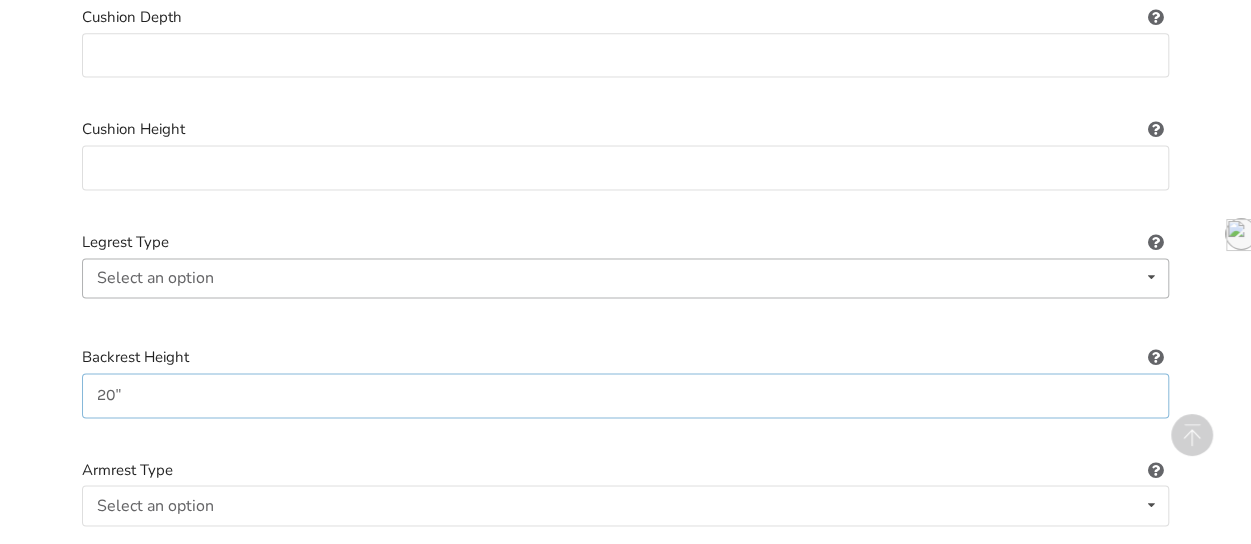 scroll, scrollTop: 1346, scrollLeft: 0, axis: vertical 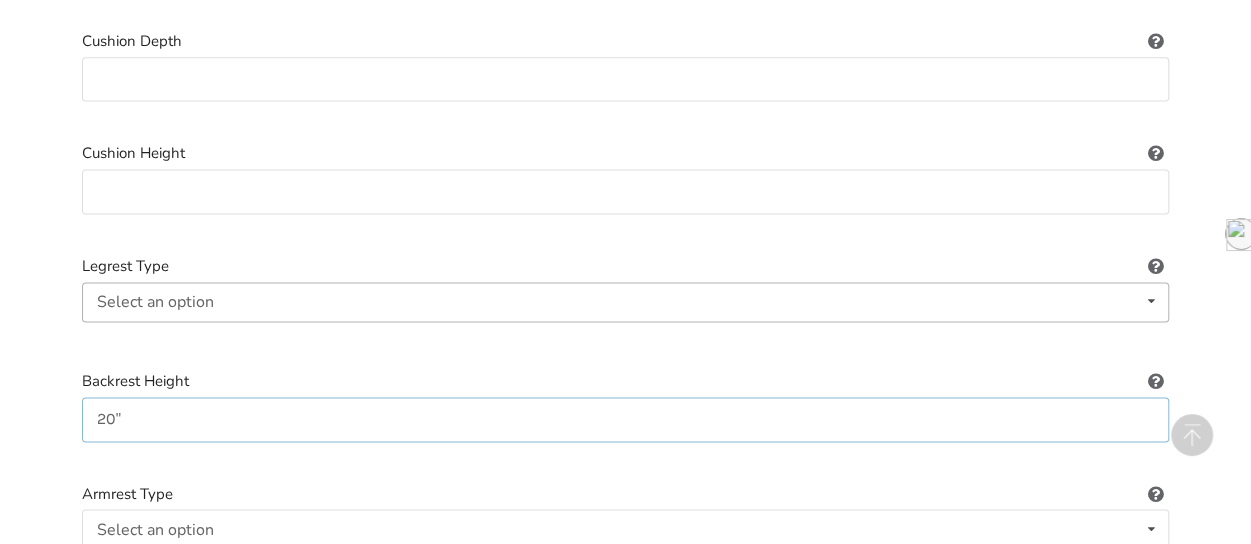 type on "20"" 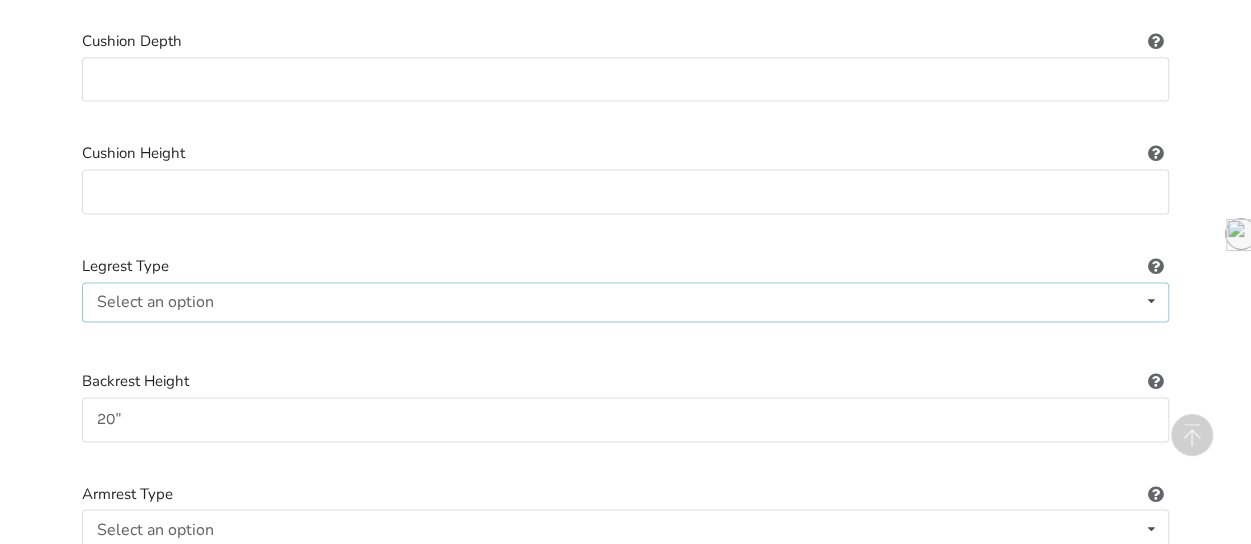 click on "Select an option Standard Height-adjustable Elevating" at bounding box center [625, 302] 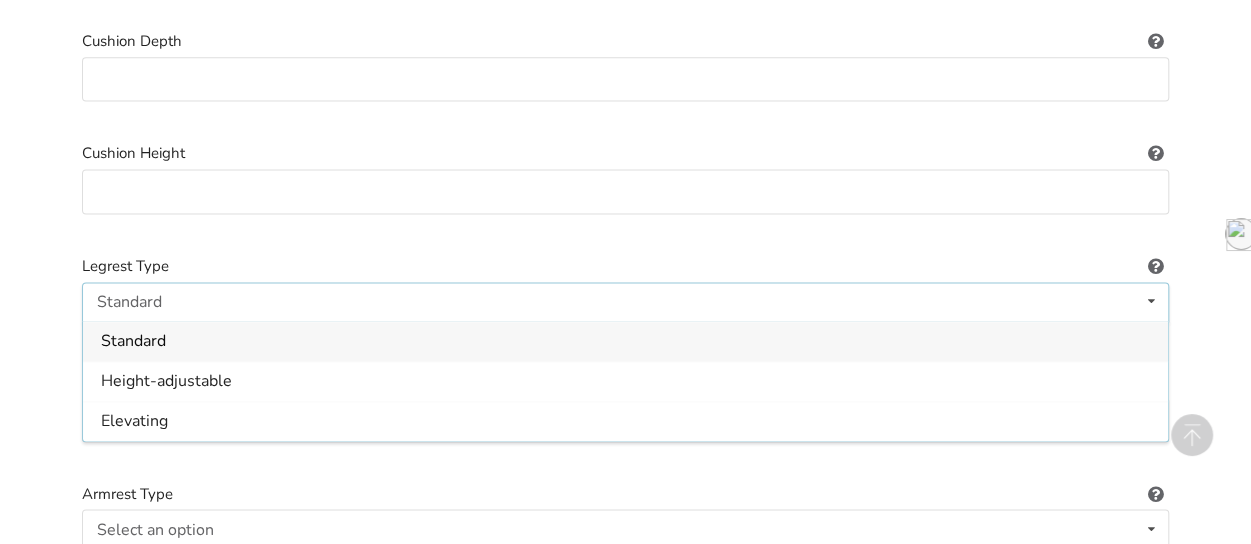 click on "Standard" at bounding box center (625, 341) 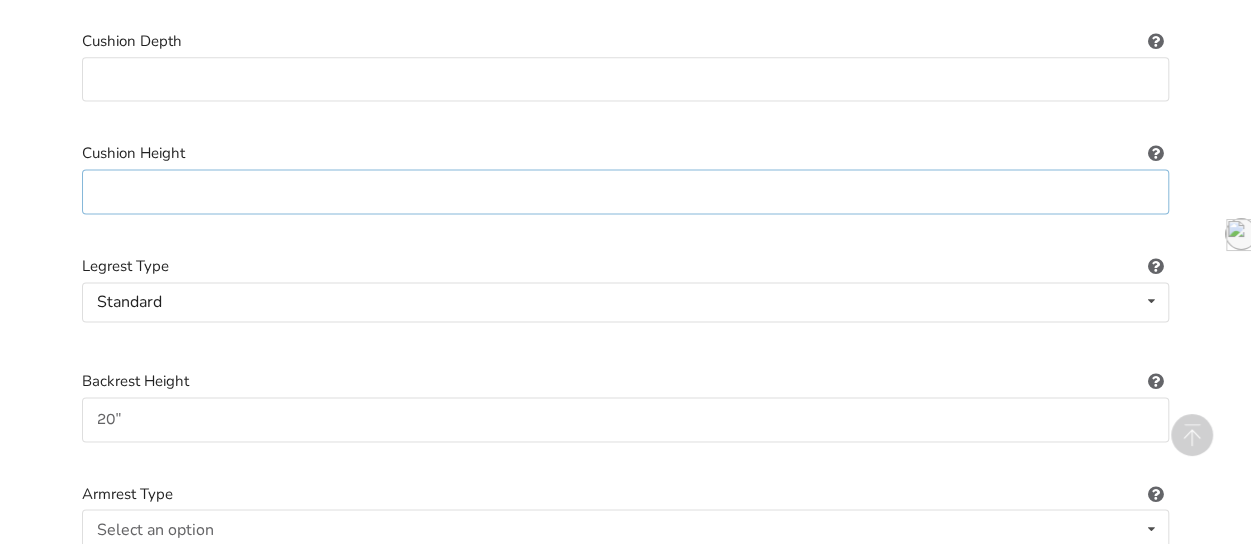 click at bounding box center [625, 191] 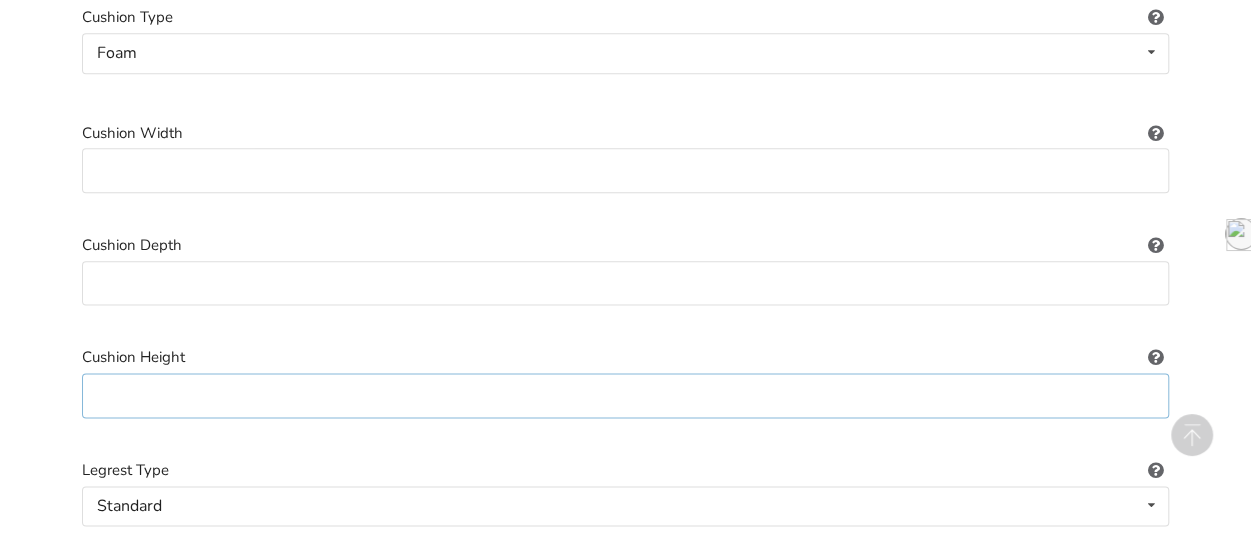 scroll, scrollTop: 1140, scrollLeft: 0, axis: vertical 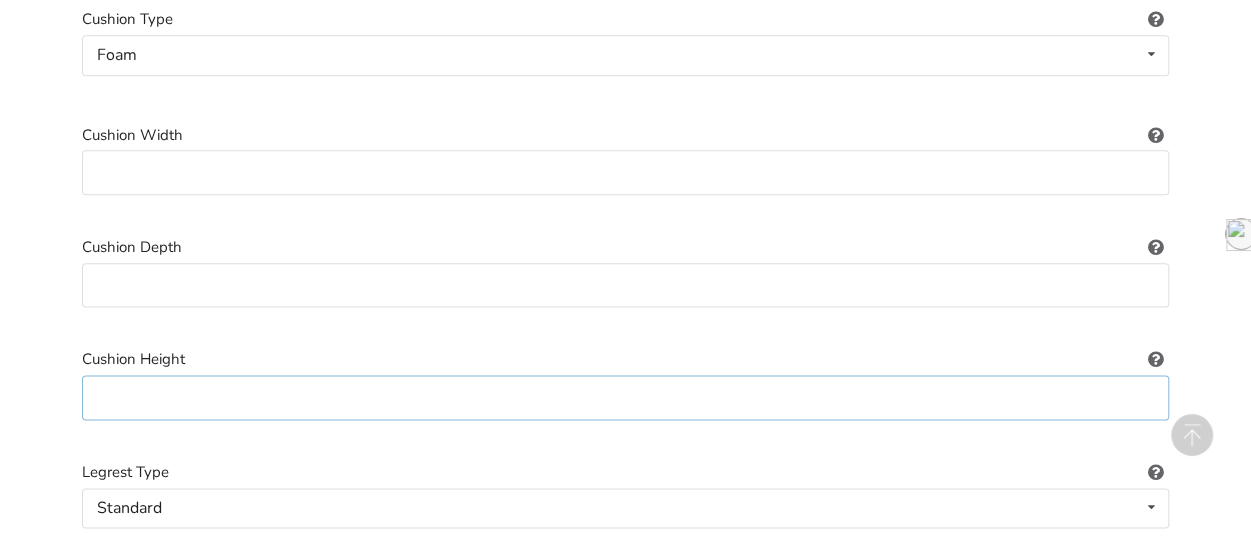 click at bounding box center [625, 397] 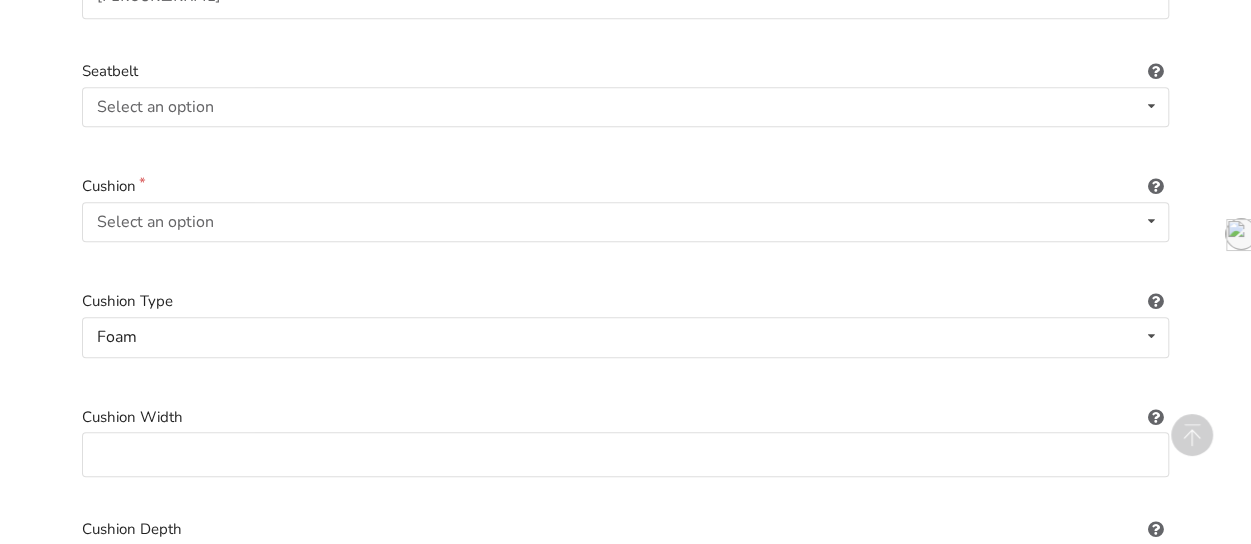 scroll, scrollTop: 858, scrollLeft: 0, axis: vertical 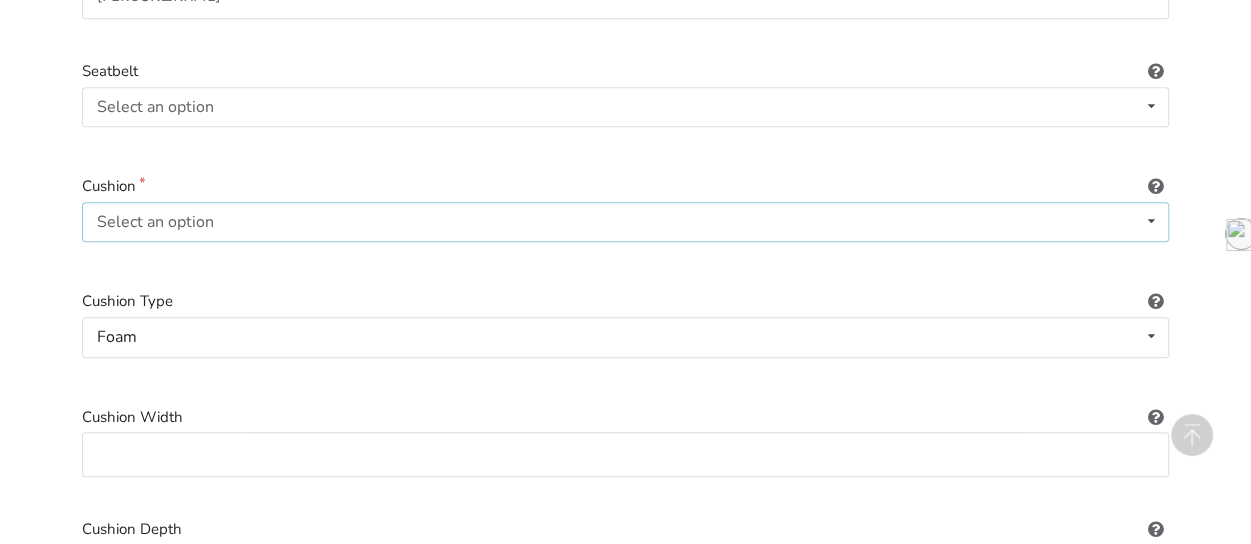 click on "Select an option Included Not included" at bounding box center (625, 222) 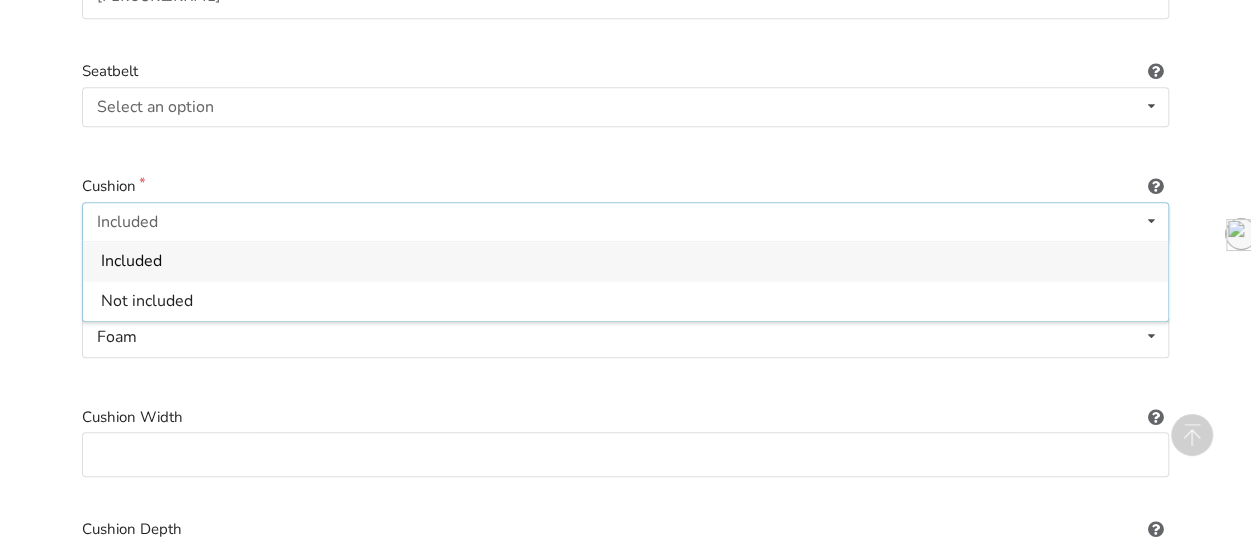 click on "Included" at bounding box center (625, 261) 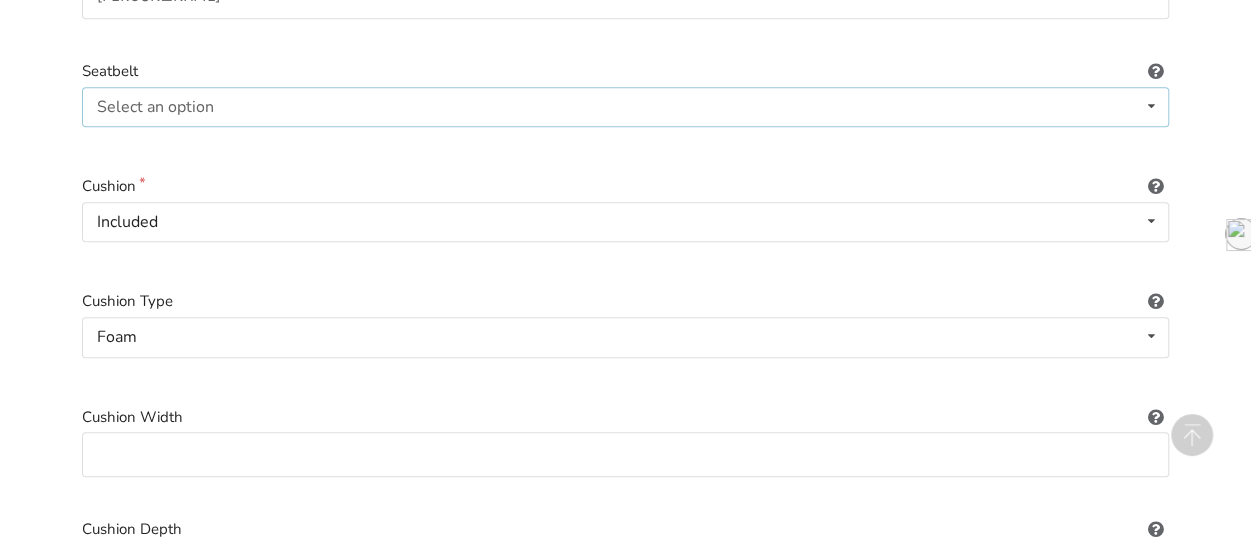 click on "Select an option Included Not included" at bounding box center (625, 107) 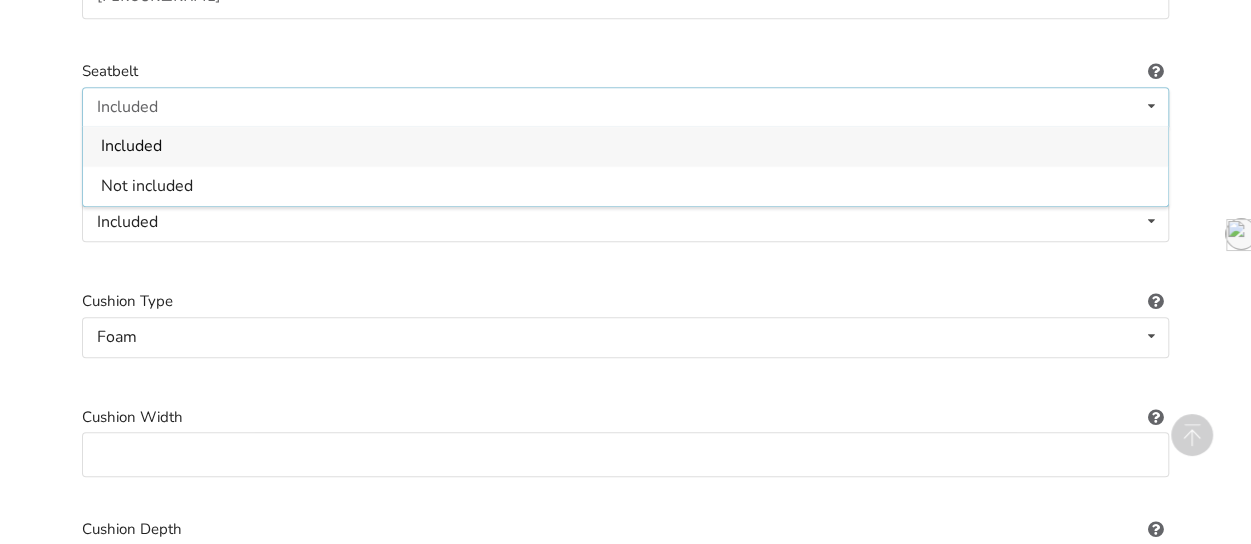 click on "Included" at bounding box center (625, 146) 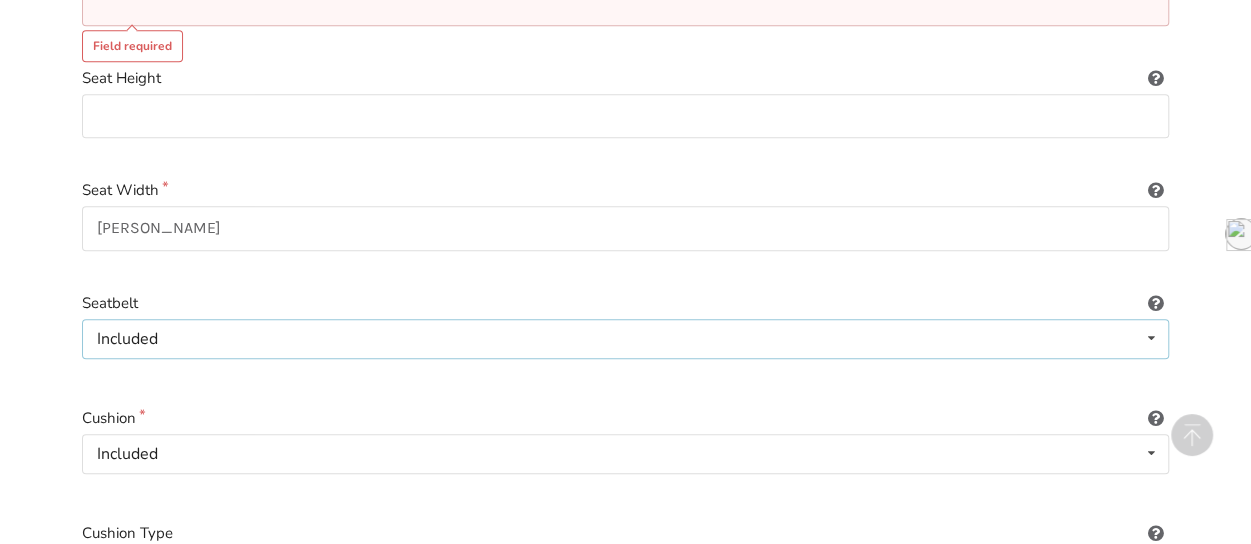 scroll, scrollTop: 626, scrollLeft: 0, axis: vertical 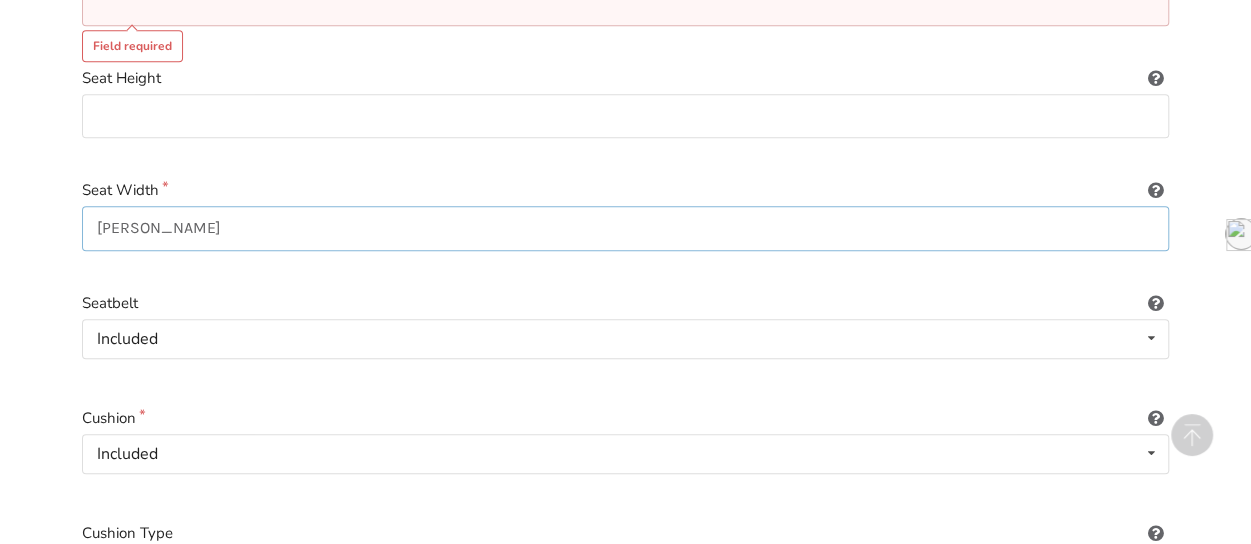 click on "ROHO CUSHION" at bounding box center [625, 228] 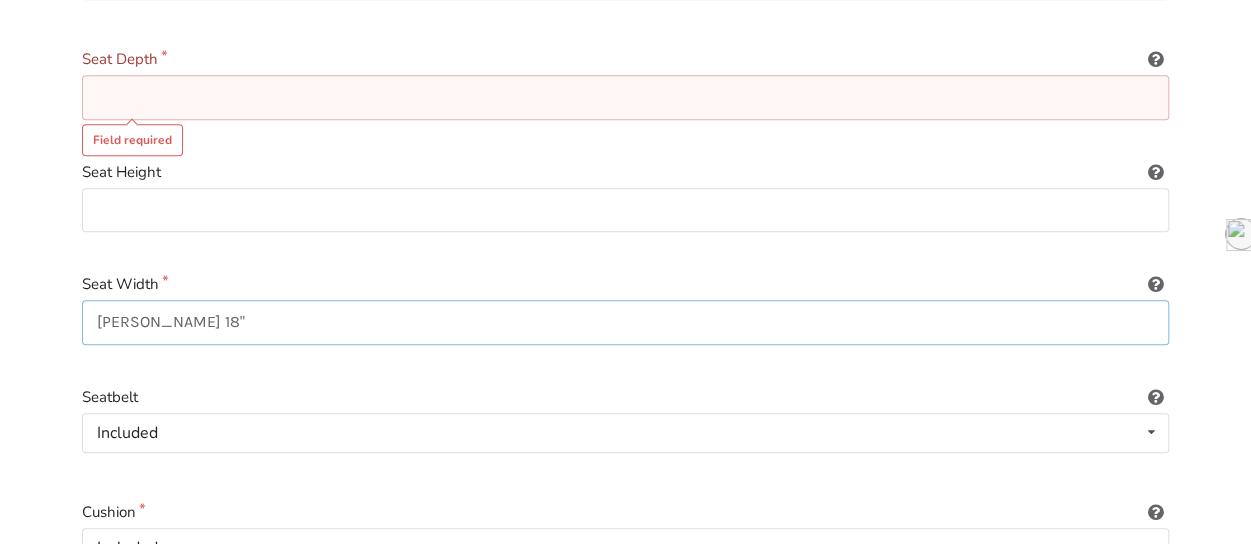 scroll, scrollTop: 530, scrollLeft: 0, axis: vertical 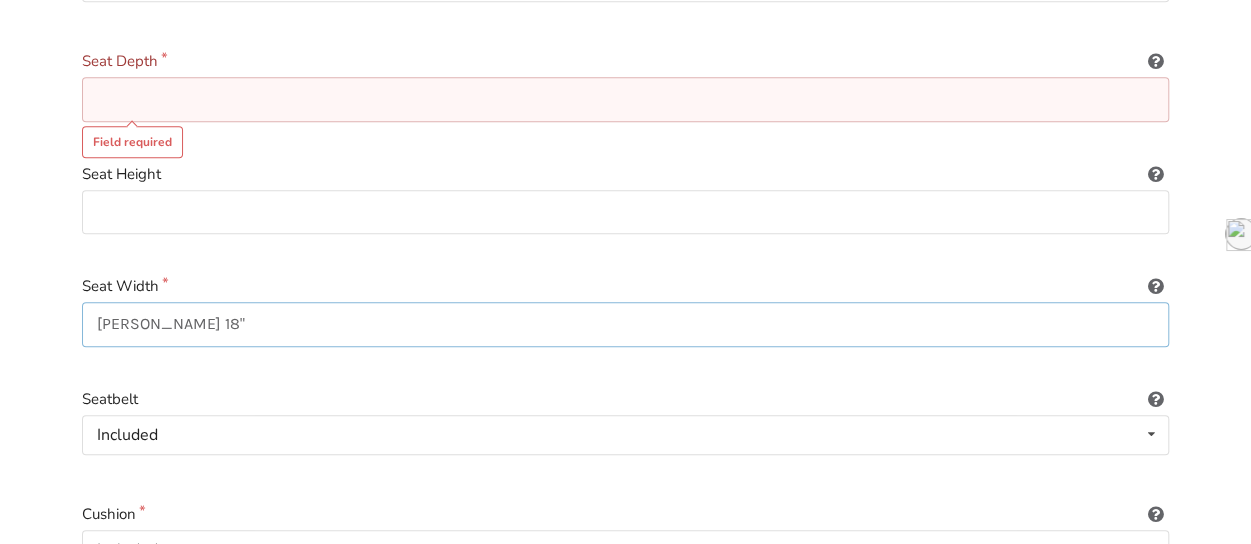 type on "ROHO CUSHION 18"" 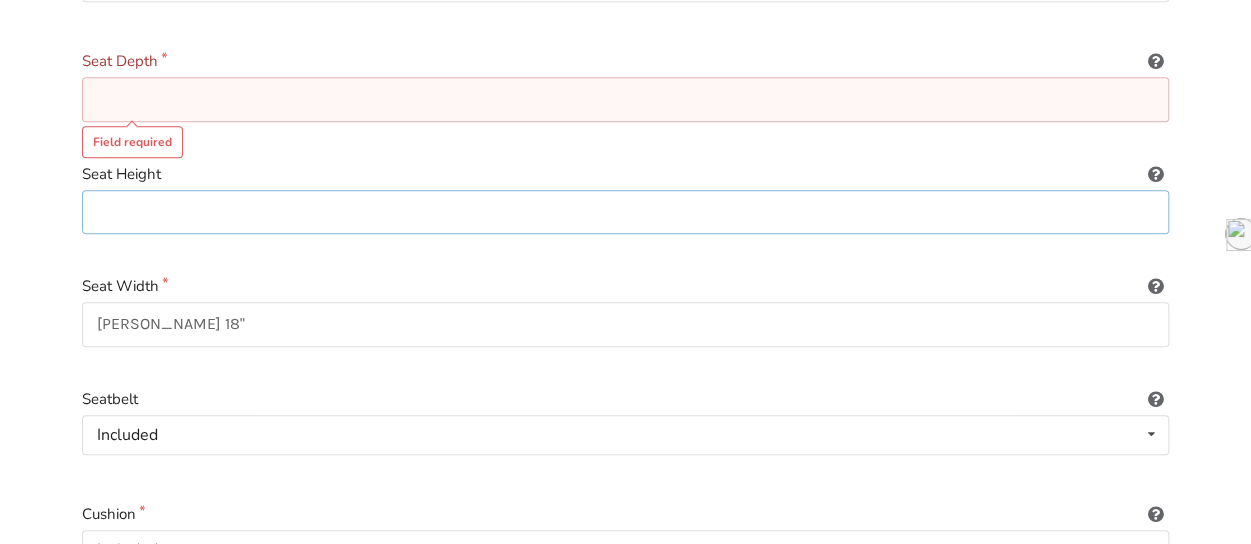click at bounding box center [625, 212] 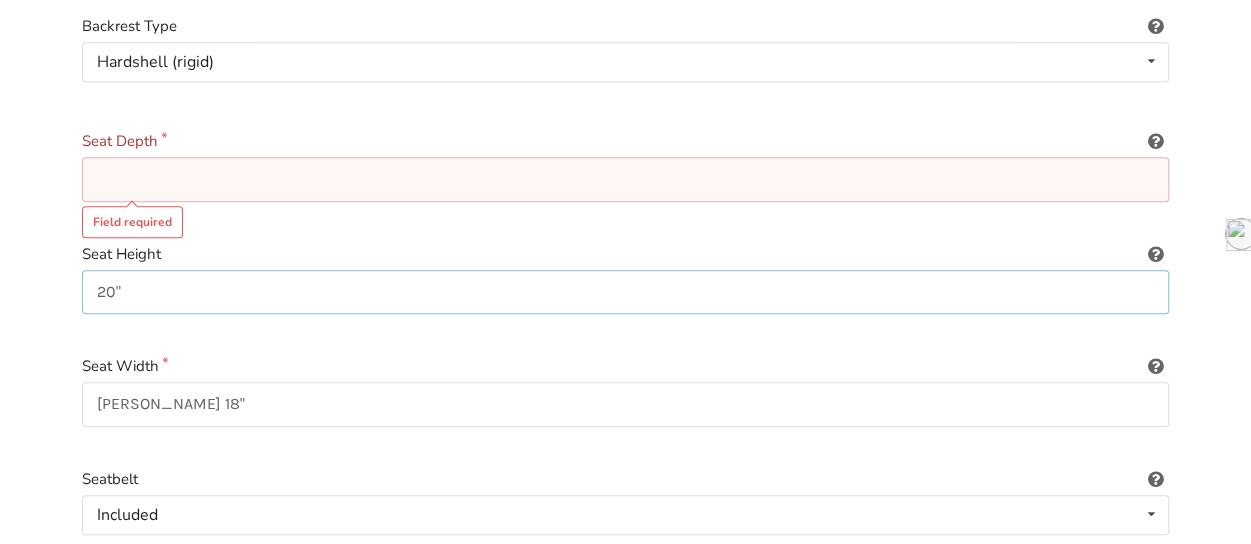 scroll, scrollTop: 444, scrollLeft: 0, axis: vertical 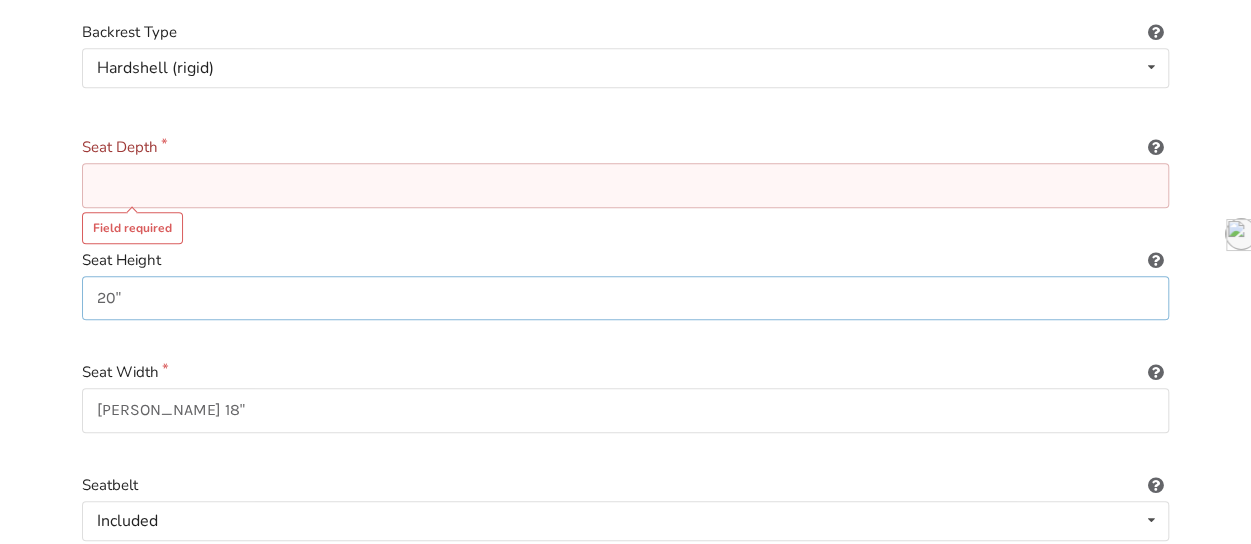 type on "20"" 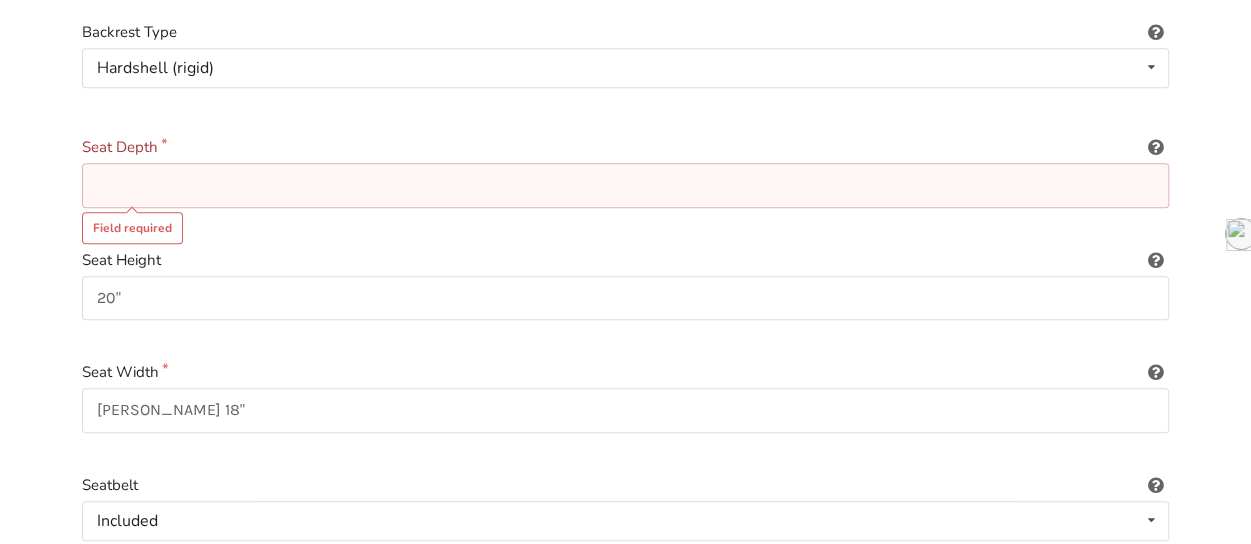 click at bounding box center [625, 185] 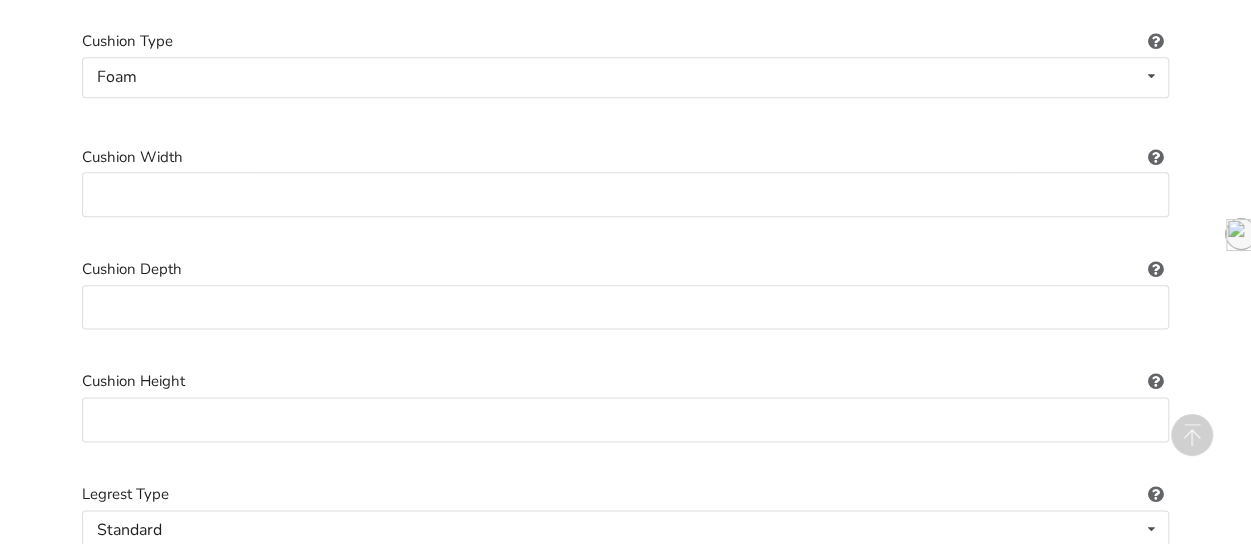 scroll, scrollTop: 1118, scrollLeft: 0, axis: vertical 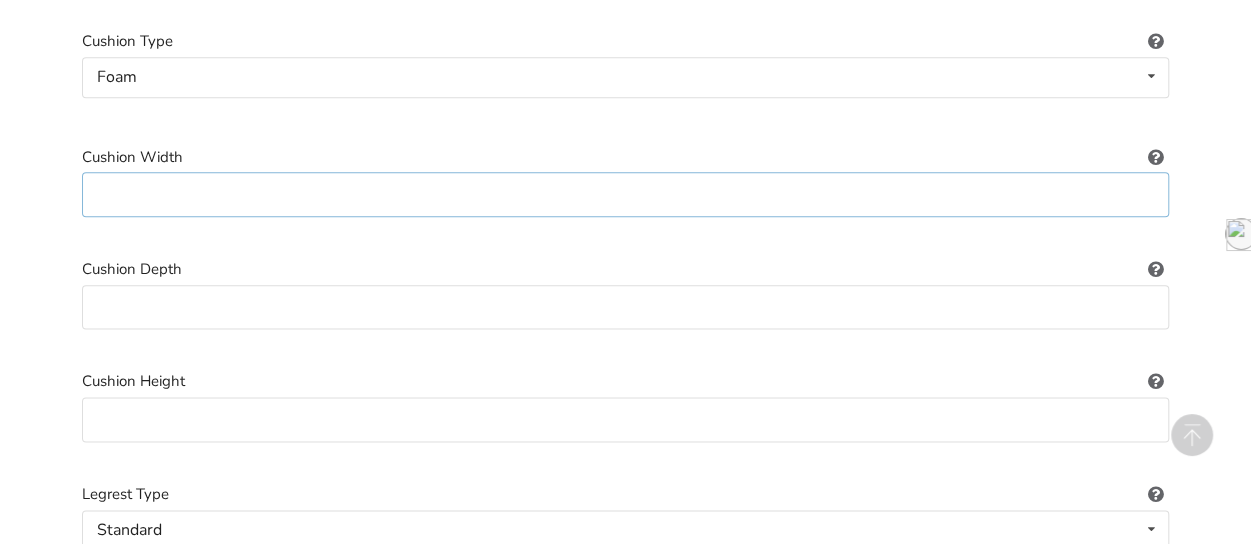 click at bounding box center (625, 194) 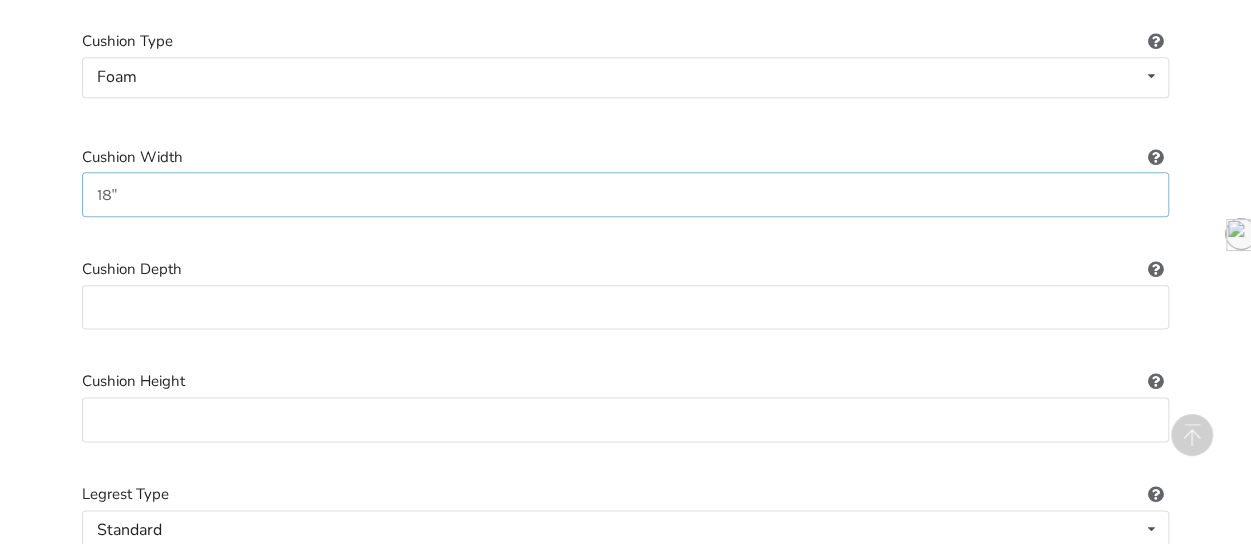 type on "18"" 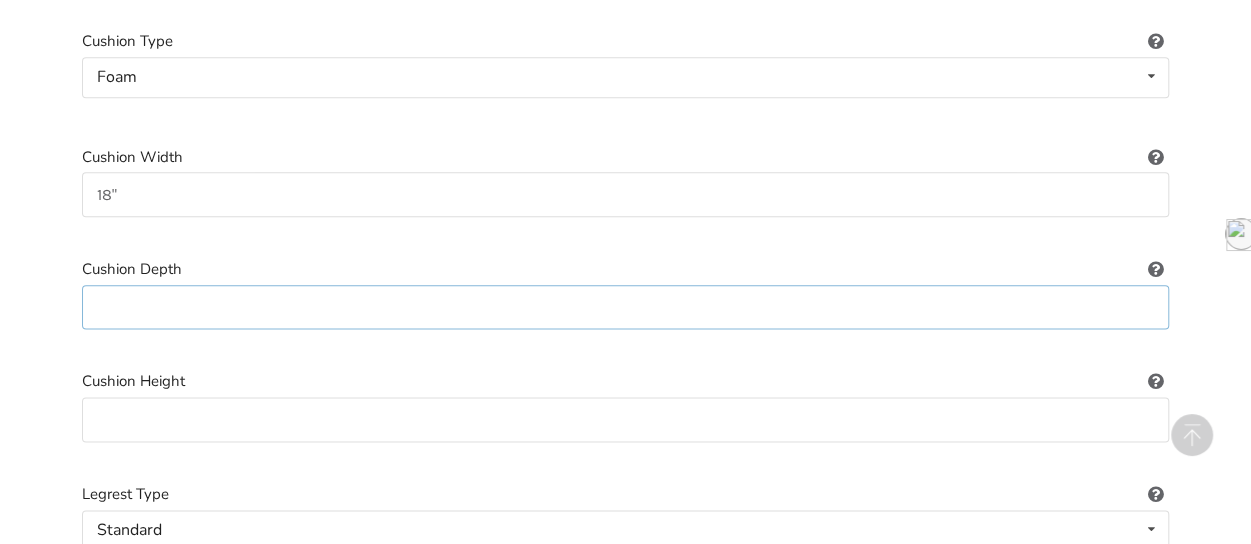 click at bounding box center [625, 307] 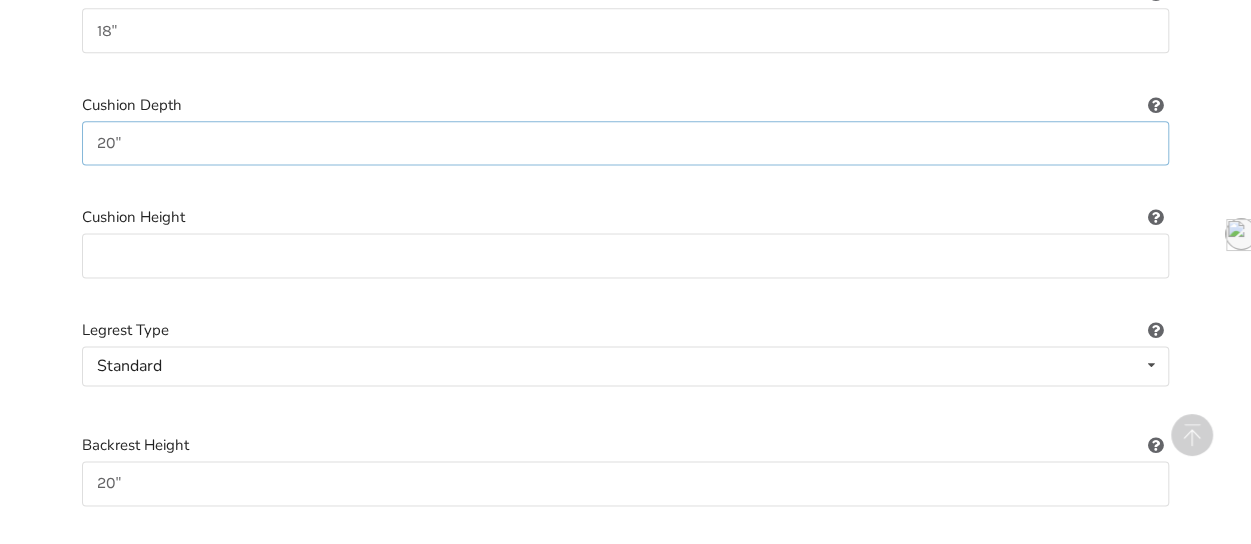 scroll, scrollTop: 1282, scrollLeft: 0, axis: vertical 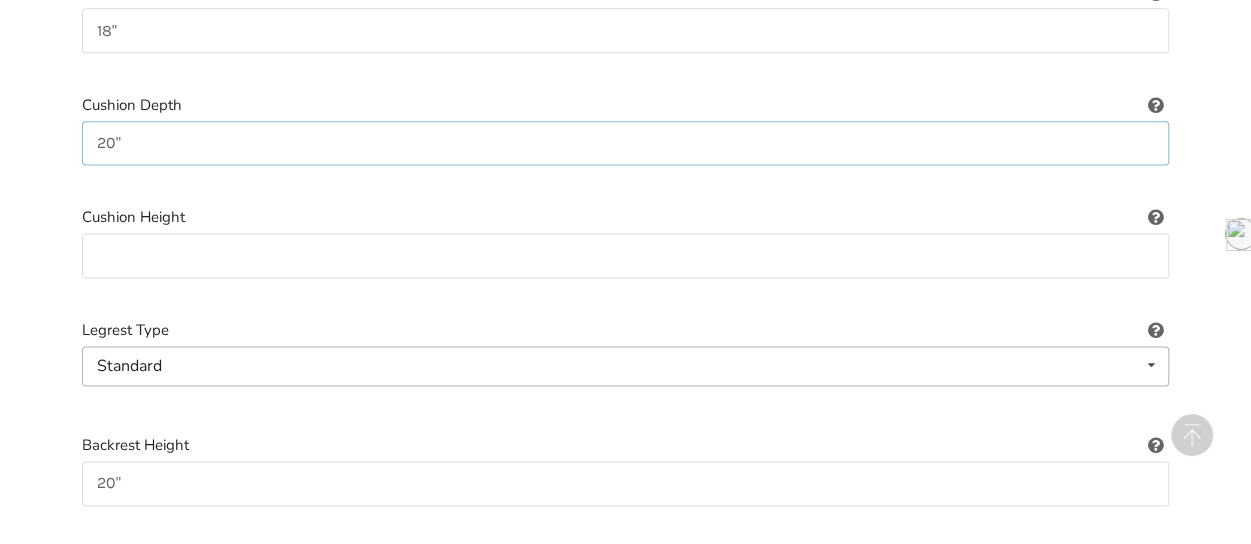 type on "20"" 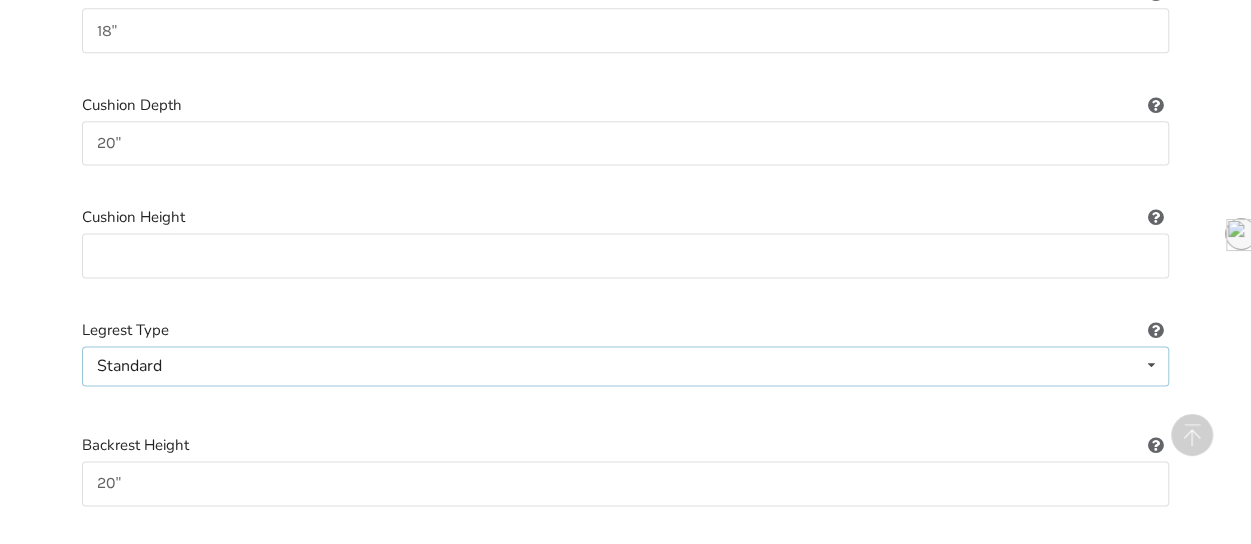 click on "Standard Standard Height-adjustable Elevating" at bounding box center [625, 366] 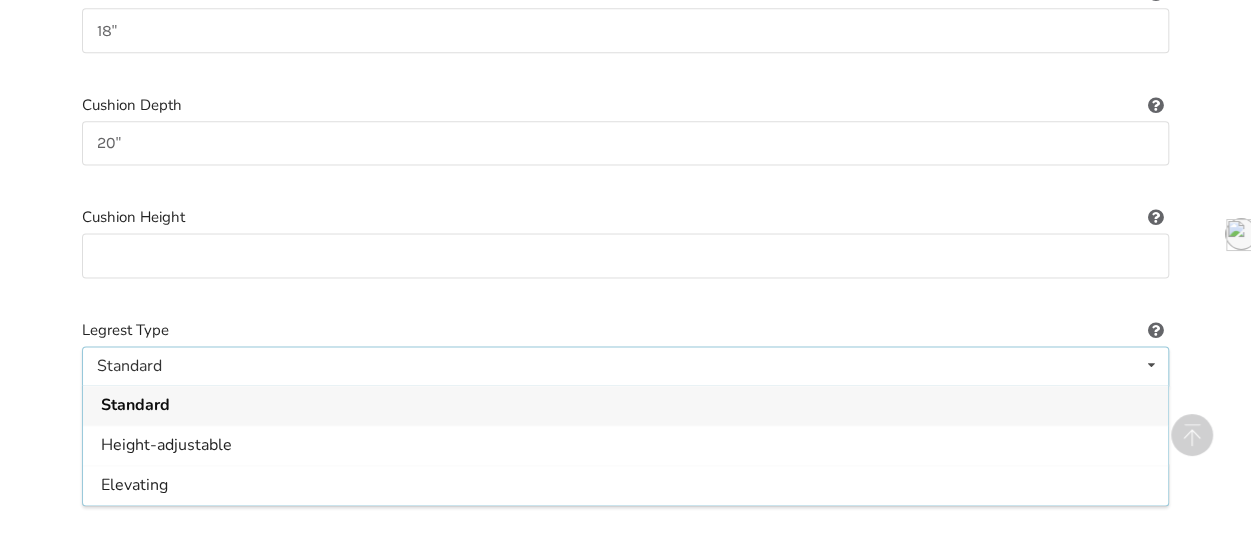 click on "Standard Standard Height-adjustable Elevating" at bounding box center [625, 366] 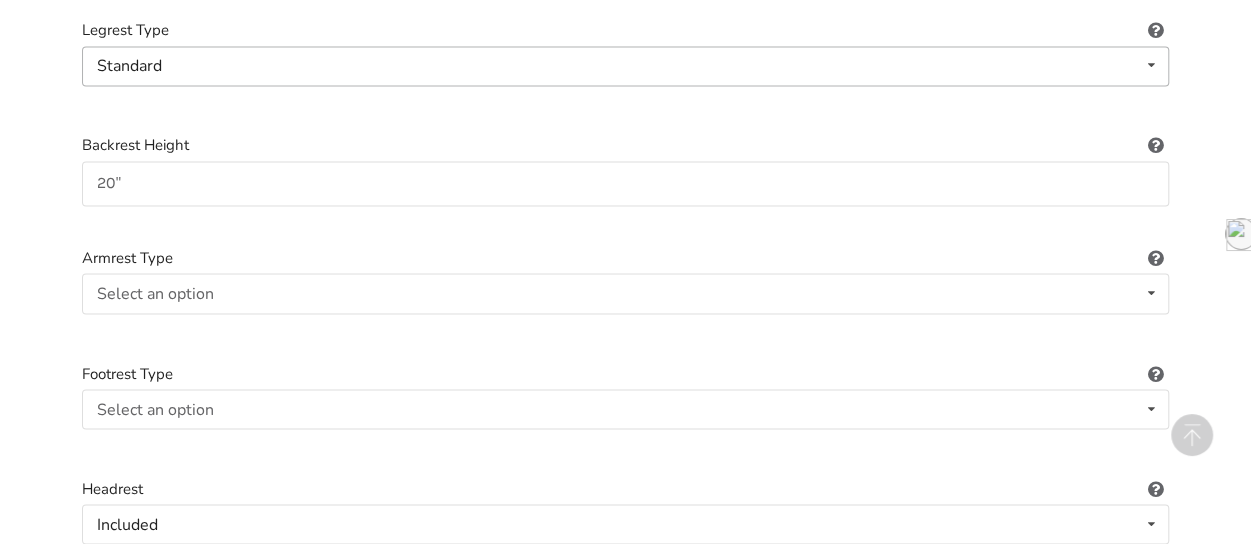 scroll, scrollTop: 1582, scrollLeft: 0, axis: vertical 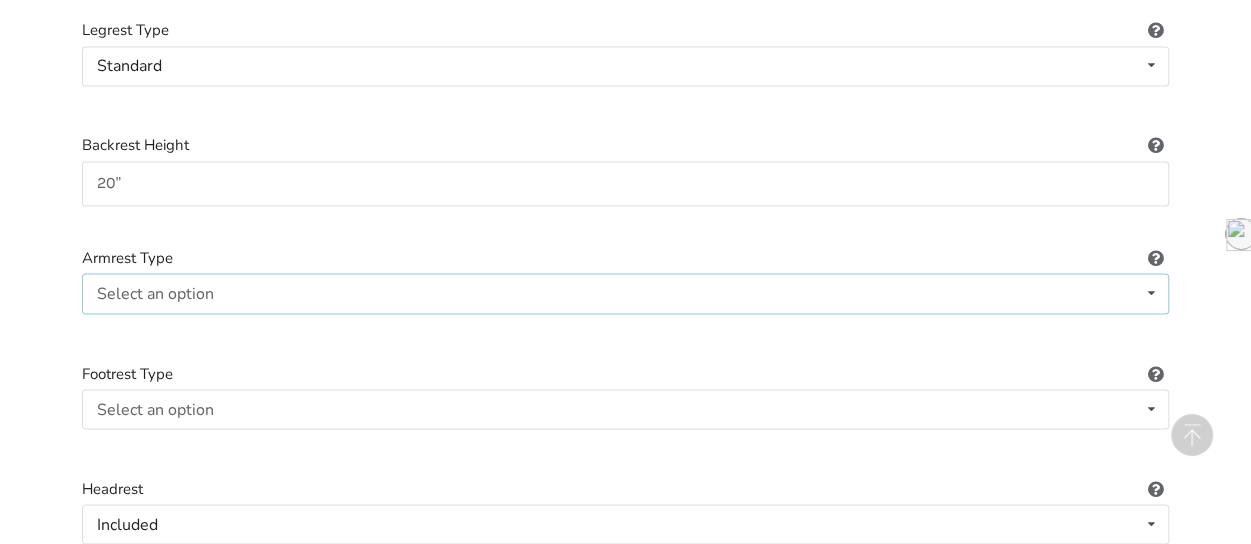 click on "Select an option" at bounding box center [155, 293] 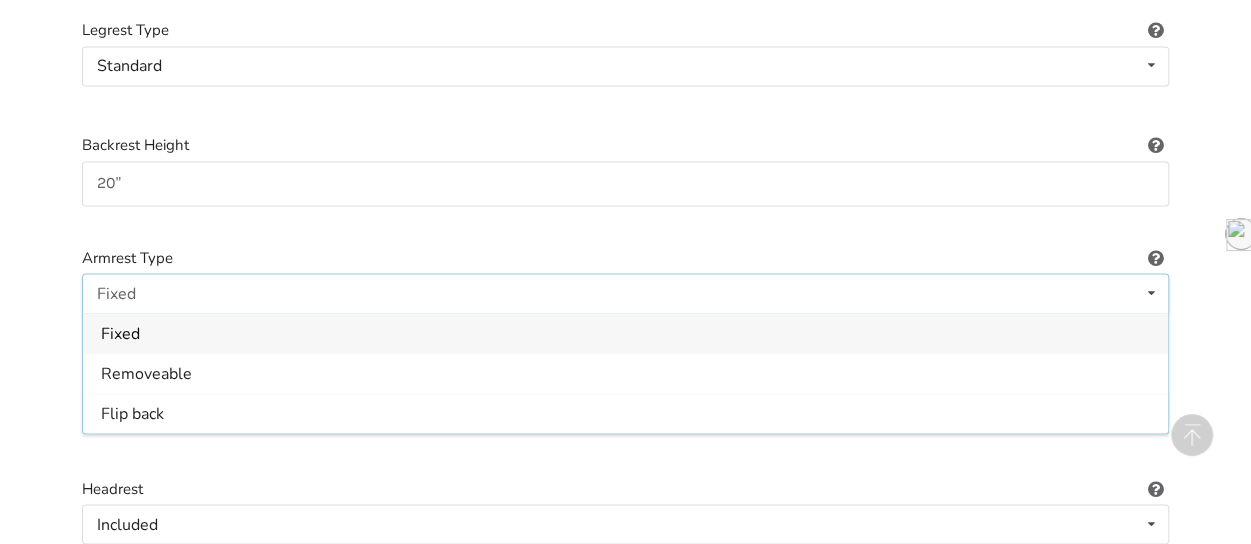 click on "Fixed" at bounding box center [625, 333] 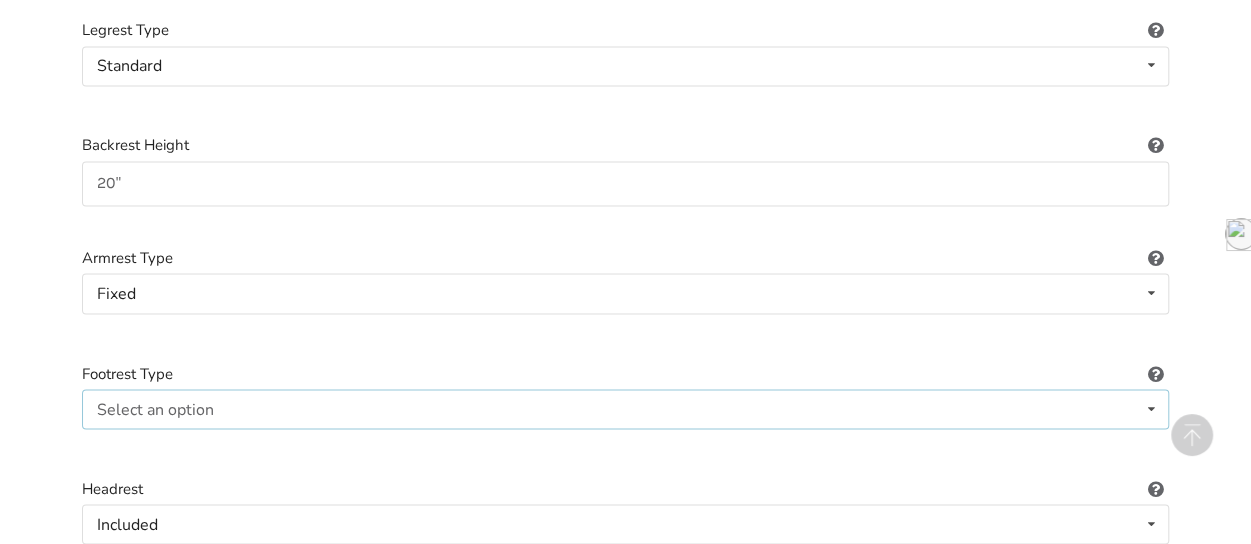 click on "Select an option Standard Angle-adjustable" at bounding box center [625, 409] 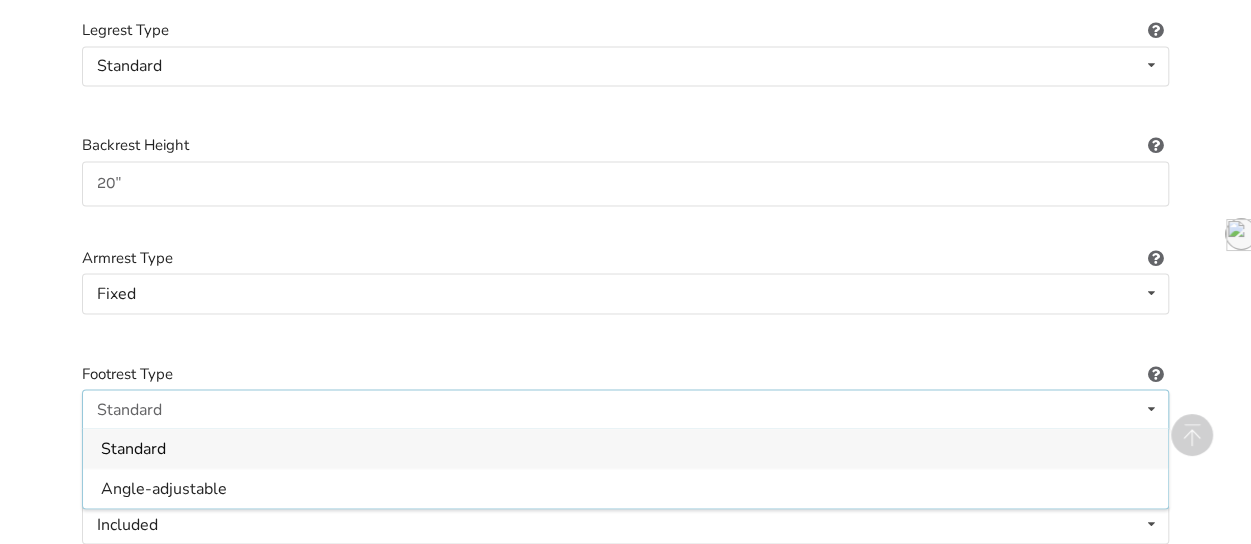 click on "Standard" at bounding box center [625, 448] 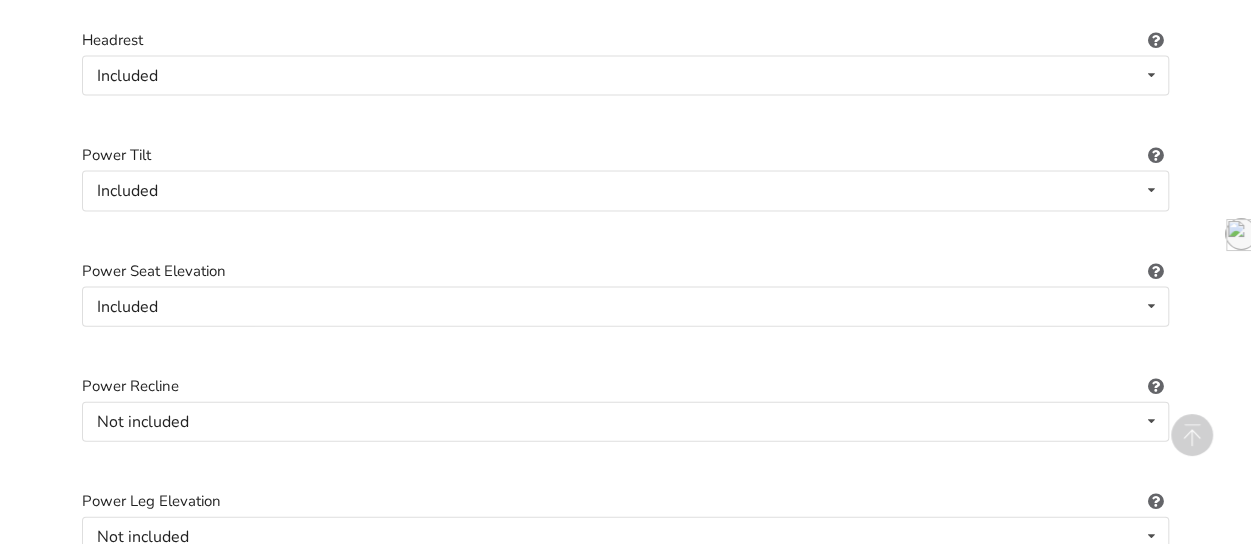 scroll, scrollTop: 2030, scrollLeft: 0, axis: vertical 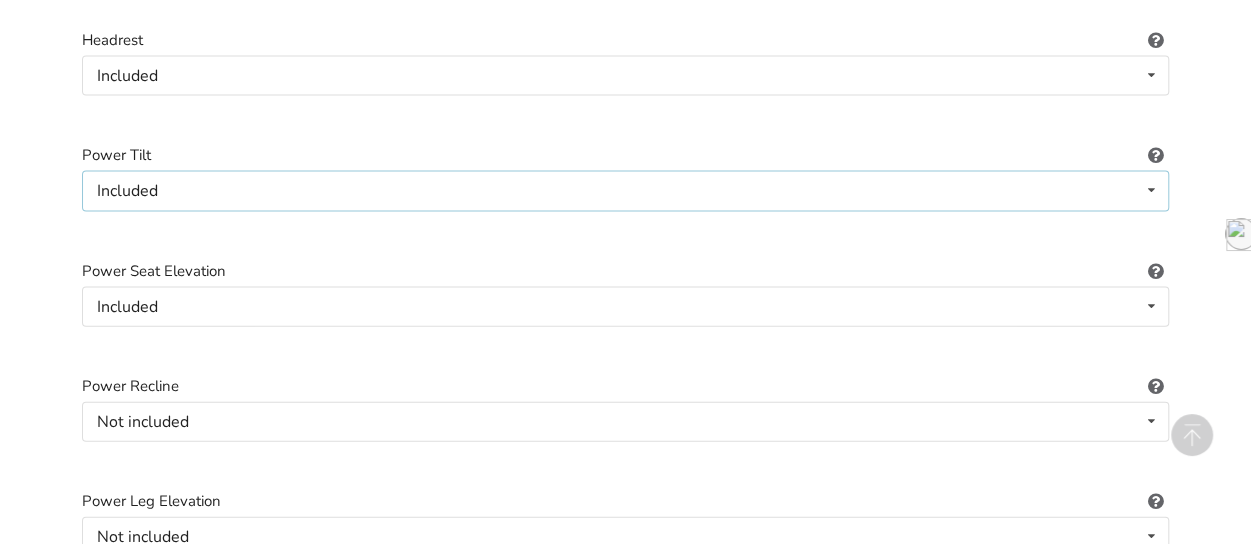 click on "Included Included Not included" at bounding box center [625, 191] 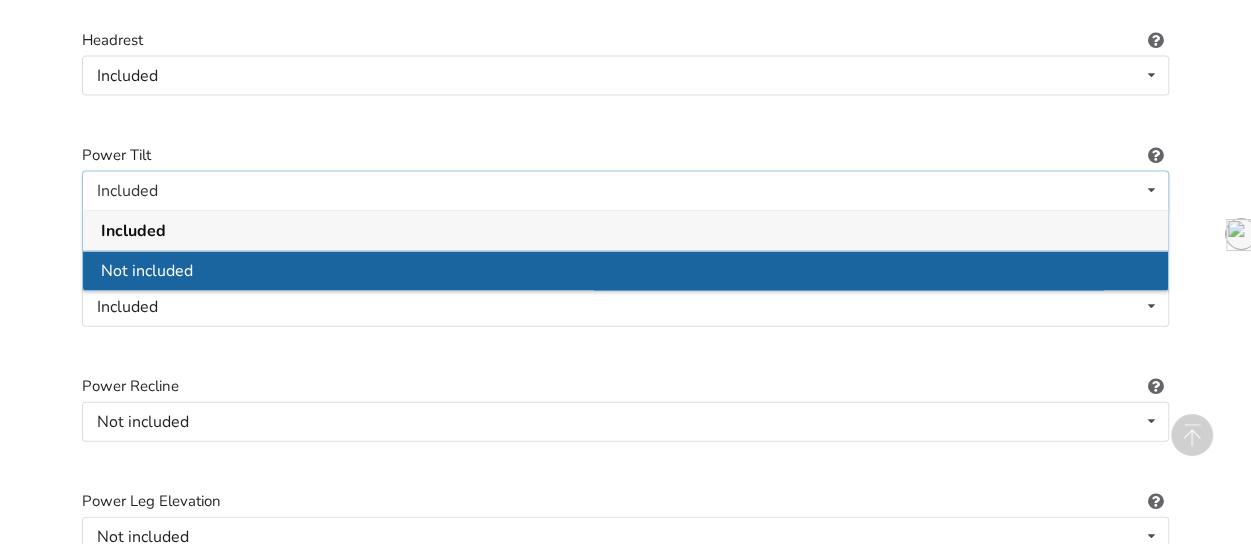 click on "Not included" at bounding box center (625, 271) 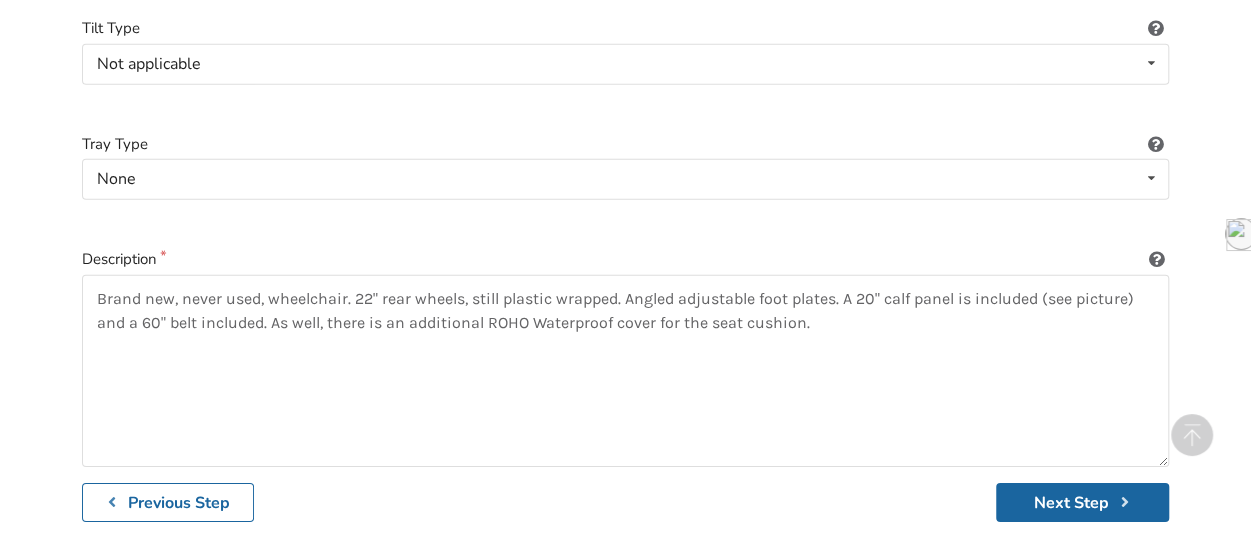 scroll, scrollTop: 3048, scrollLeft: 0, axis: vertical 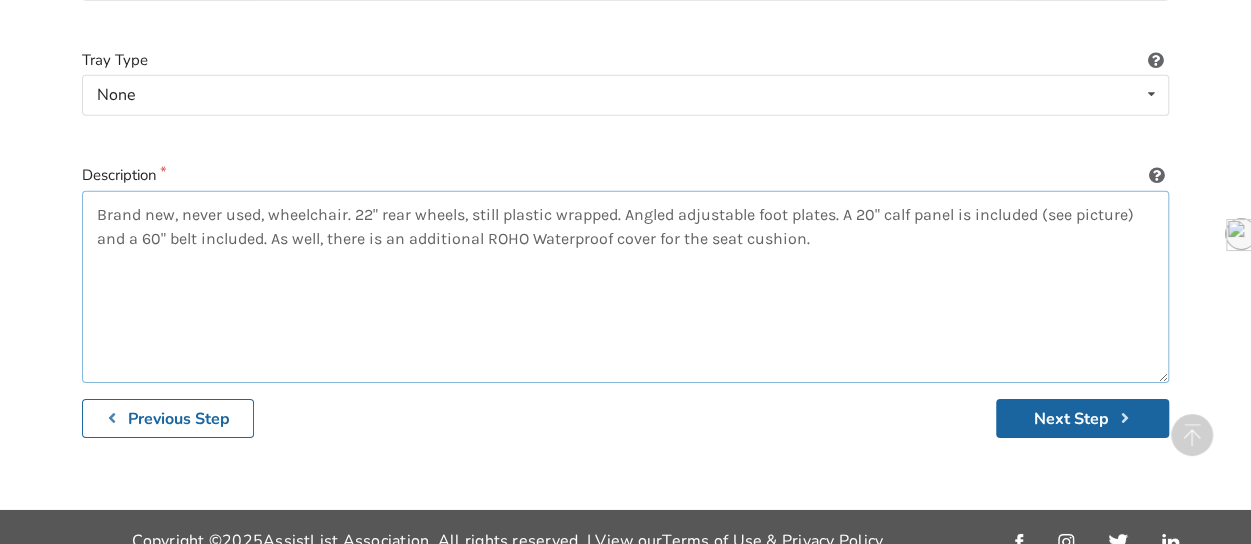 click on "Brand new, never used, wheelchair. 22" rear wheels, still plastic wrapped. Angled adjustable foot plates. A 20" calf panel is included (see picture) and a 60" belt included. As well, there is an additional ROHO Waterproof cover for the seat cushion." at bounding box center (625, 287) 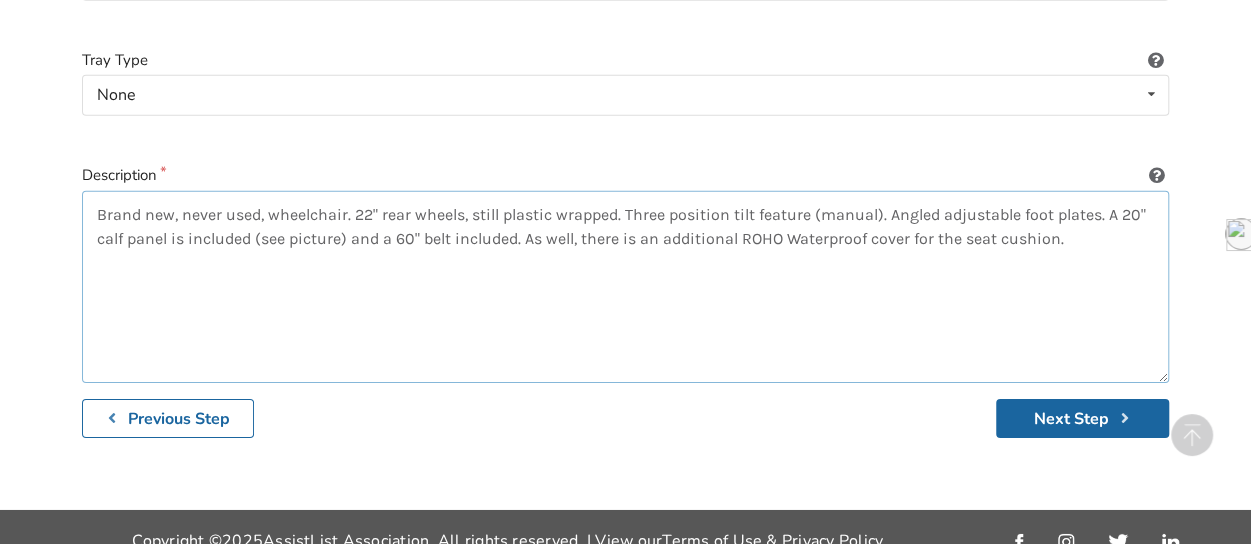 click on "Brand new, never used, wheelchair. 22" rear wheels, still plastic wrapped. Three position tilt feature (manual). Angled adjustable foot plates. A 20" calf panel is included (see picture) and a 60" belt included. As well, there is an additional ROHO Waterproof cover for the seat cushion." at bounding box center [625, 287] 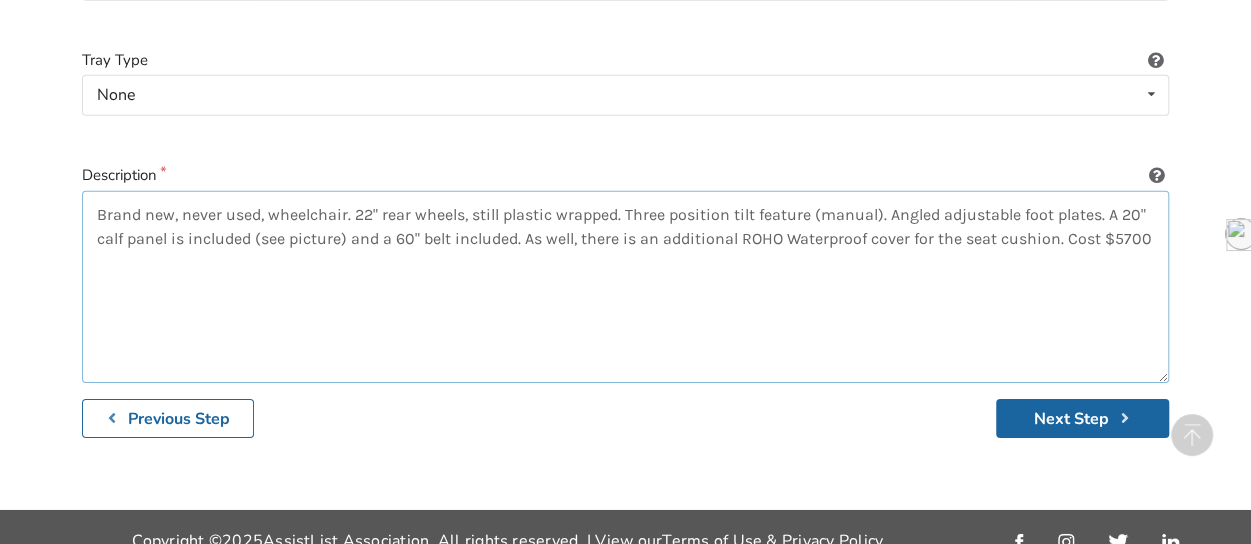 click on "Brand new, never used, wheelchair. 22" rear wheels, still plastic wrapped. Three position tilt feature (manual). Angled adjustable foot plates. A 20" calf panel is included (see picture) and a 60" belt included. As well, there is an additional ROHO Waterproof cover for the seat cushion. Cost $5700" at bounding box center [625, 287] 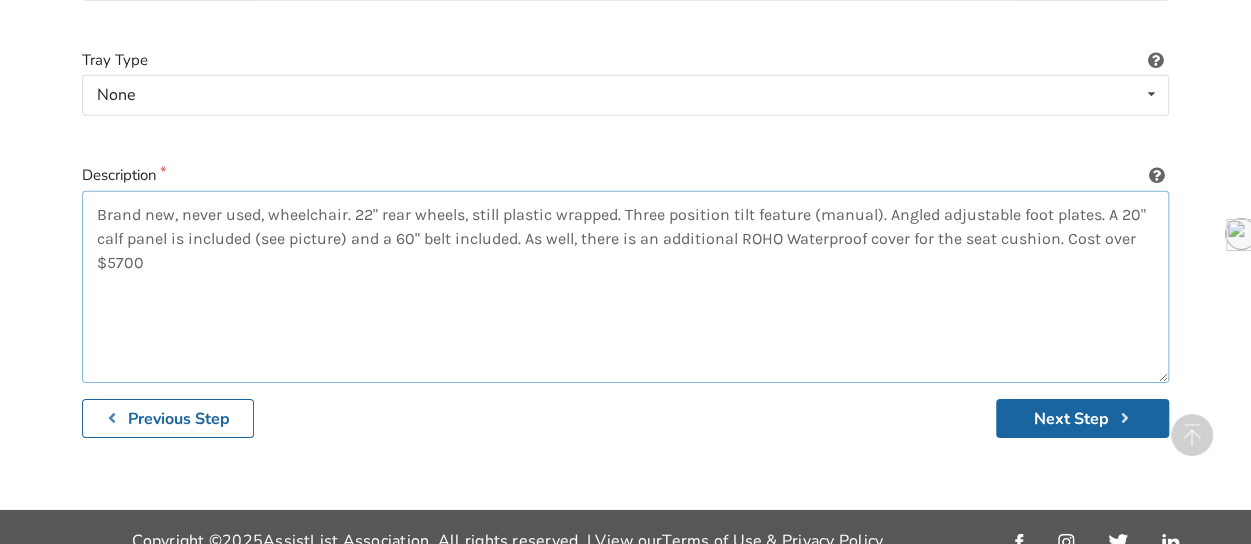 click on "Brand new, never used, wheelchair. 22" rear wheels, still plastic wrapped. Three position tilt feature (manual). Angled adjustable foot plates. A 20" calf panel is included (see picture) and a 60" belt included. As well, there is an additional ROHO Waterproof cover for the seat cushion. Cost over $5700" at bounding box center [625, 287] 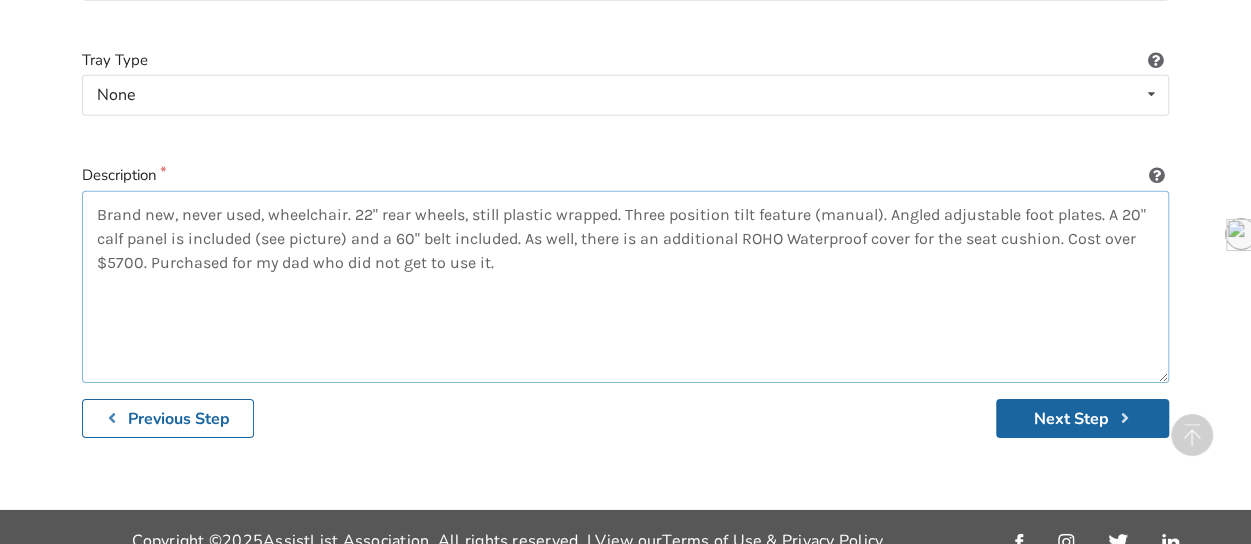 click on "Brand new, never used, wheelchair. 22" rear wheels, still plastic wrapped. Three position tilt feature (manual). Angled adjustable foot plates. A 20" calf panel is included (see picture) and a 60" belt included. As well, there is an additional ROHO Waterproof cover for the seat cushion. Cost over $5700. Purchased for my dad who did not get to use it." at bounding box center (625, 287) 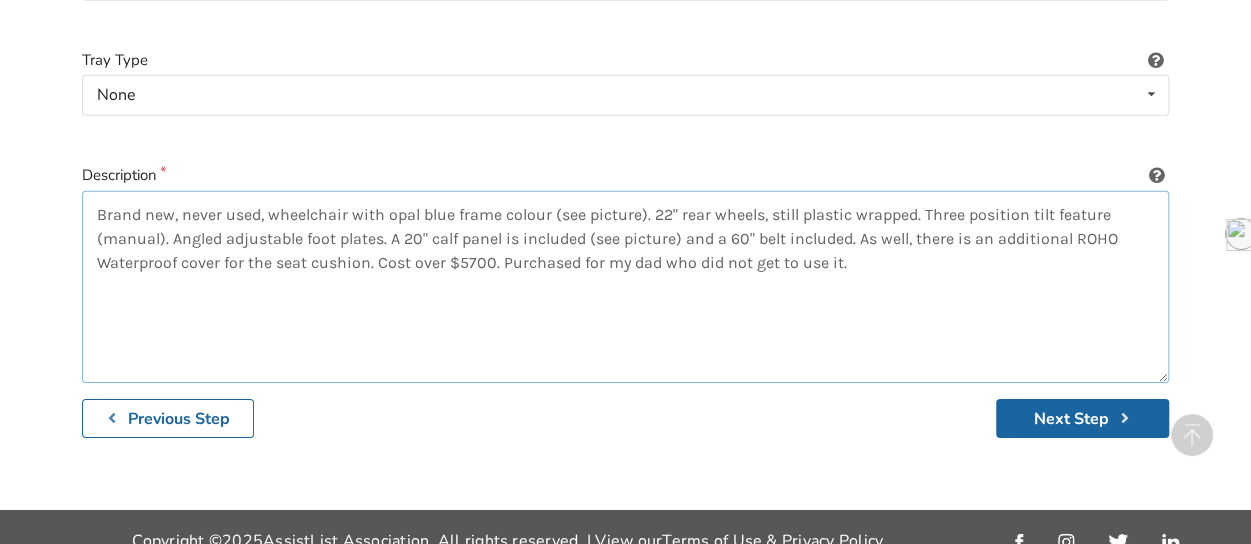 drag, startPoint x: 500, startPoint y: 233, endPoint x: 843, endPoint y: 249, distance: 343.373 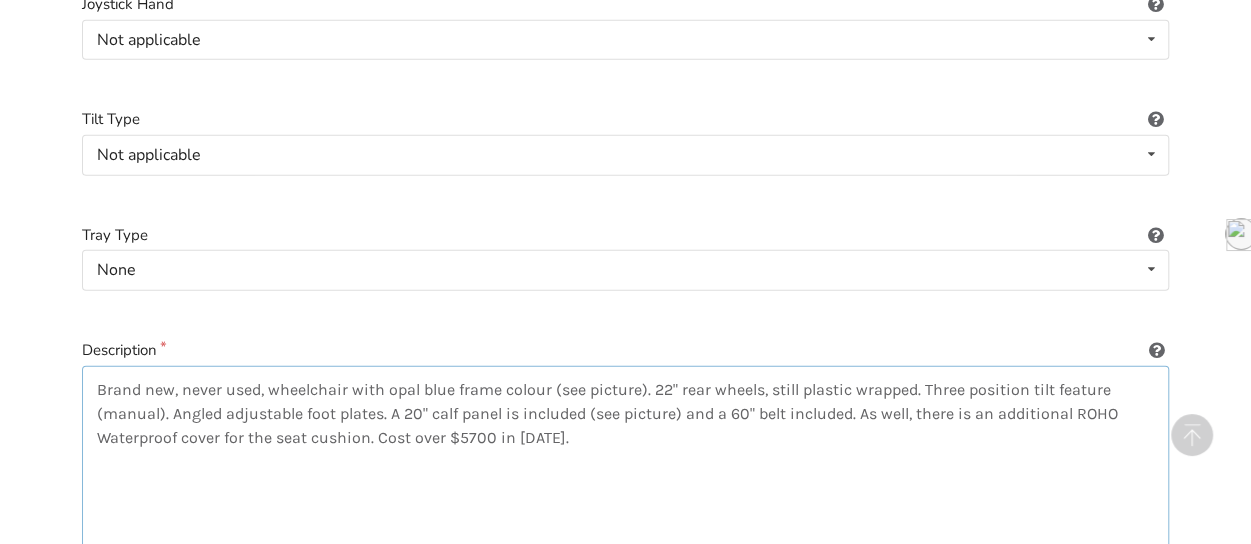 scroll, scrollTop: 3048, scrollLeft: 0, axis: vertical 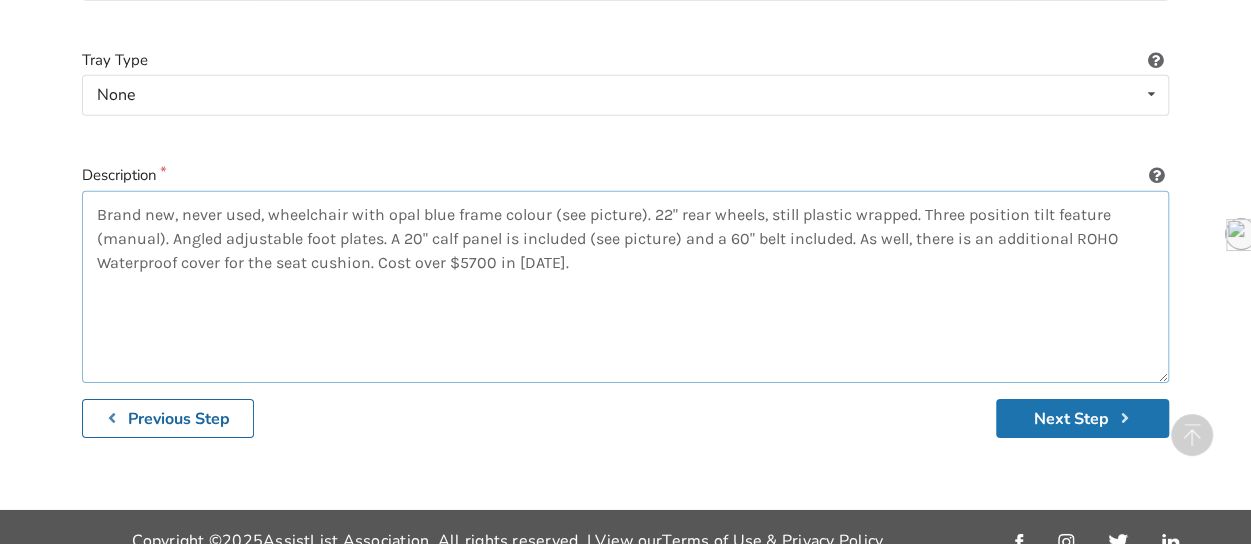 type on "Brand new, never used, wheelchair with opal blue frame colour (see picture). 22" rear wheels, still plastic wrapped. Three position tilt feature (manual). Angled adjustable foot plates. A 20" calf panel is included (see picture) and a 60" belt included. As well, there is an additional ROHO Waterproof cover for the seat cushion. Cost over $5700 in February 2025." 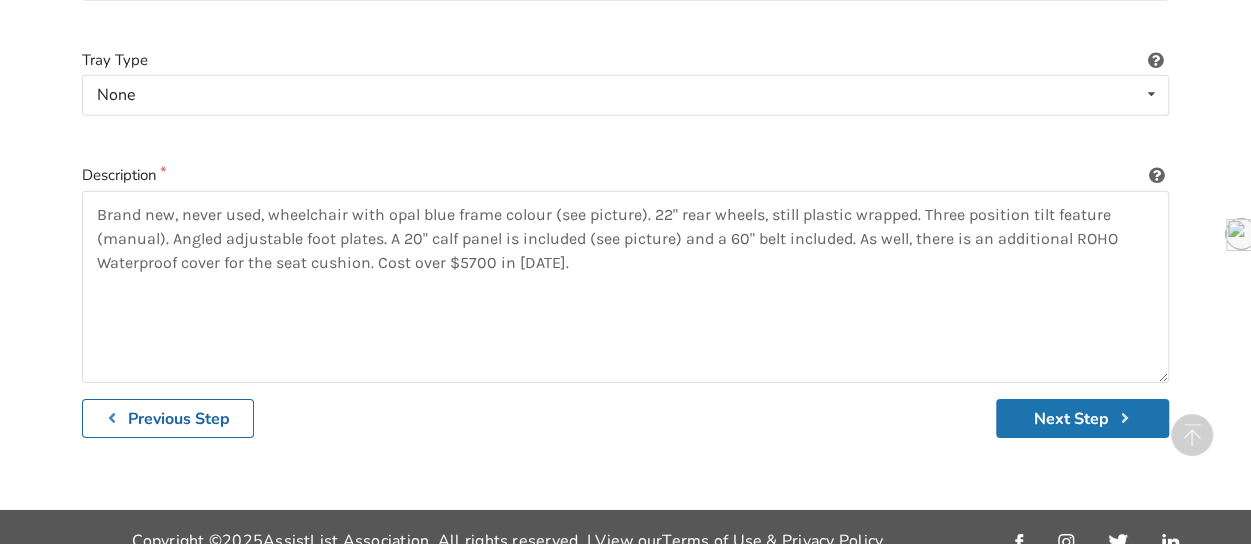 click on "Next Step" at bounding box center [1082, 418] 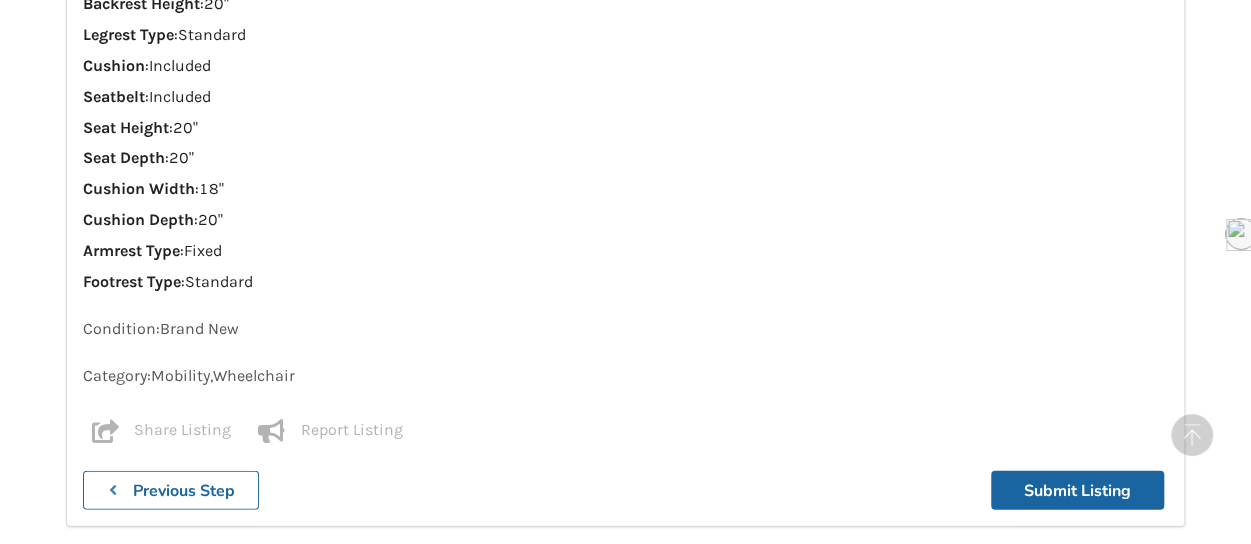 scroll, scrollTop: 2712, scrollLeft: 0, axis: vertical 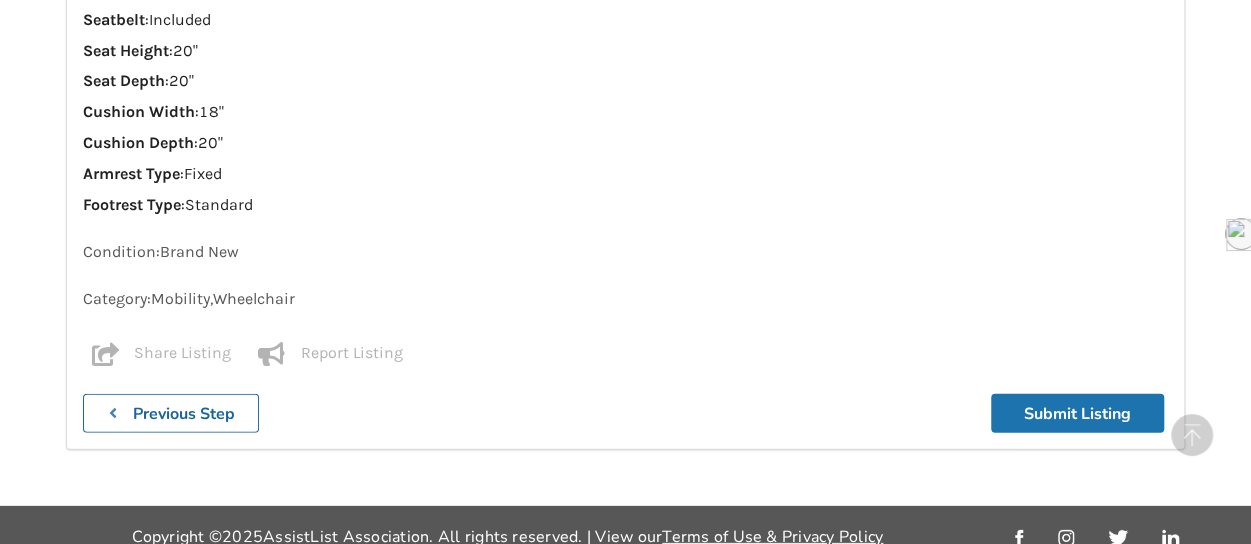click on "Submit Listing" at bounding box center (1077, 413) 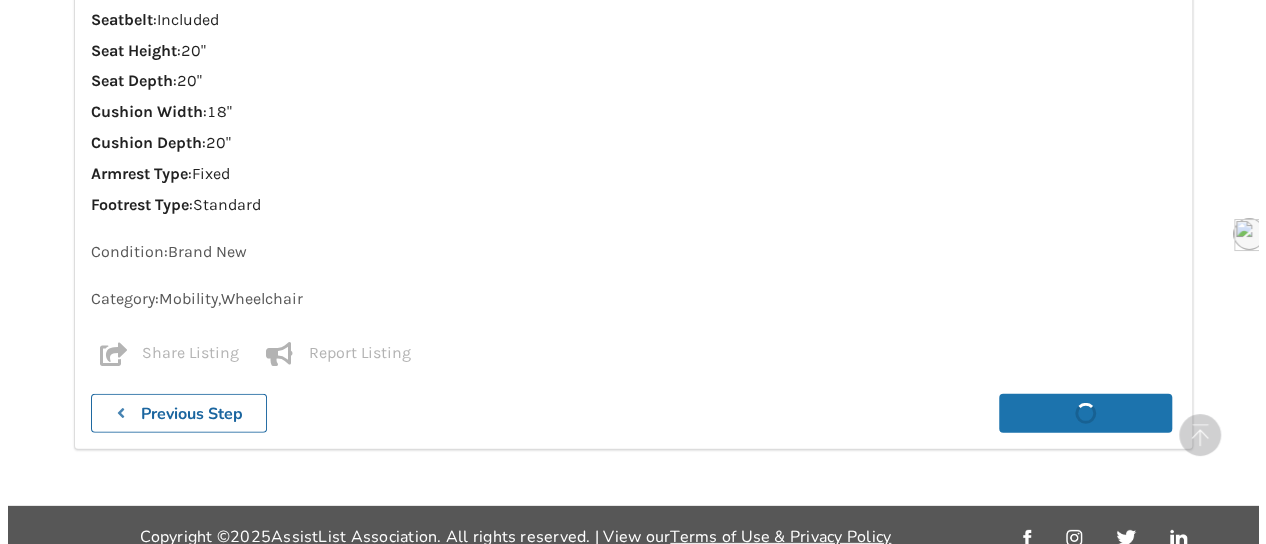 scroll, scrollTop: 0, scrollLeft: 0, axis: both 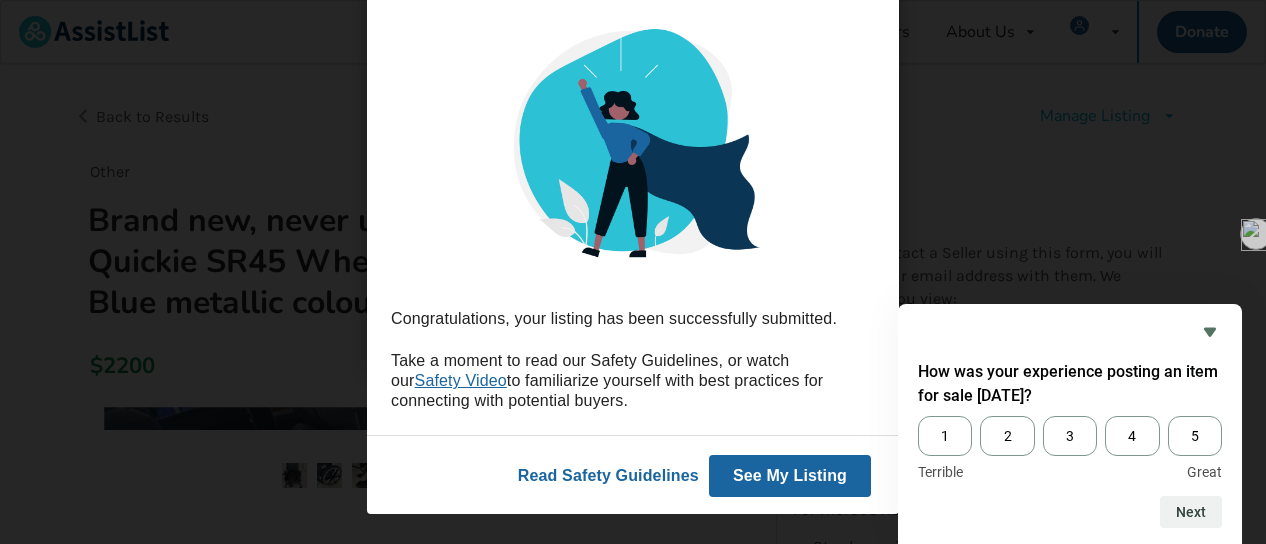 click on "See My Listing" at bounding box center (790, 476) 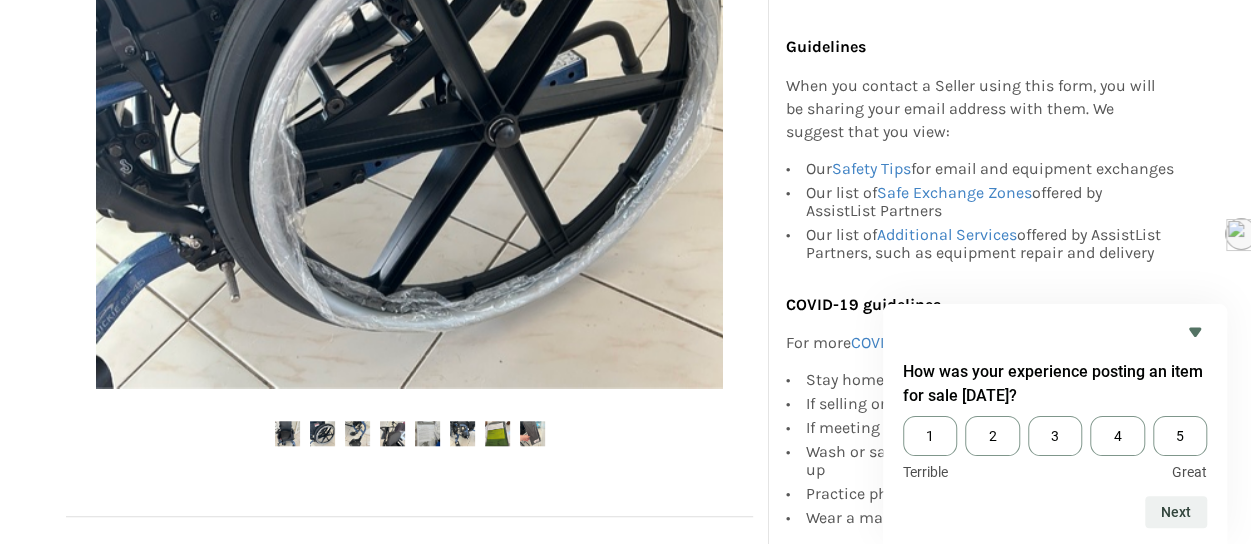 scroll, scrollTop: 647, scrollLeft: 0, axis: vertical 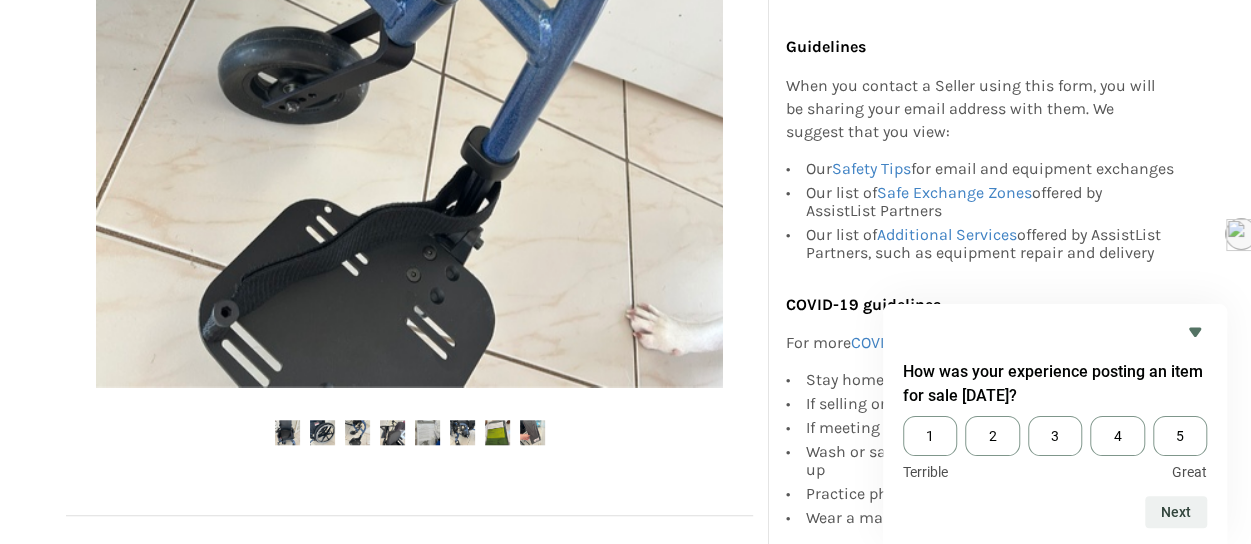 click at bounding box center [287, 432] 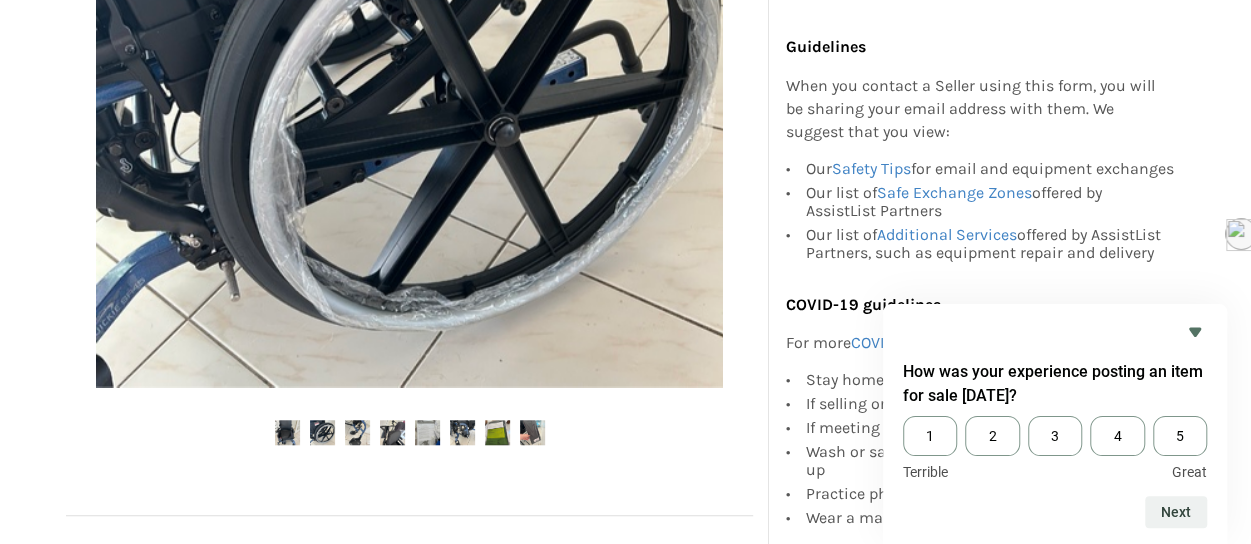click at bounding box center [357, 432] 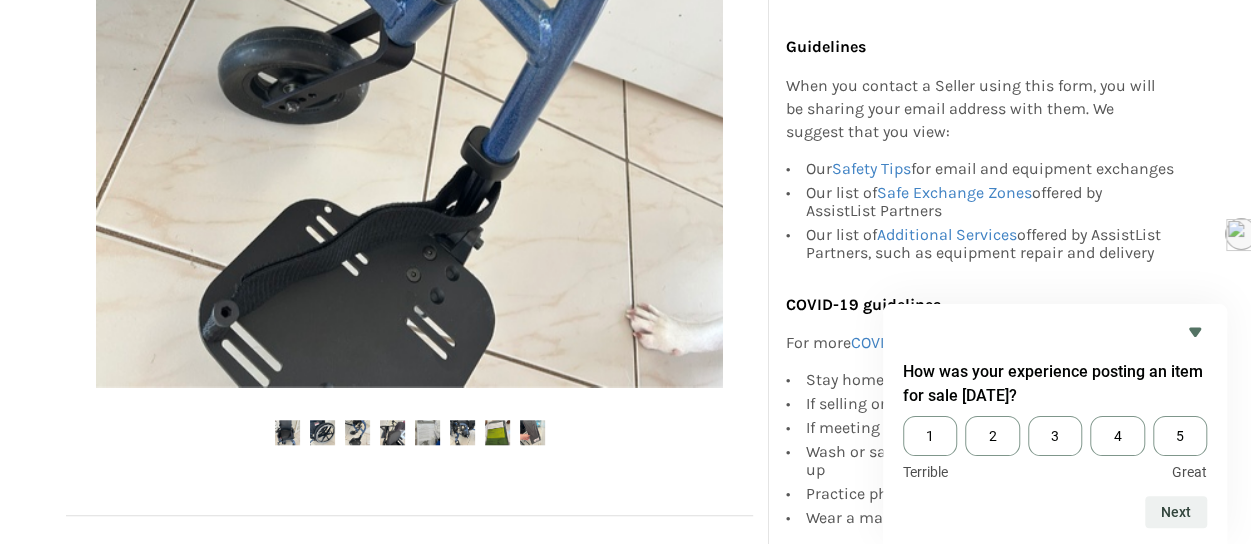 click at bounding box center (392, 432) 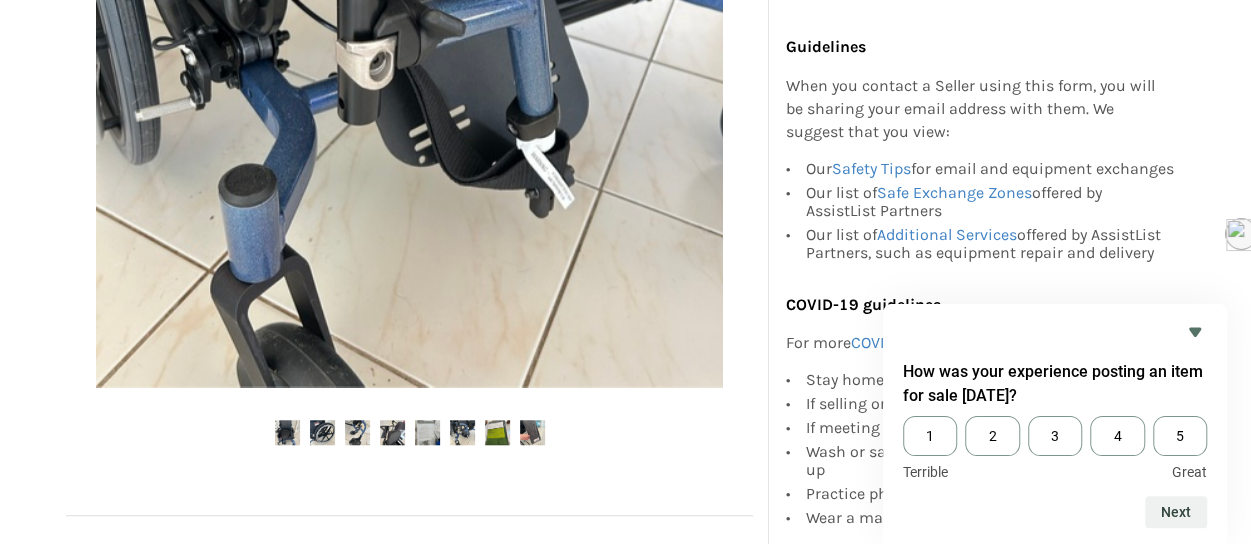 click at bounding box center (462, 432) 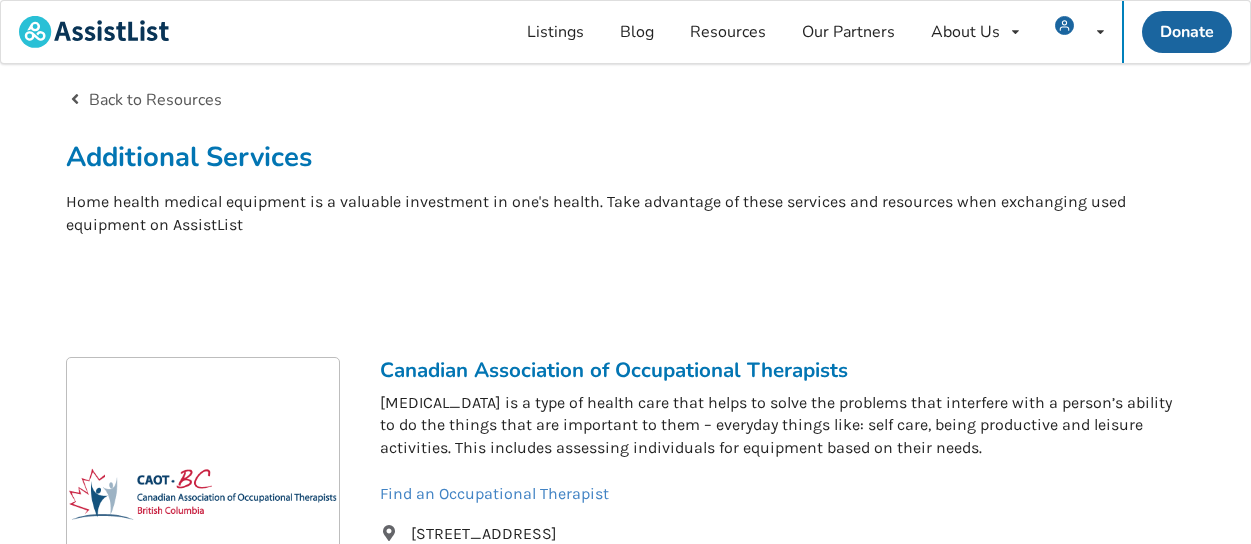 scroll, scrollTop: 0, scrollLeft: 0, axis: both 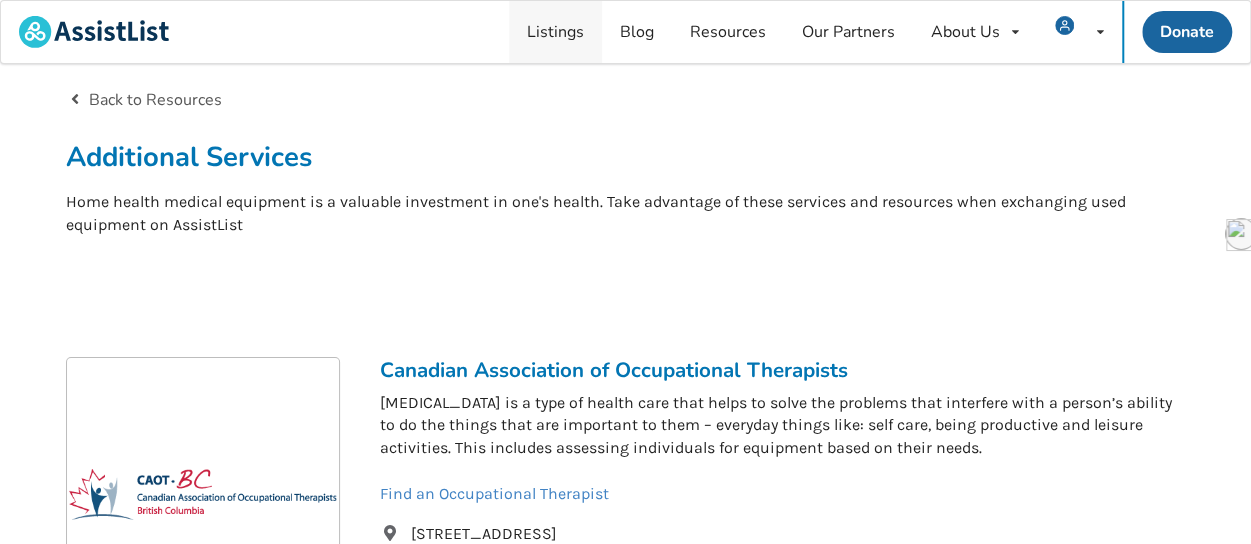 click on "Listings" at bounding box center [555, 32] 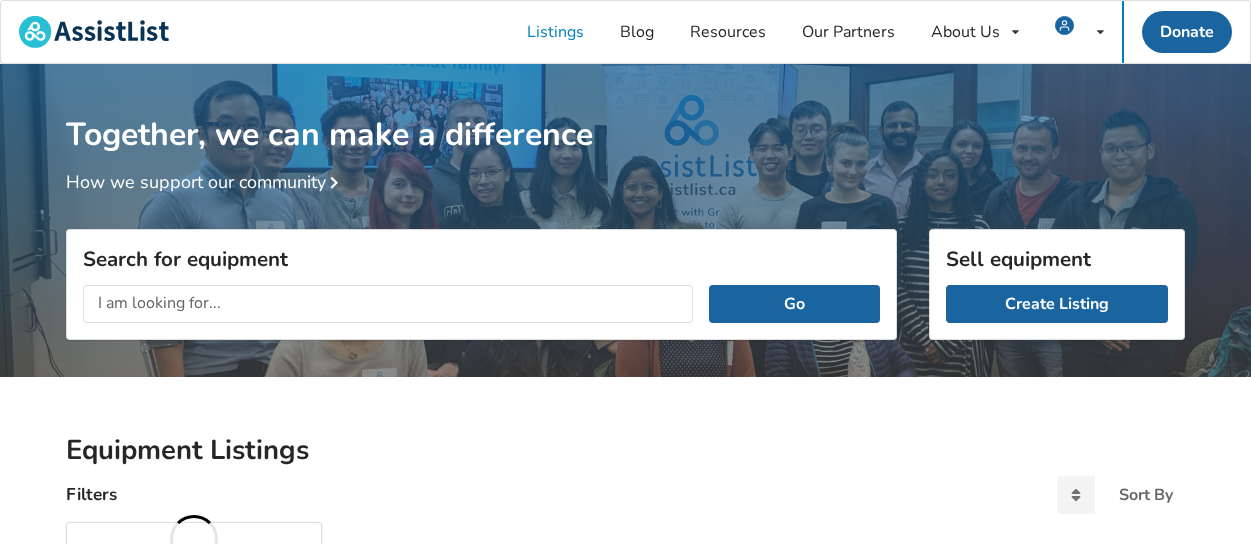 scroll, scrollTop: 0, scrollLeft: 0, axis: both 